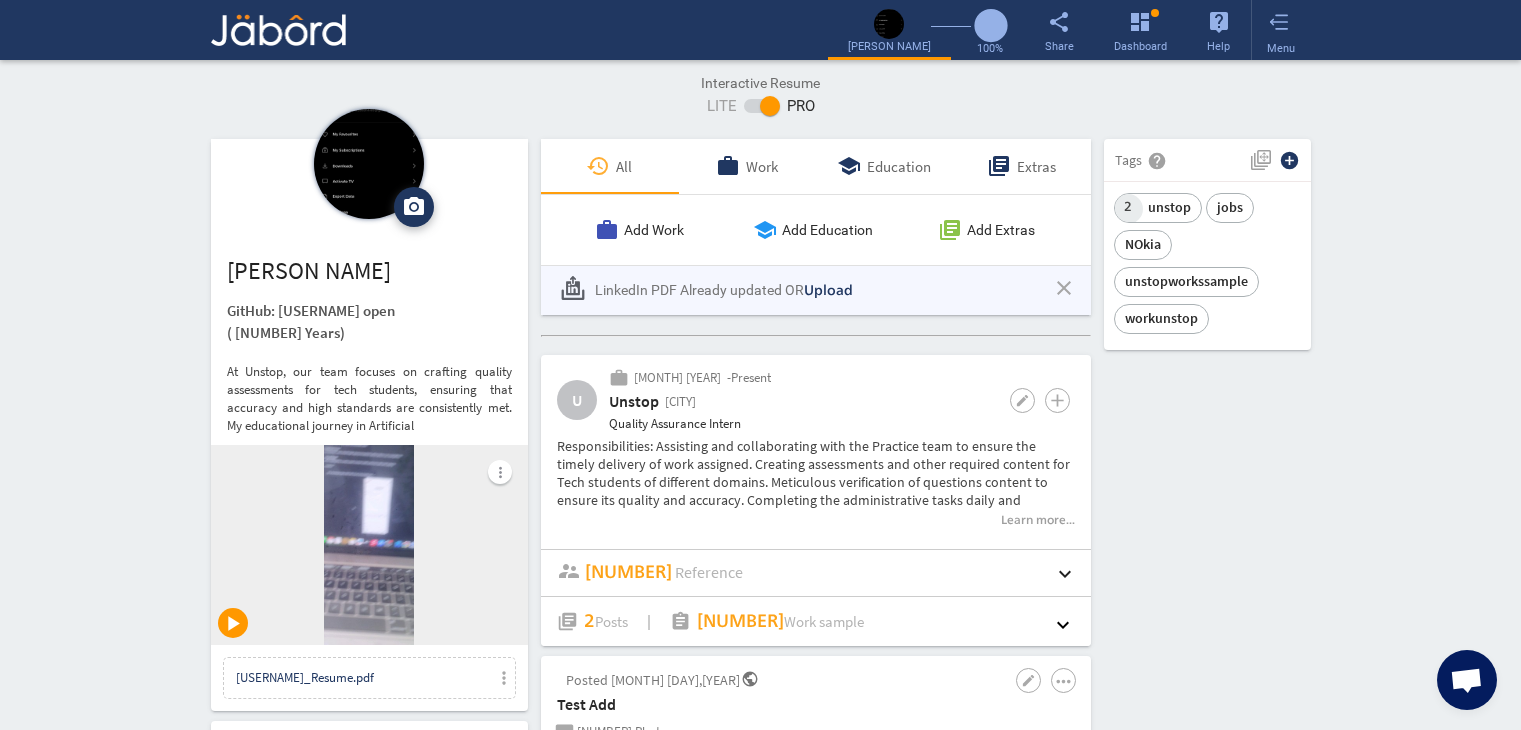 scroll, scrollTop: 0, scrollLeft: 0, axis: both 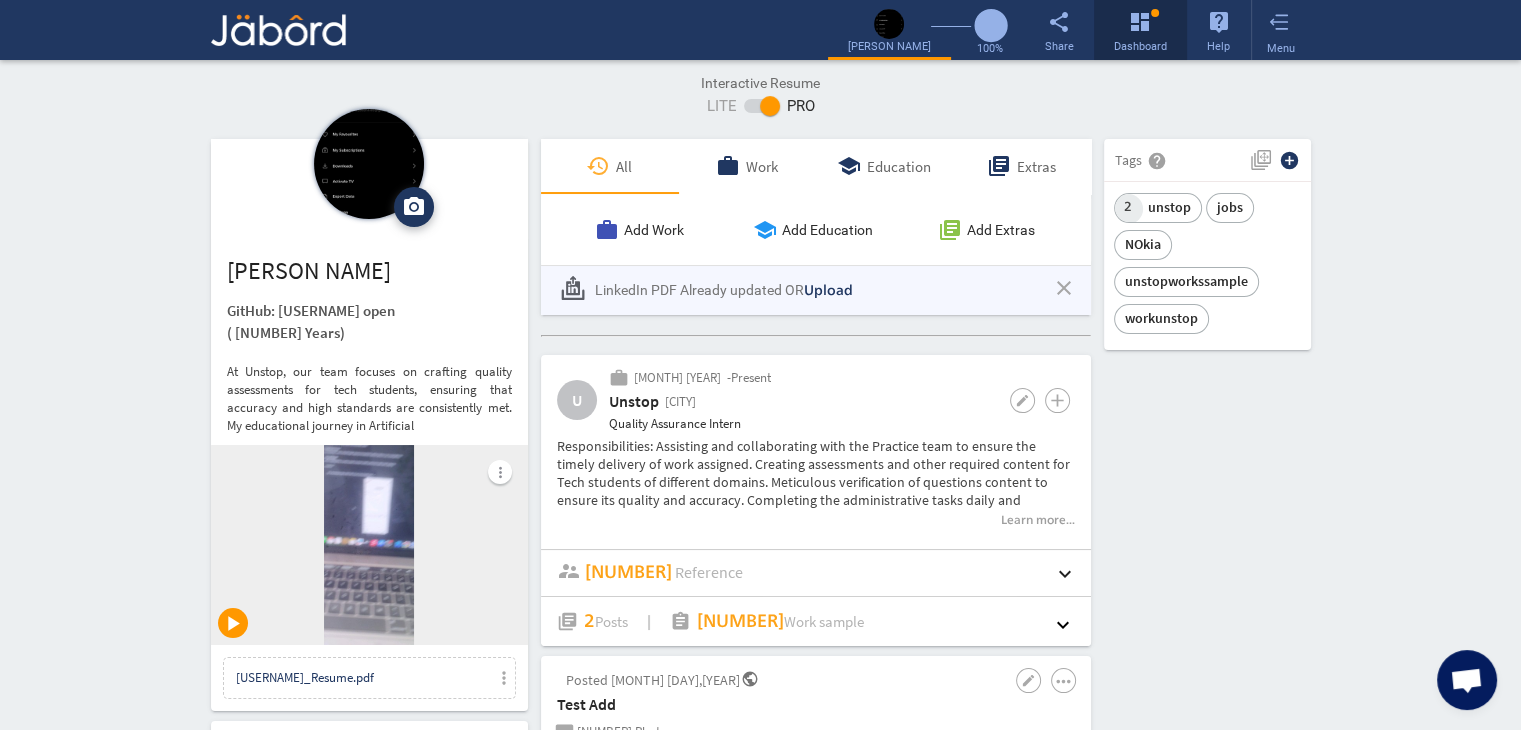 click on "dashboard" at bounding box center [1140, 24] 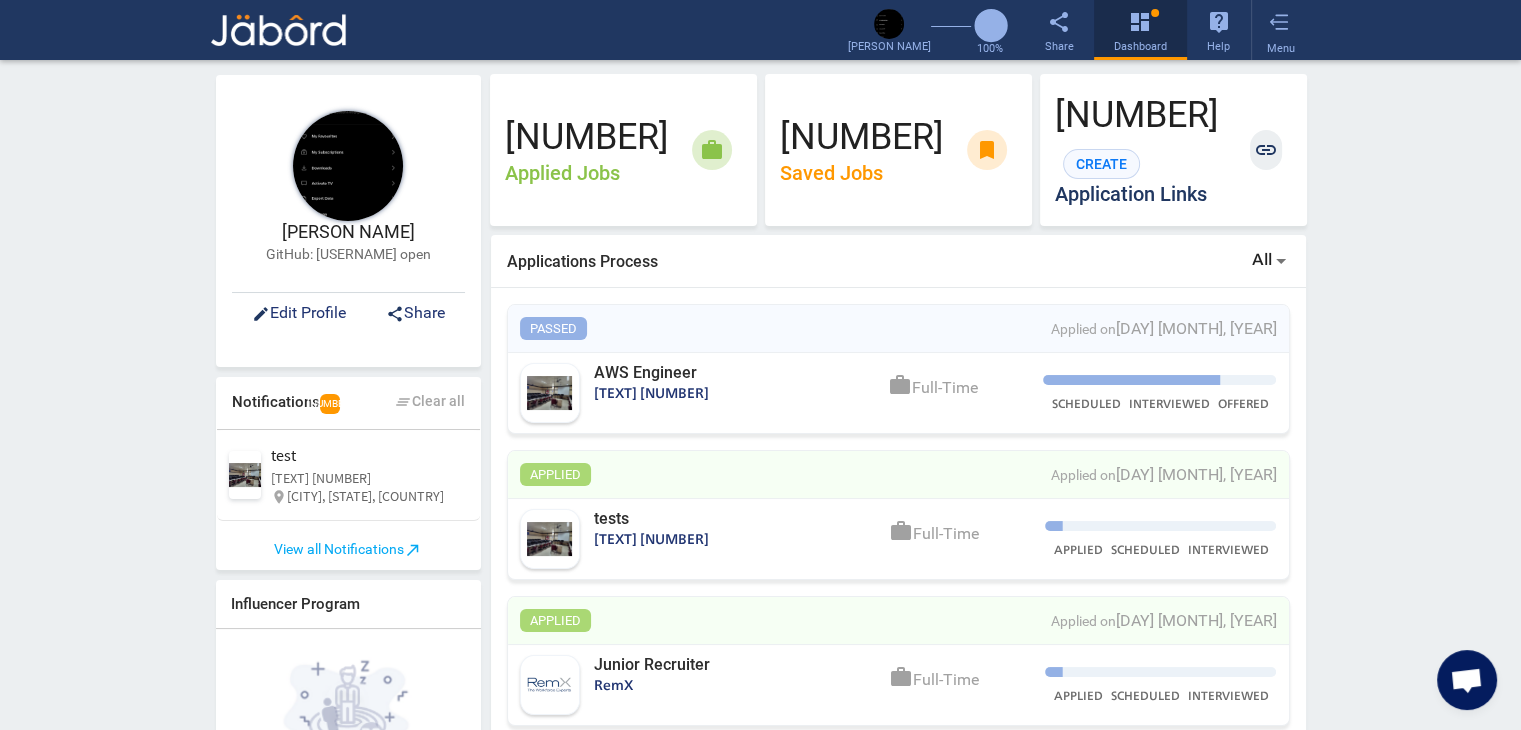scroll, scrollTop: 999444, scrollLeft: 999184, axis: both 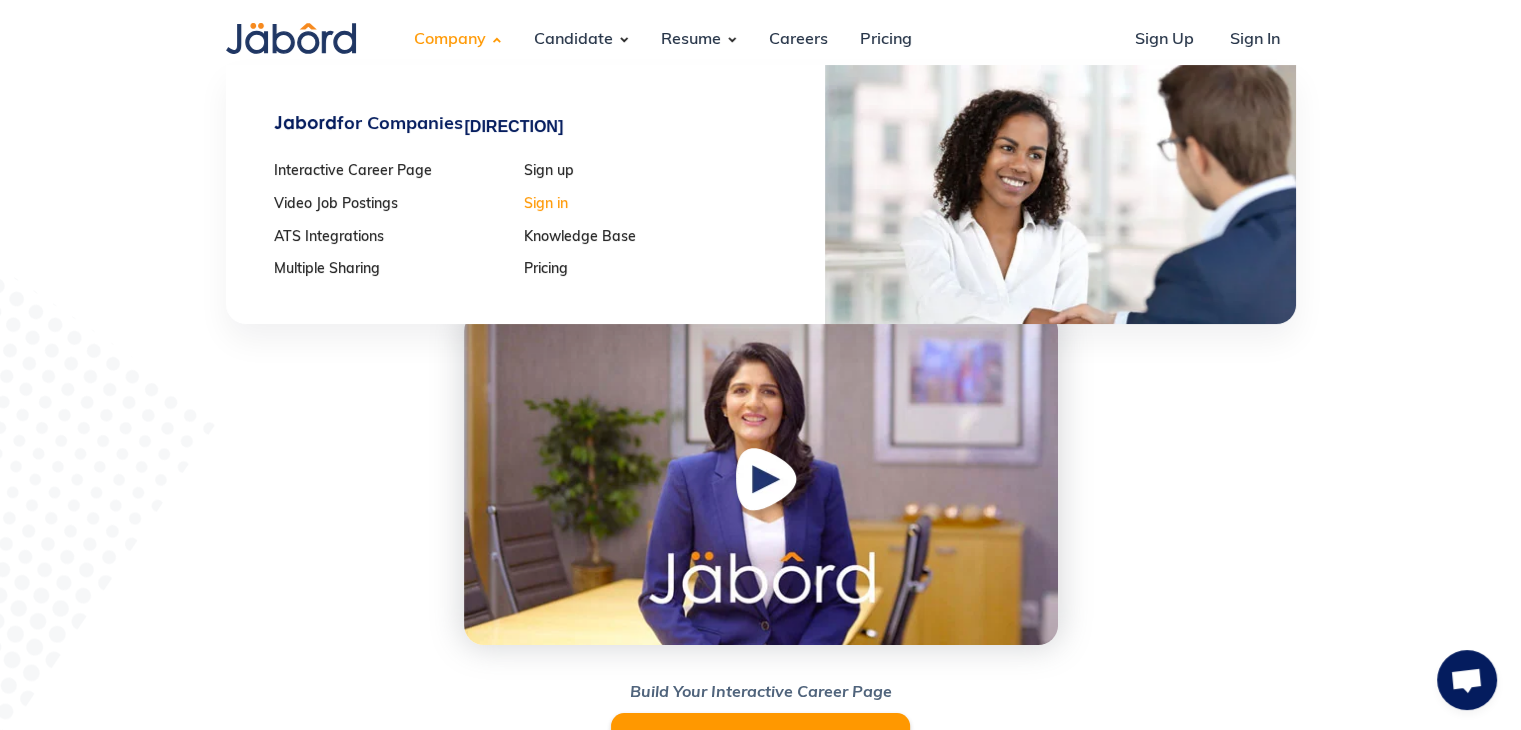 click on "Sign in" at bounding box center [642, 205] 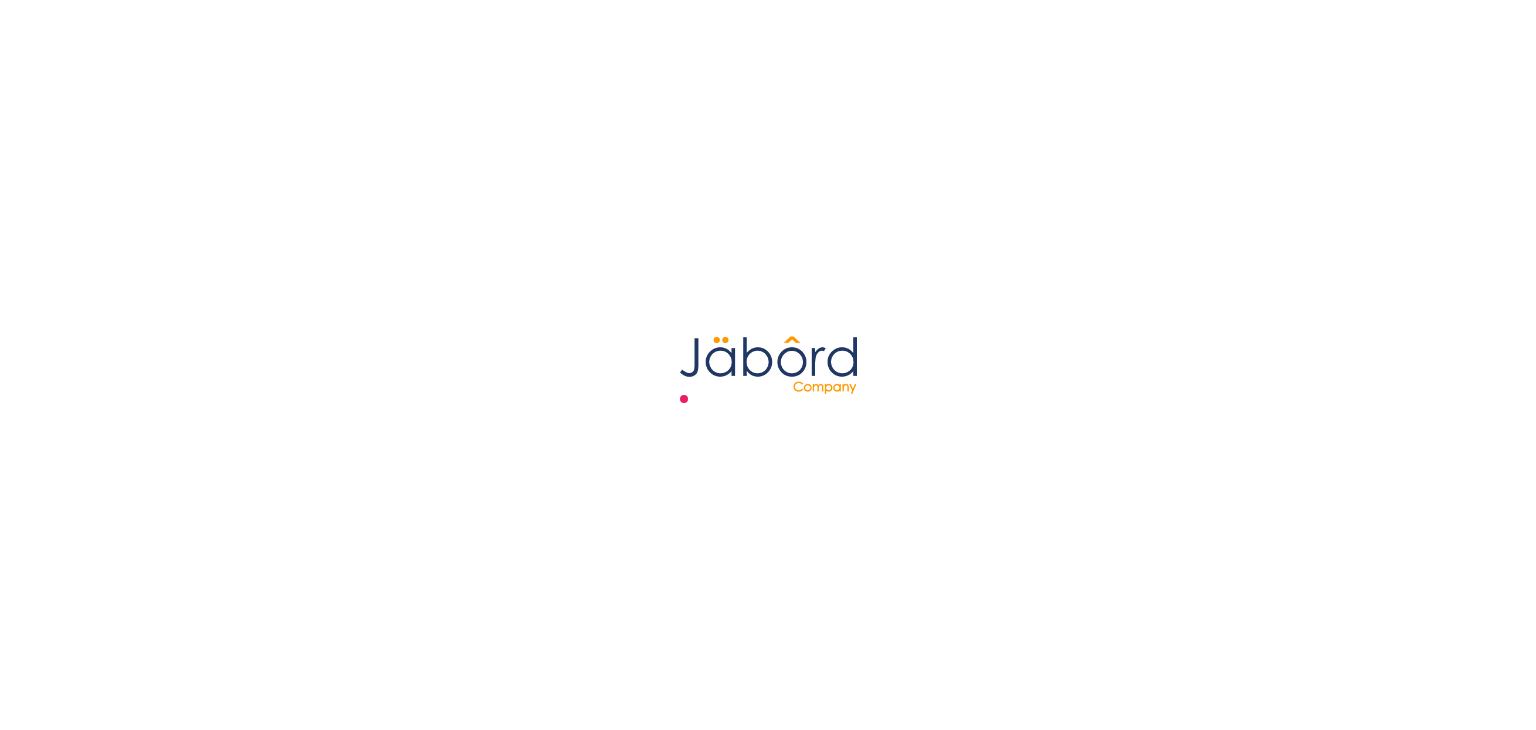 scroll, scrollTop: 0, scrollLeft: 0, axis: both 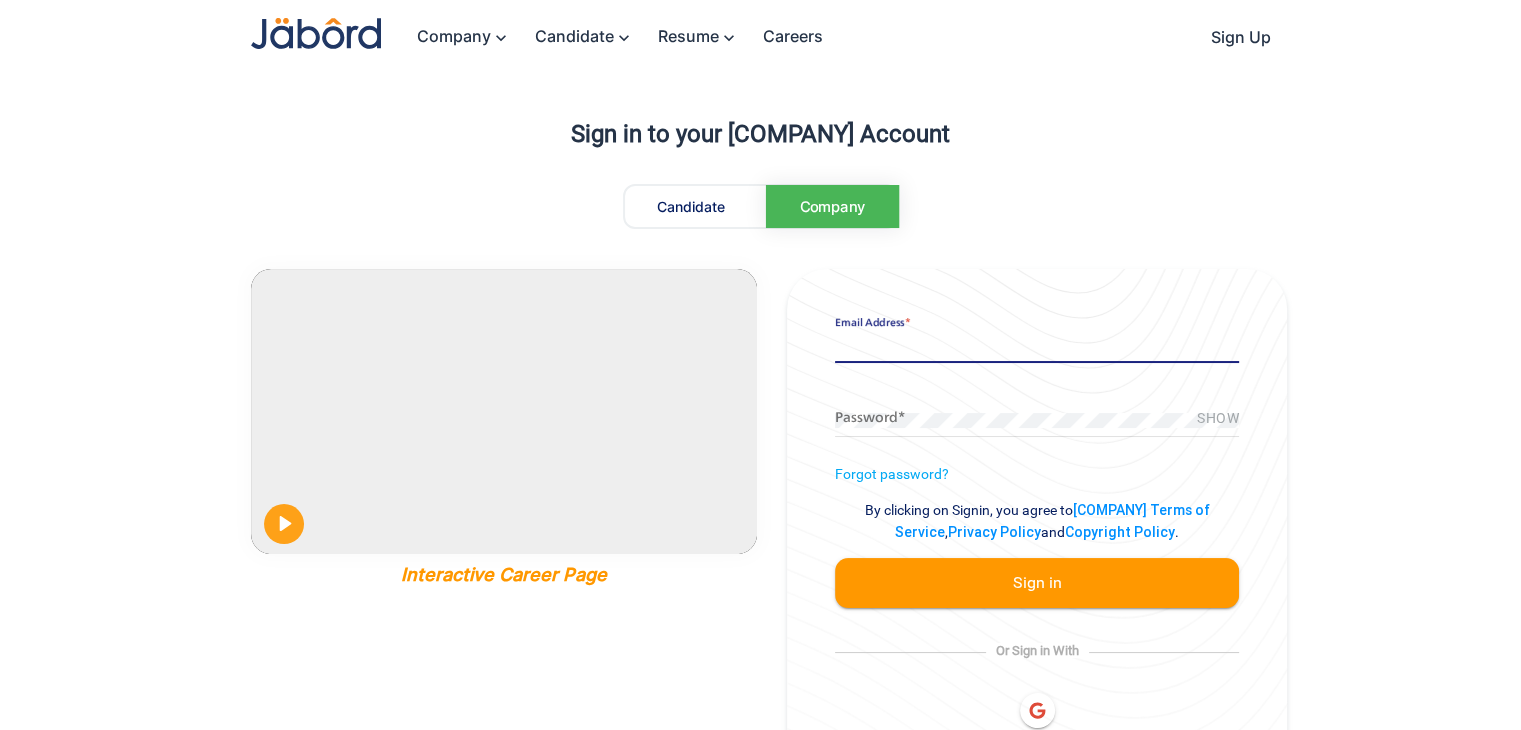 click on "Email Address  *" at bounding box center [1037, 346] 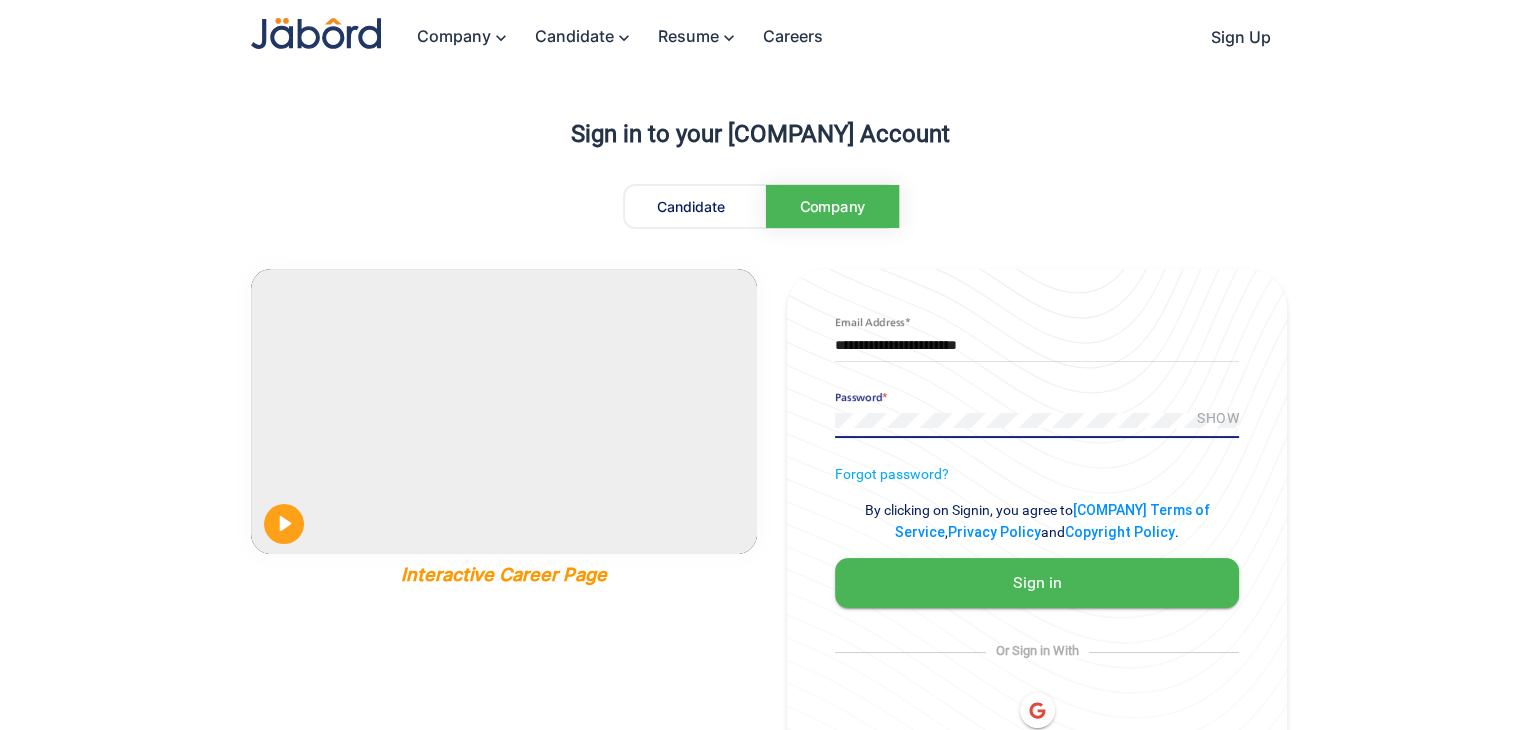 click on "Sign in" at bounding box center (1037, 583) 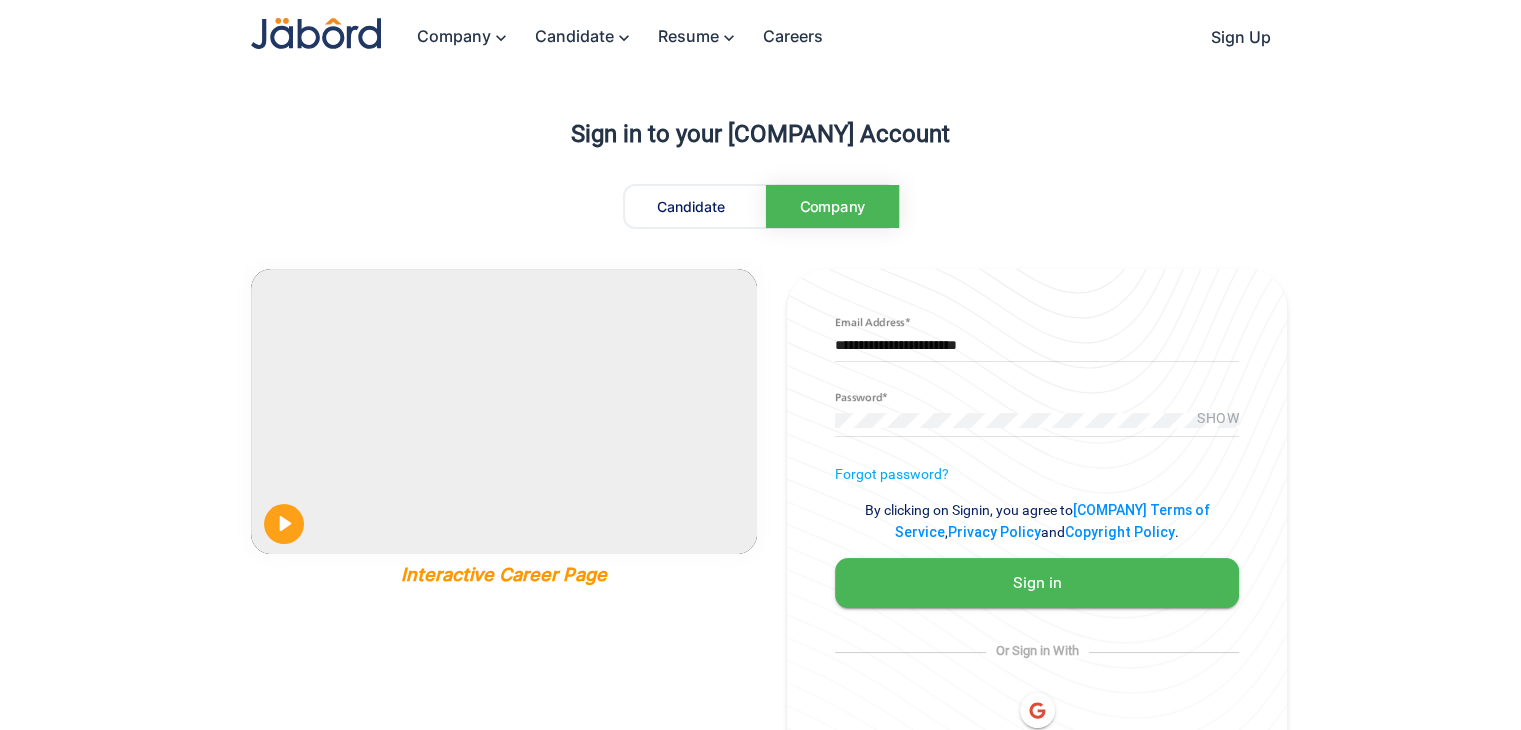 click on "show" at bounding box center [1218, 419] 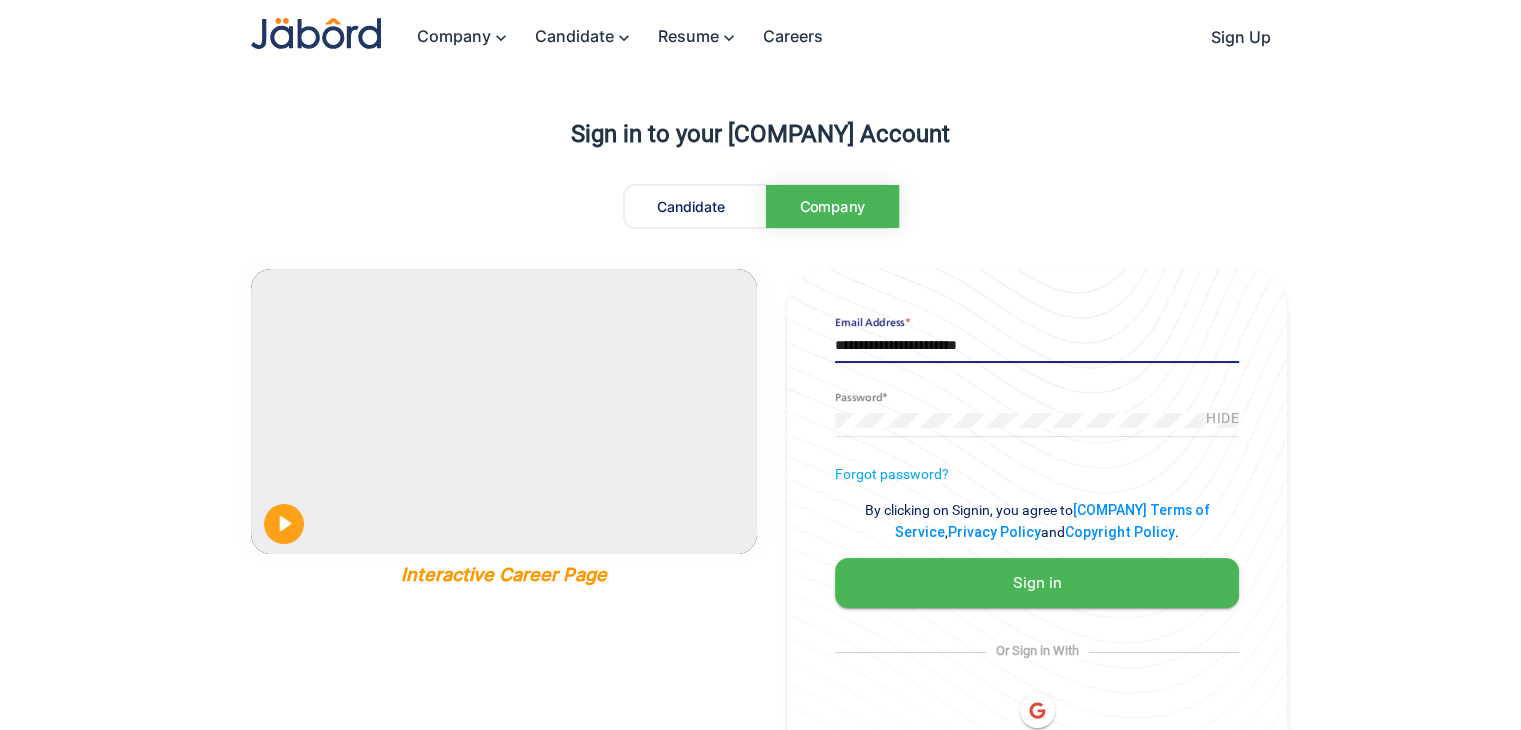 click on "**********" at bounding box center [1037, 346] 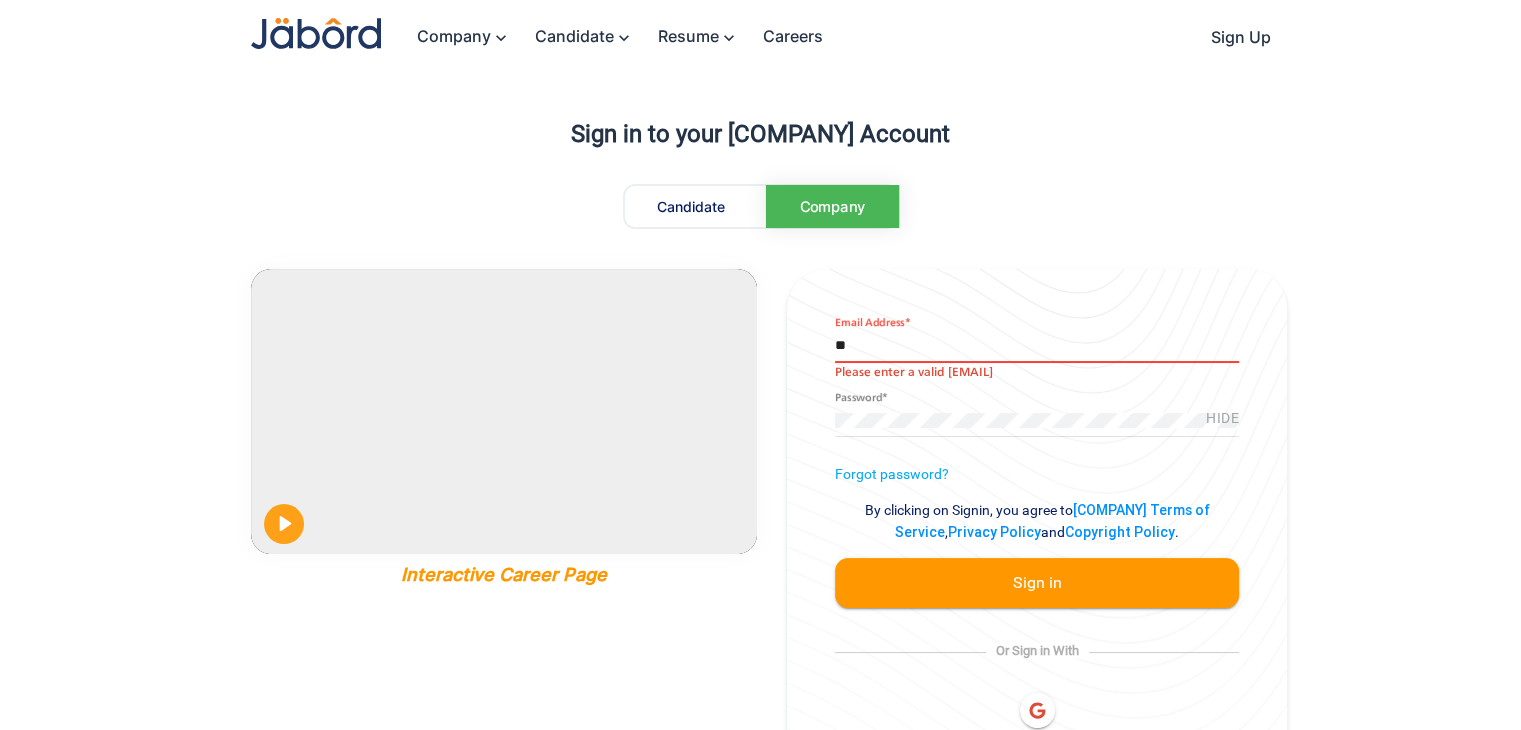 type on "**********" 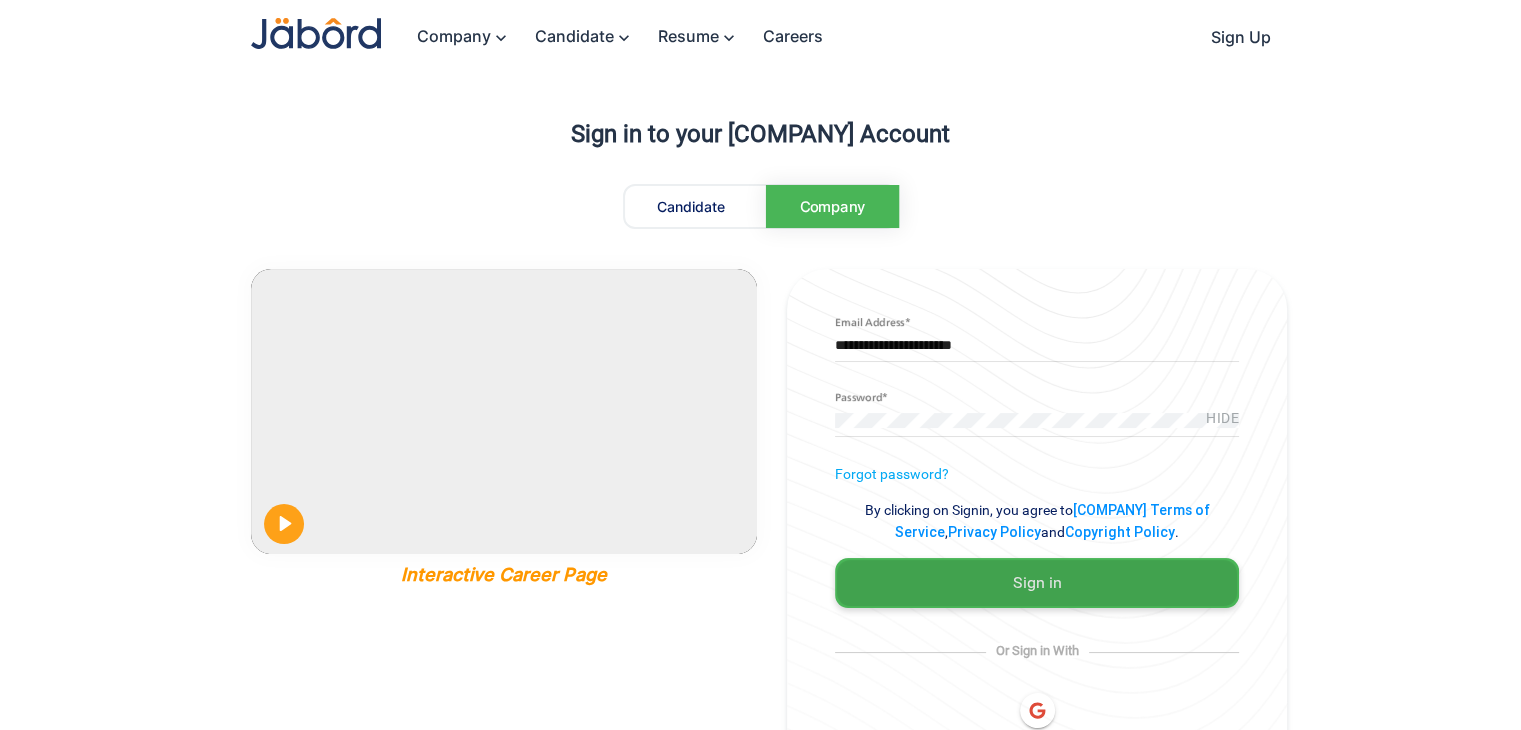 click on "Sign in" at bounding box center (1037, 583) 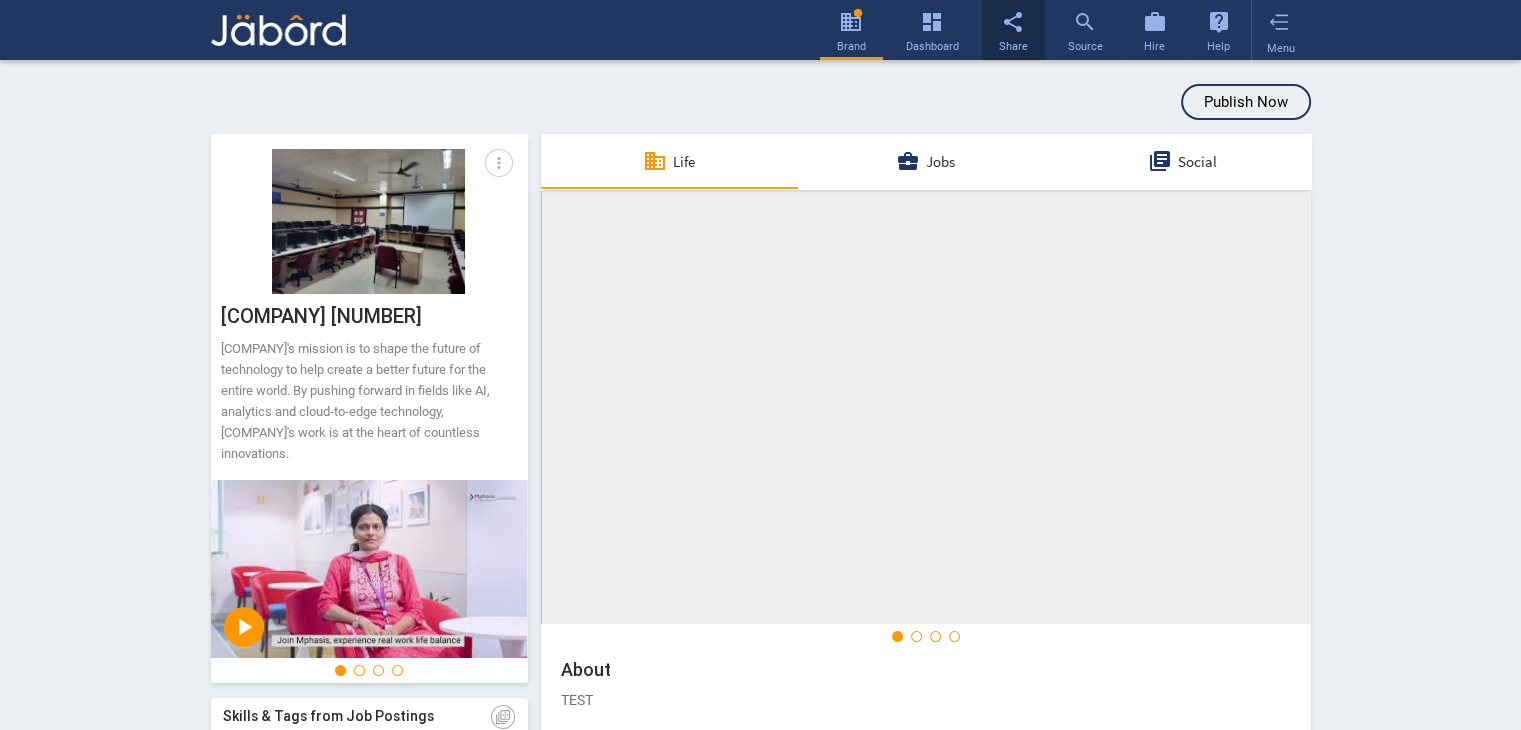click on "share Share" at bounding box center [1013, 29] 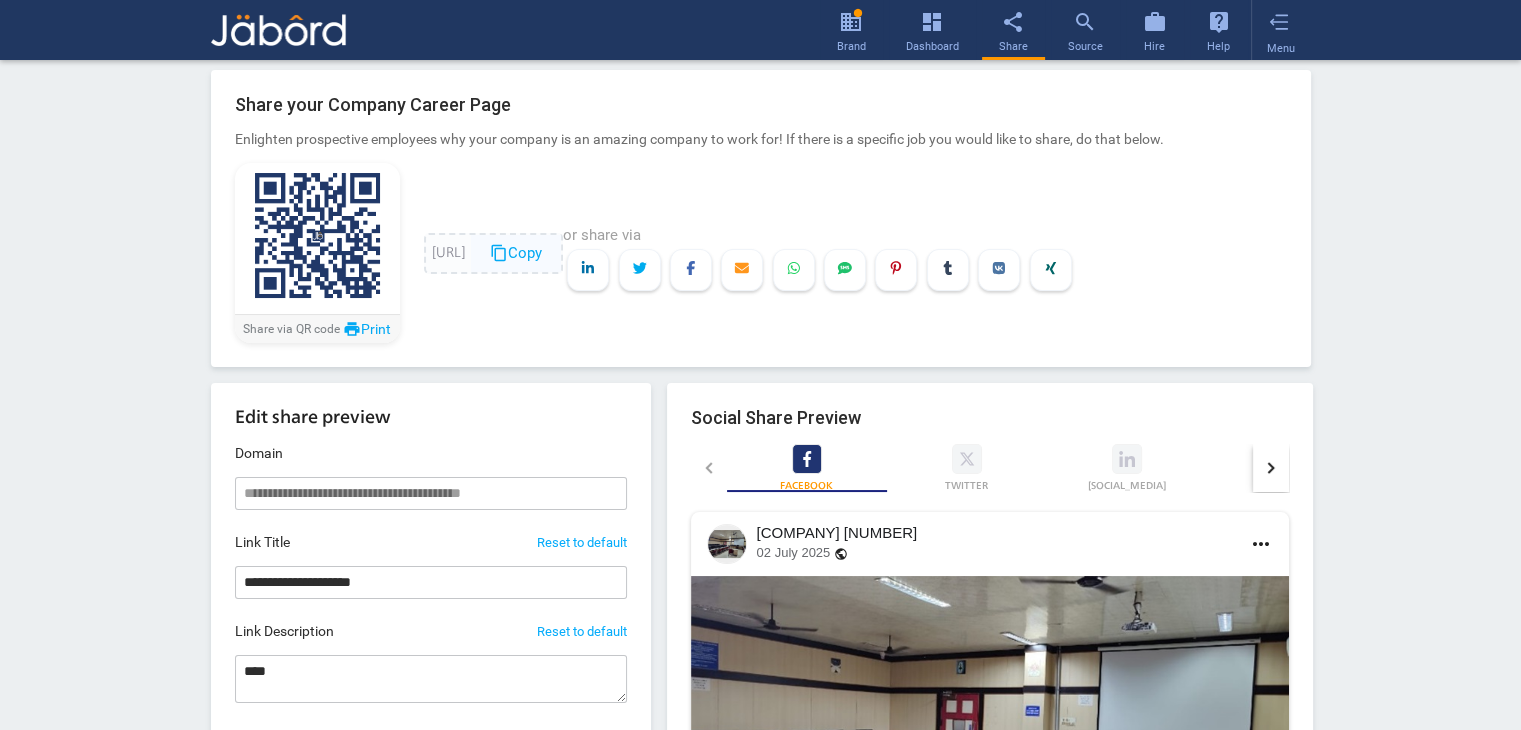 click on "content_copy  Copy" at bounding box center (516, 253) 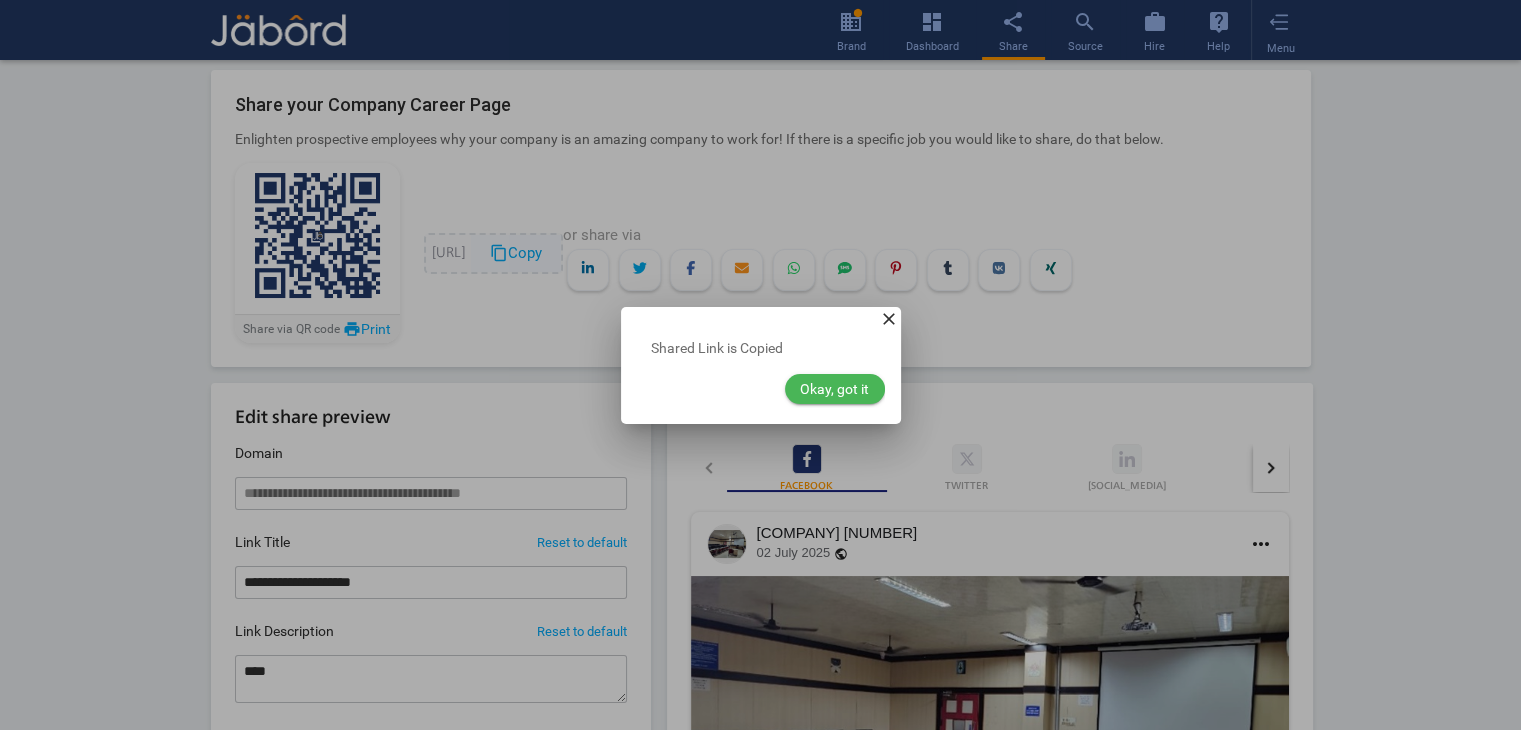 click on "Okay, got it" at bounding box center (835, 389) 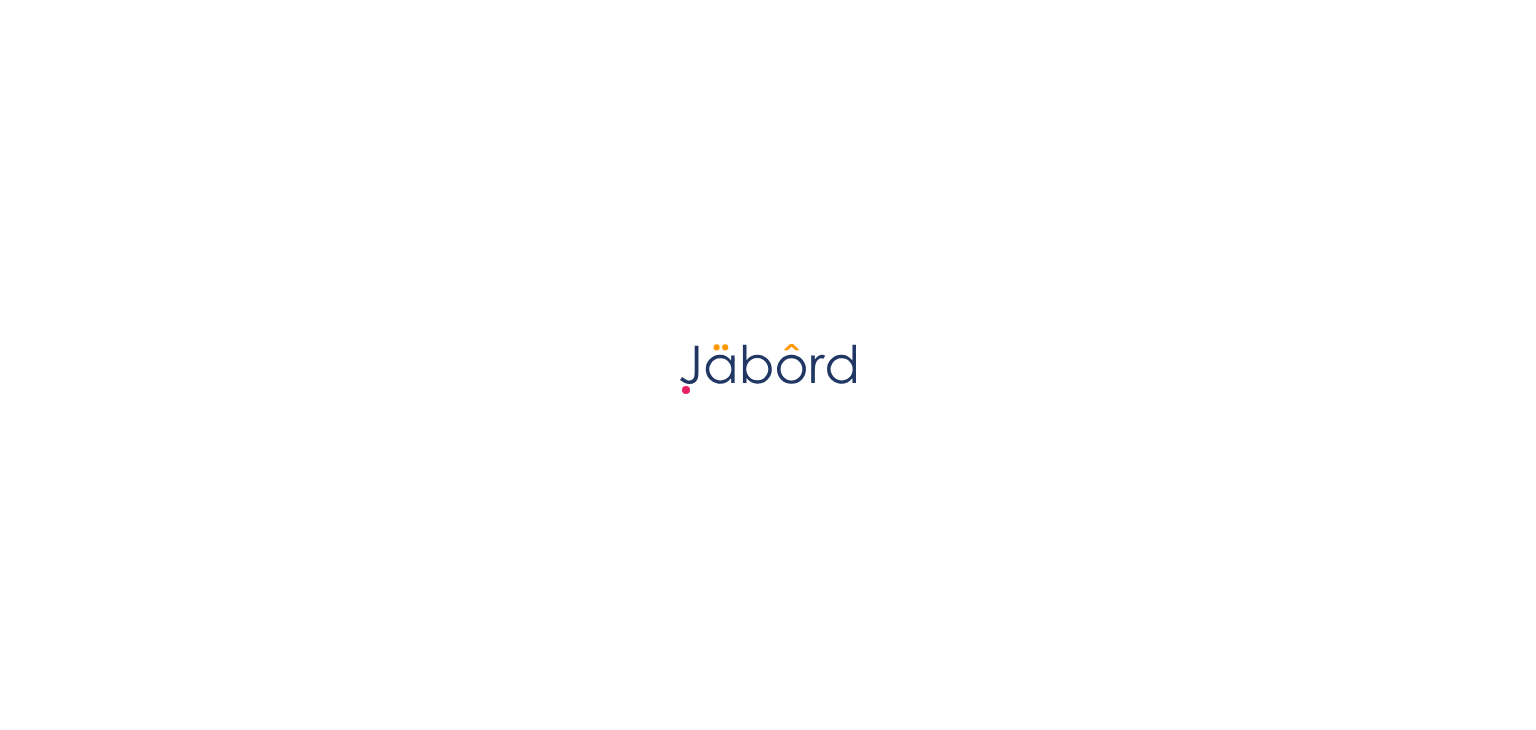 scroll, scrollTop: 0, scrollLeft: 0, axis: both 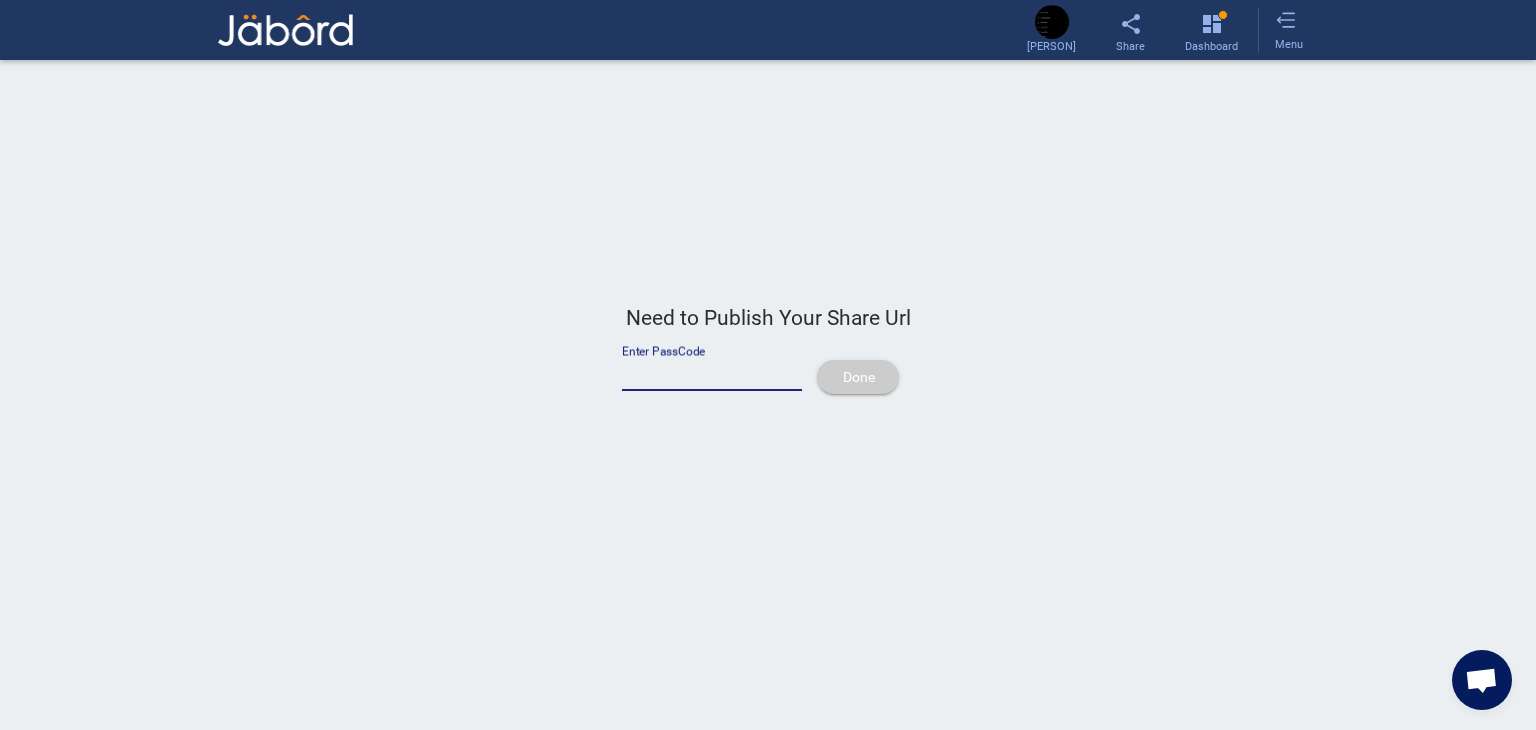 click on "Enter PassCode" at bounding box center [712, 374] 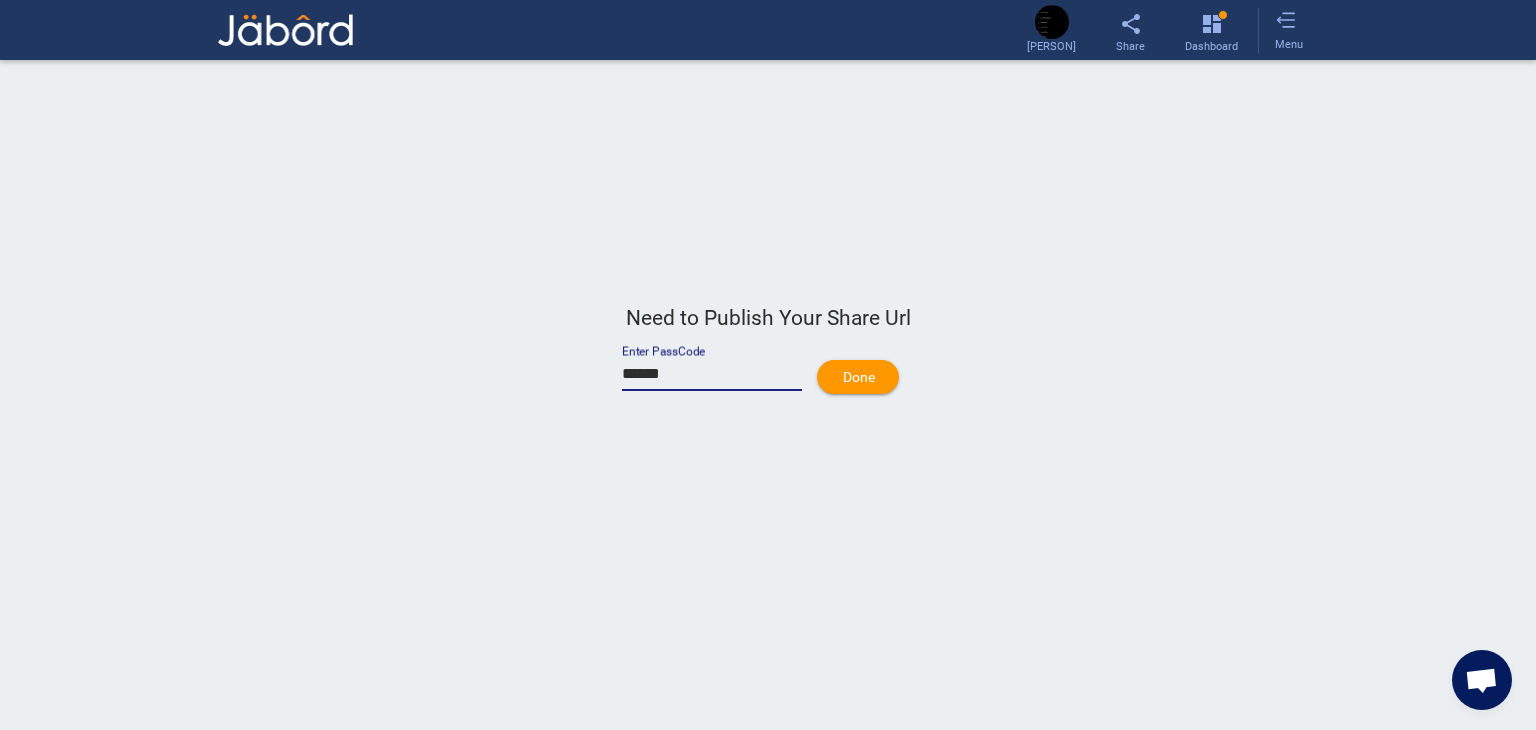 type on "******" 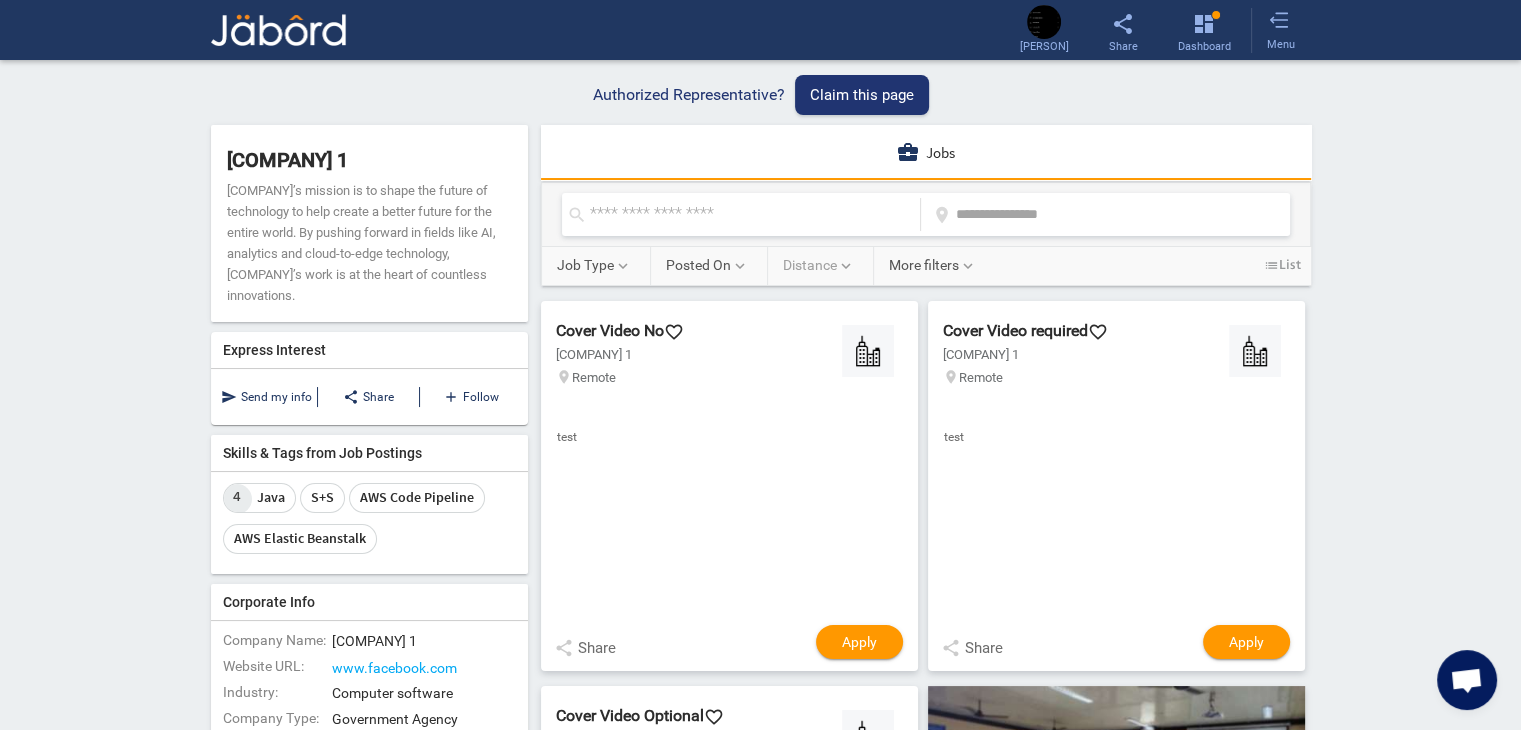 click on "send Send my info  share Share  add  Follow" at bounding box center (369, 397) 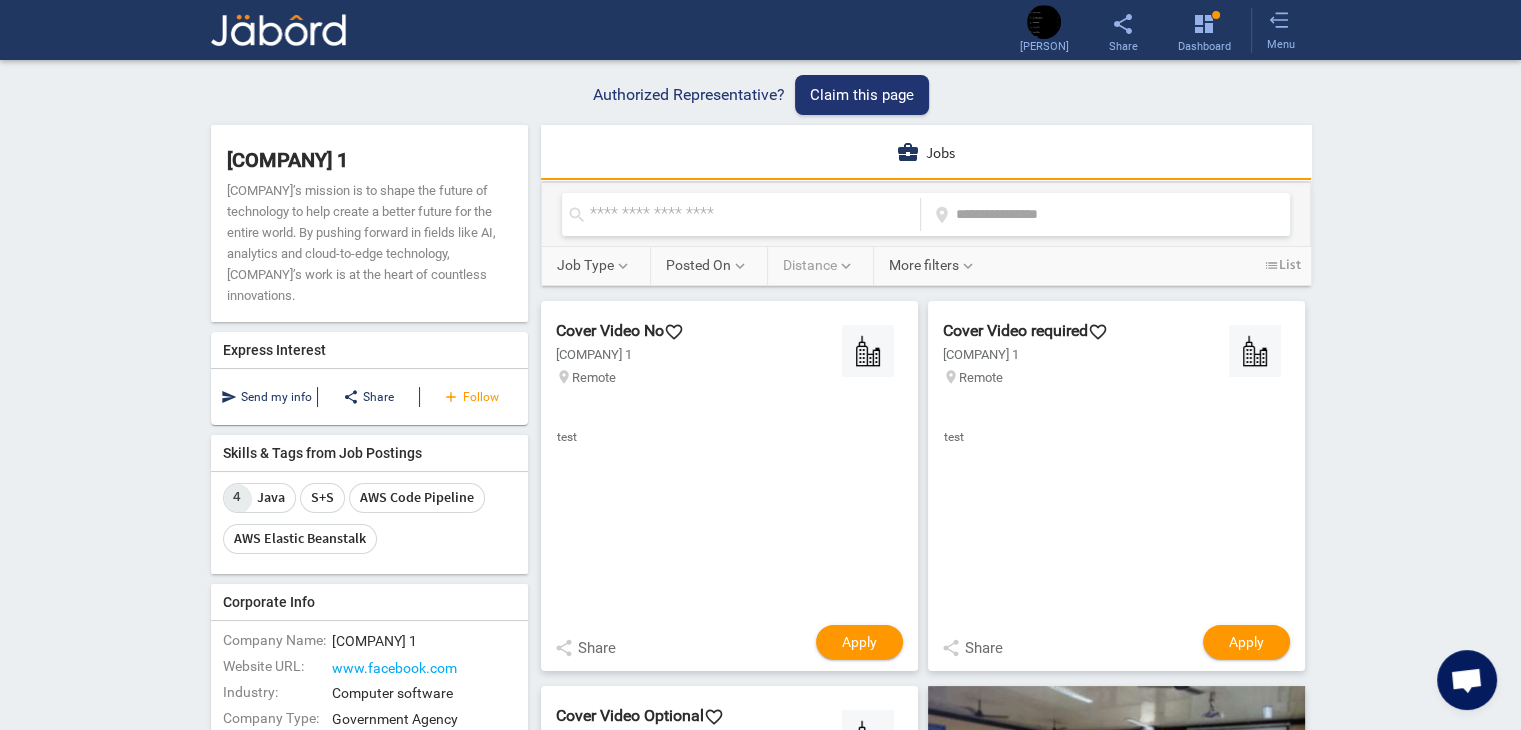 click on "add  Follow" at bounding box center [470, 397] 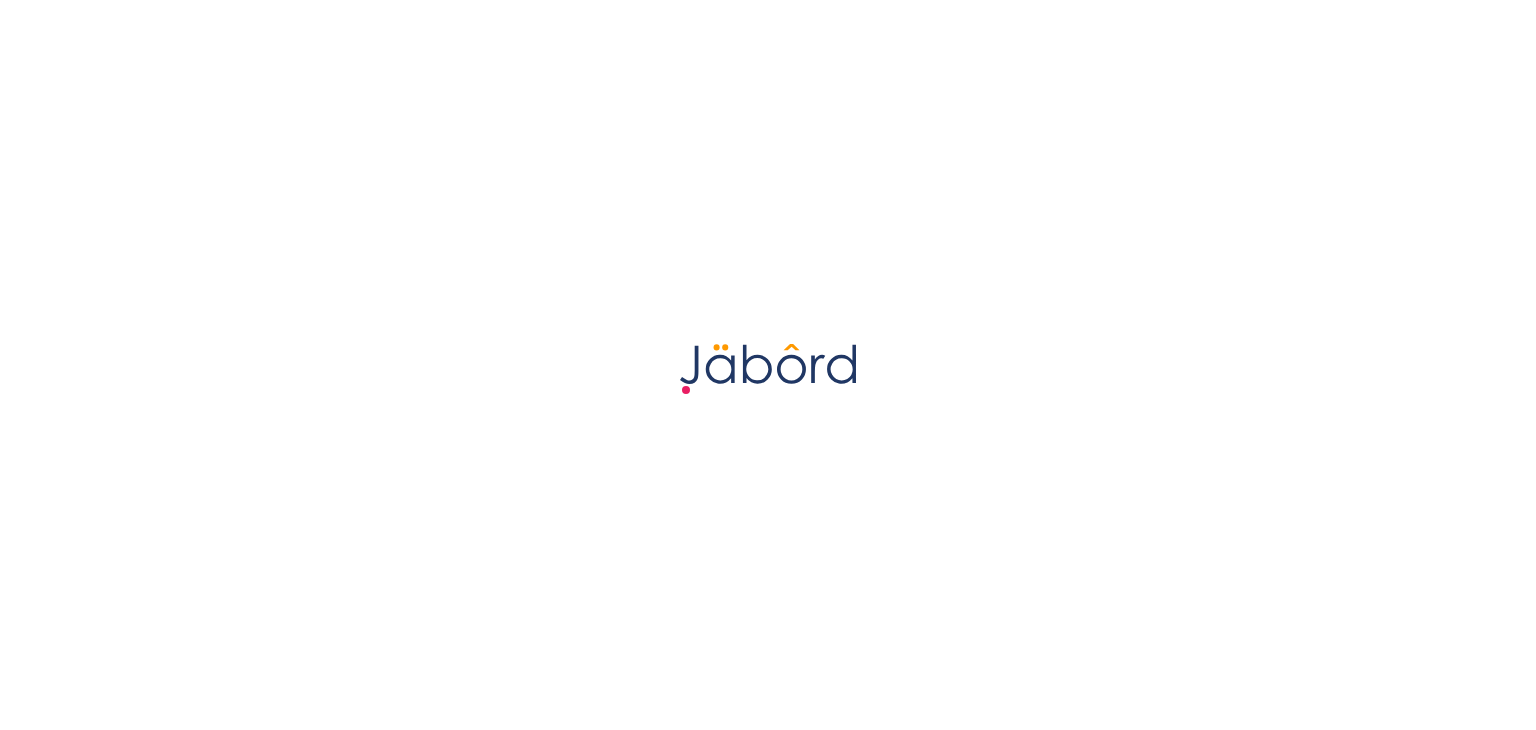 scroll, scrollTop: 0, scrollLeft: 0, axis: both 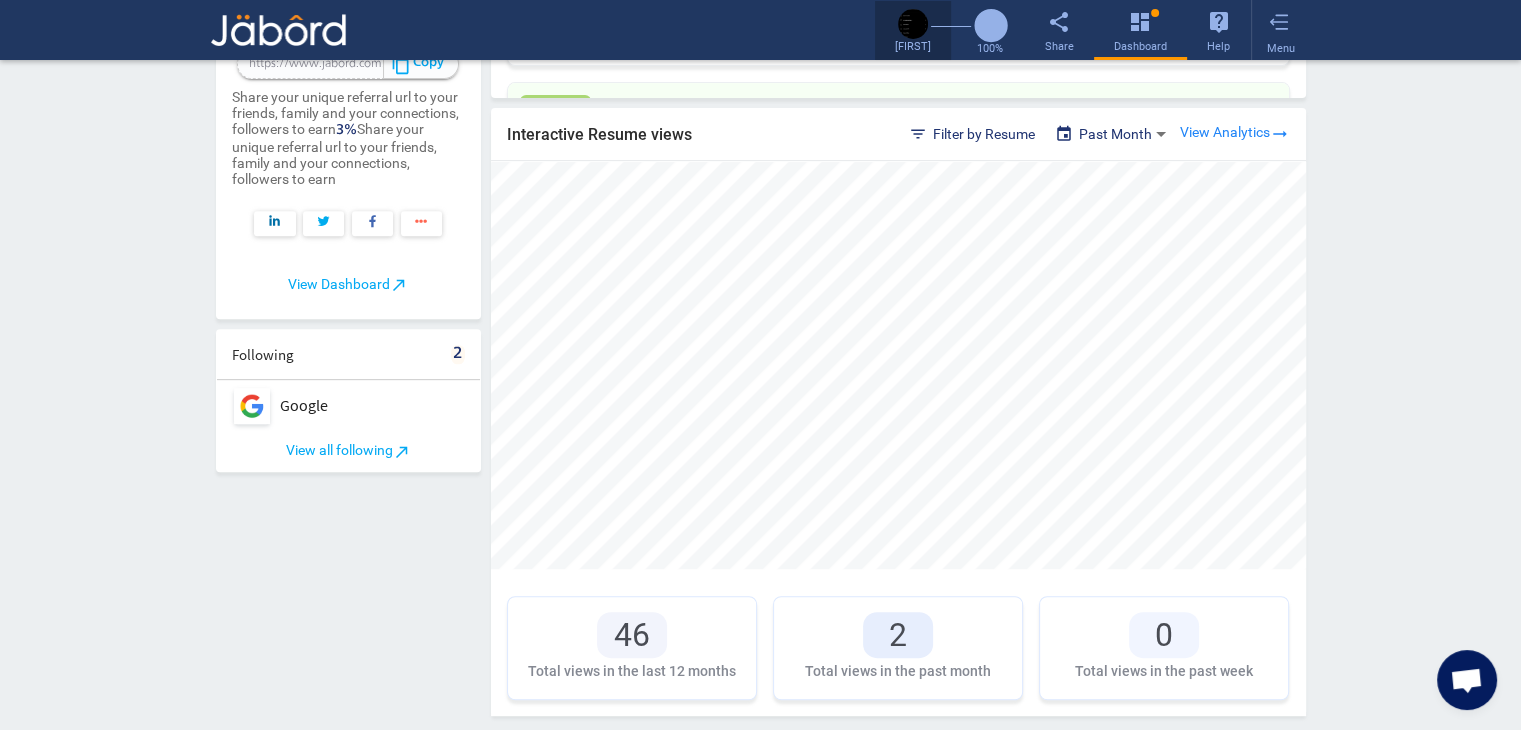 click at bounding box center [913, 24] 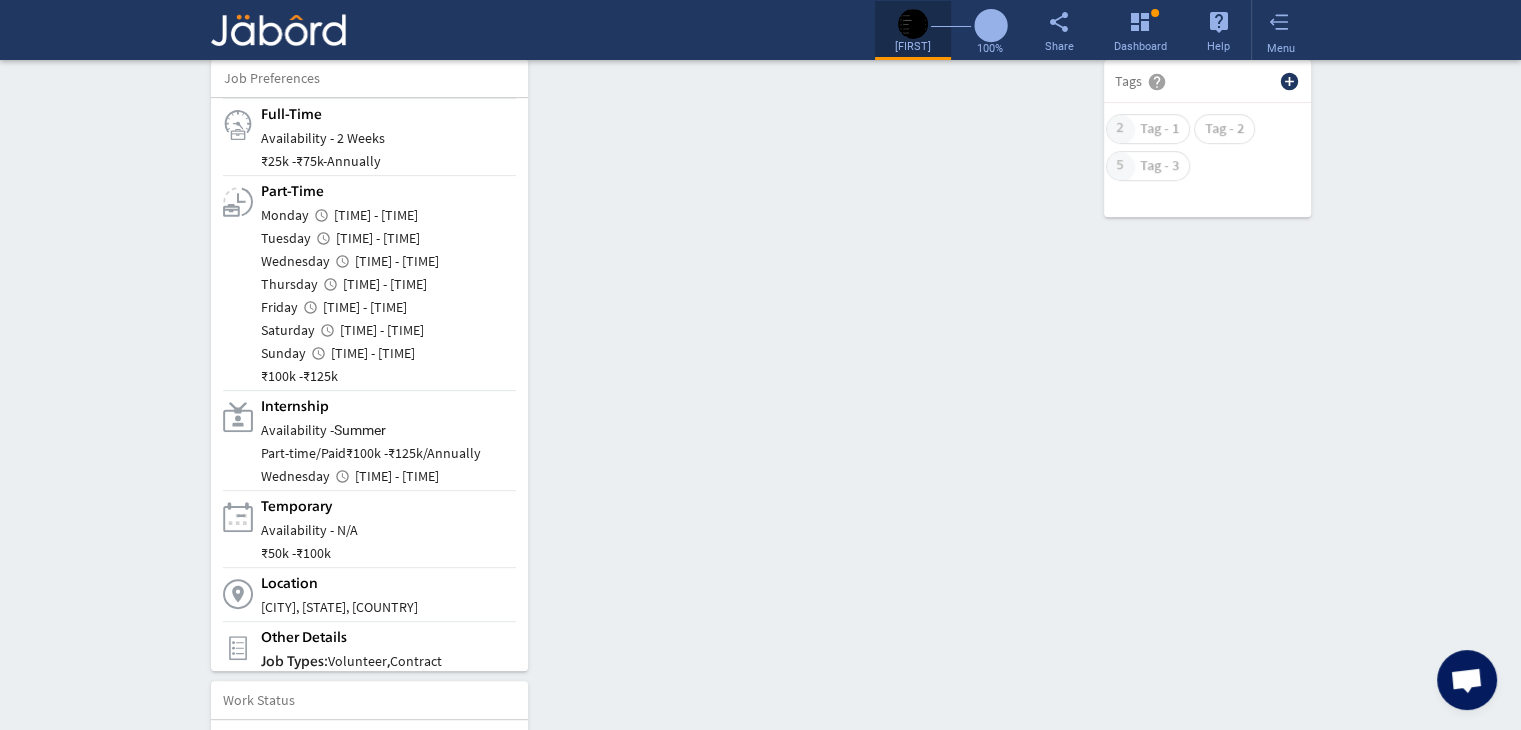 scroll, scrollTop: 0, scrollLeft: 0, axis: both 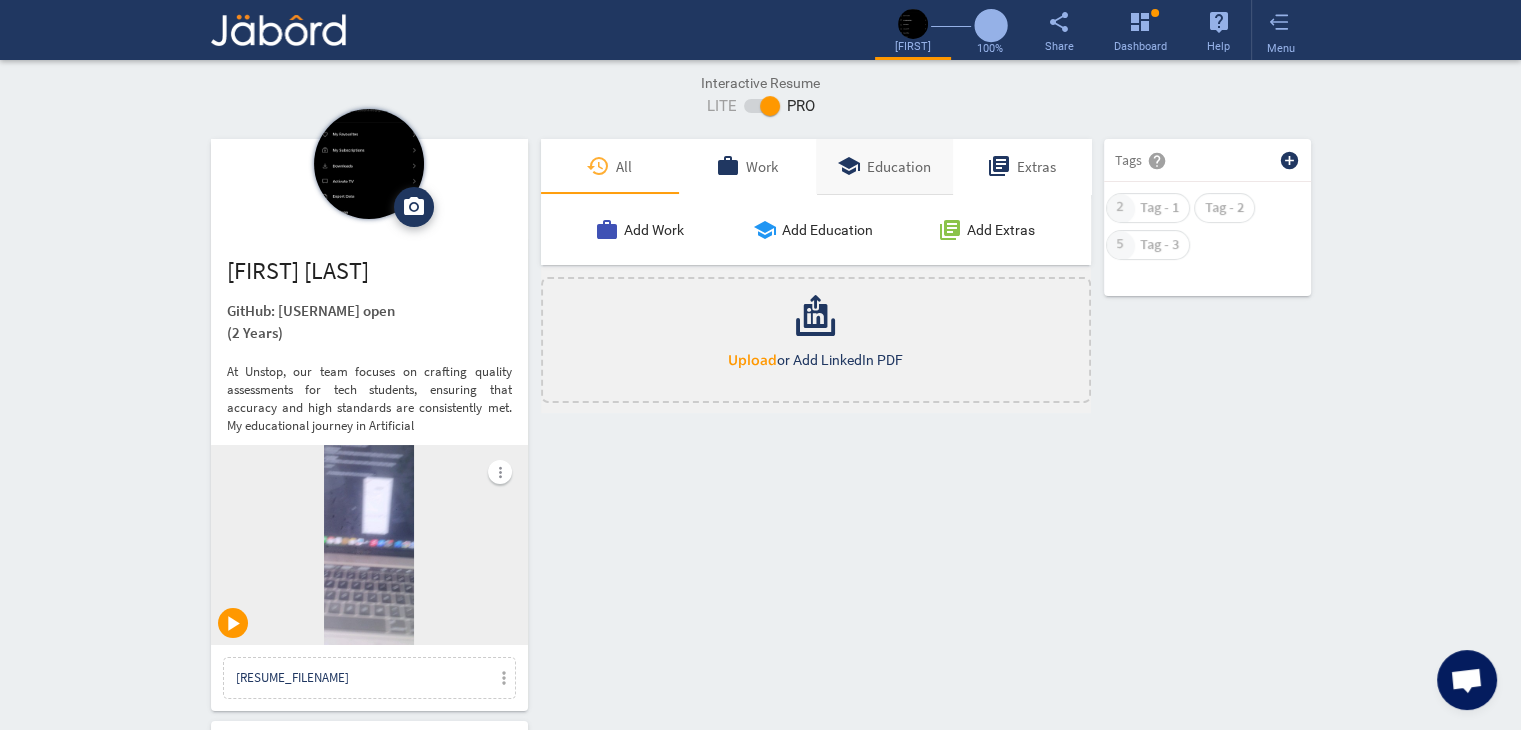 click on "school Education" at bounding box center (884, 166) 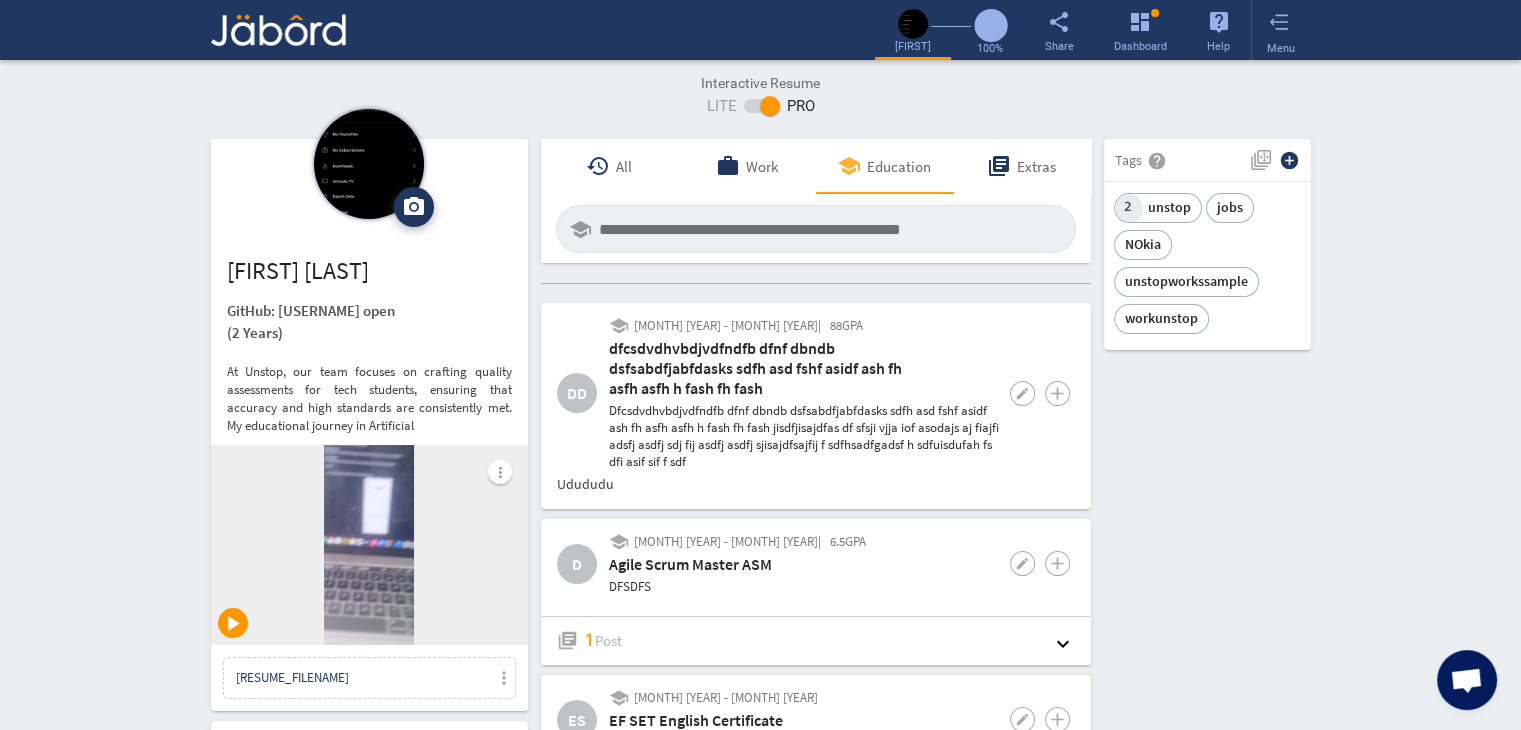 click on "camera_alt  Change Photo  Upload File delete Remove   edit  Ranveer Kumar   GitHub: I-RoshanKumar open   (2 Years)  At Unstop, our team focuses on crafting quality assessments for tech students, ensuring that accuracy and high standards are consistently met. My educational journey in Artificial  more_vert play_arrow Ranveer_K_Resume.pdf more_vert Contact edit email  ranveer.k@jeanmartin.com   public Public  Job Preferences  edit
.cls-1{fill:#989fa7;}
Full-Time  Availability - 2 Weeks ₹ 25k -  ₹ 75k   -   Annually
.cls-1{fill:#989fa7;}.cls-2{fill:#a5abb2;fill-rule:evenodd;}
Part-Time  Monday  access_time  1 PM - 11 PM Tuesday  access_time  9 AM - 11 PM Wednesday  access_time  9 AM - 11 PM Thursday  access_time Friday  ₹" at bounding box center (761, 1568) 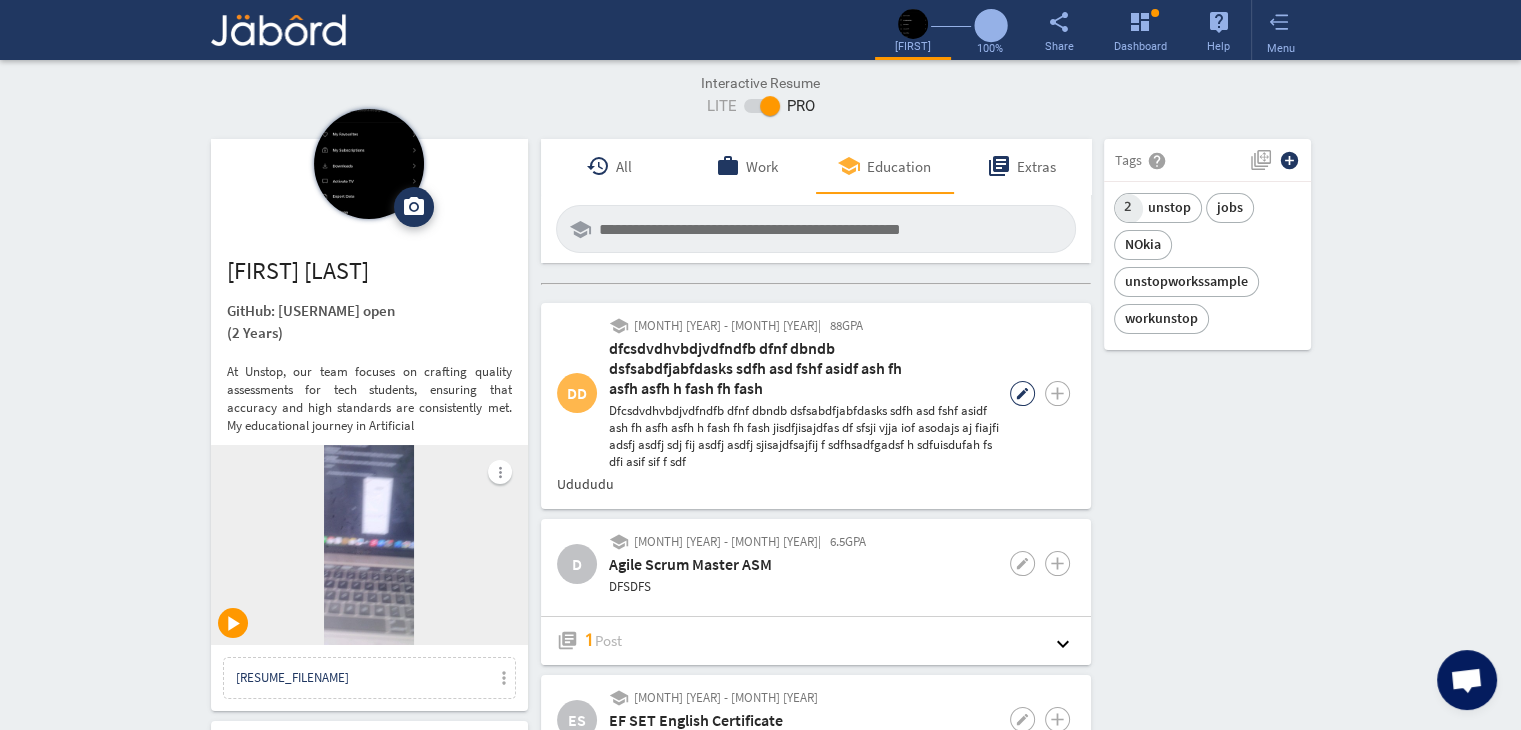 click on "••••" at bounding box center [1022, 393] 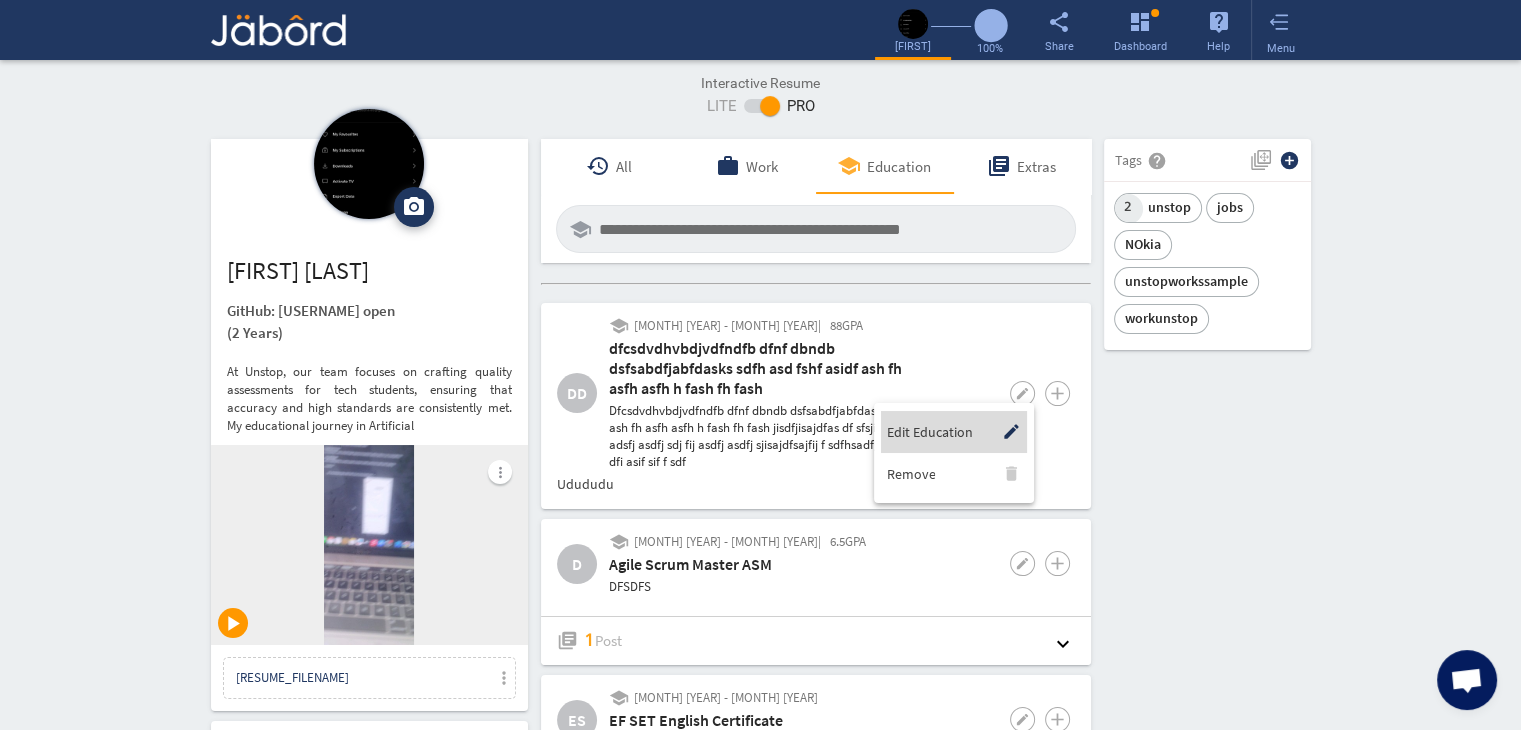 click on "Edit Education" at bounding box center [929, 432] 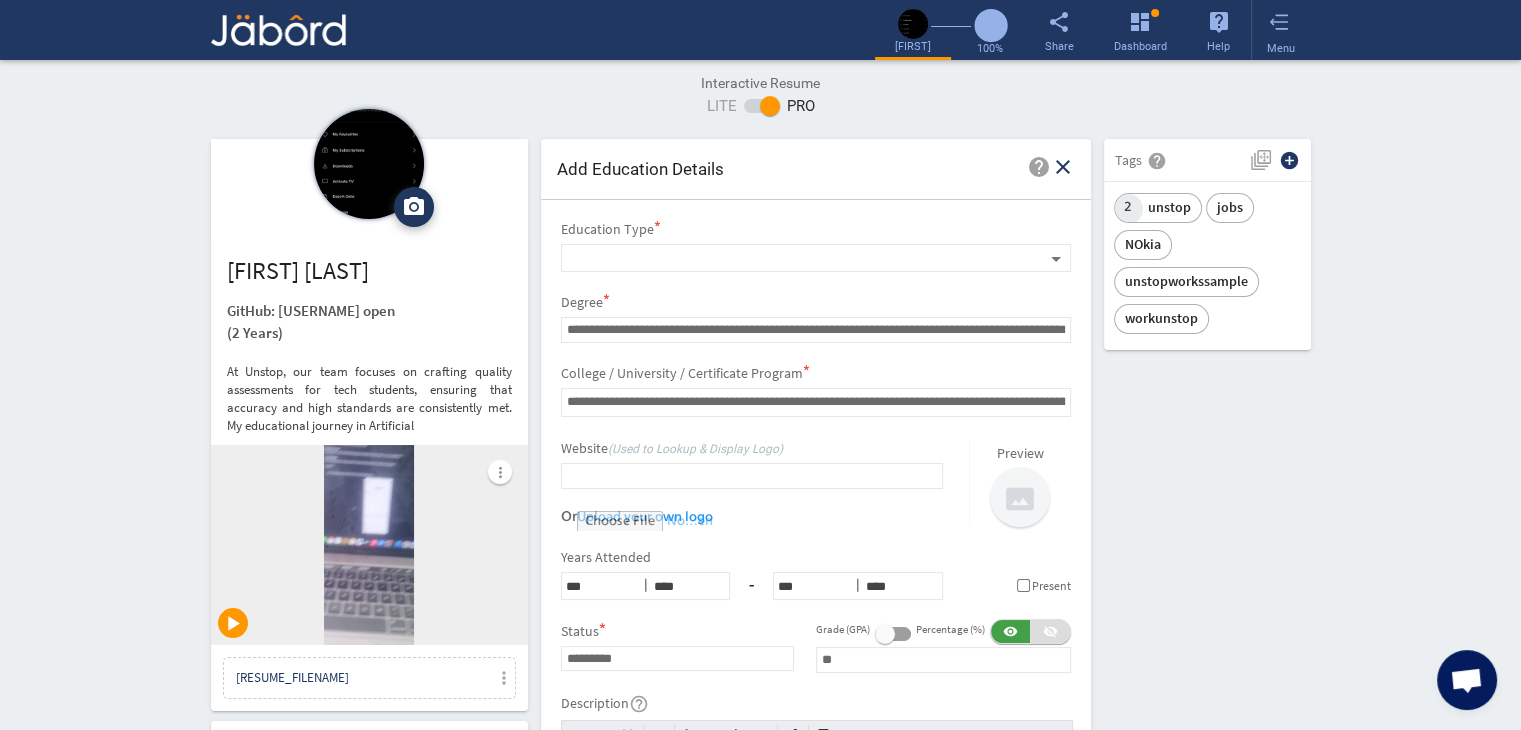 scroll, scrollTop: 0, scrollLeft: 0, axis: both 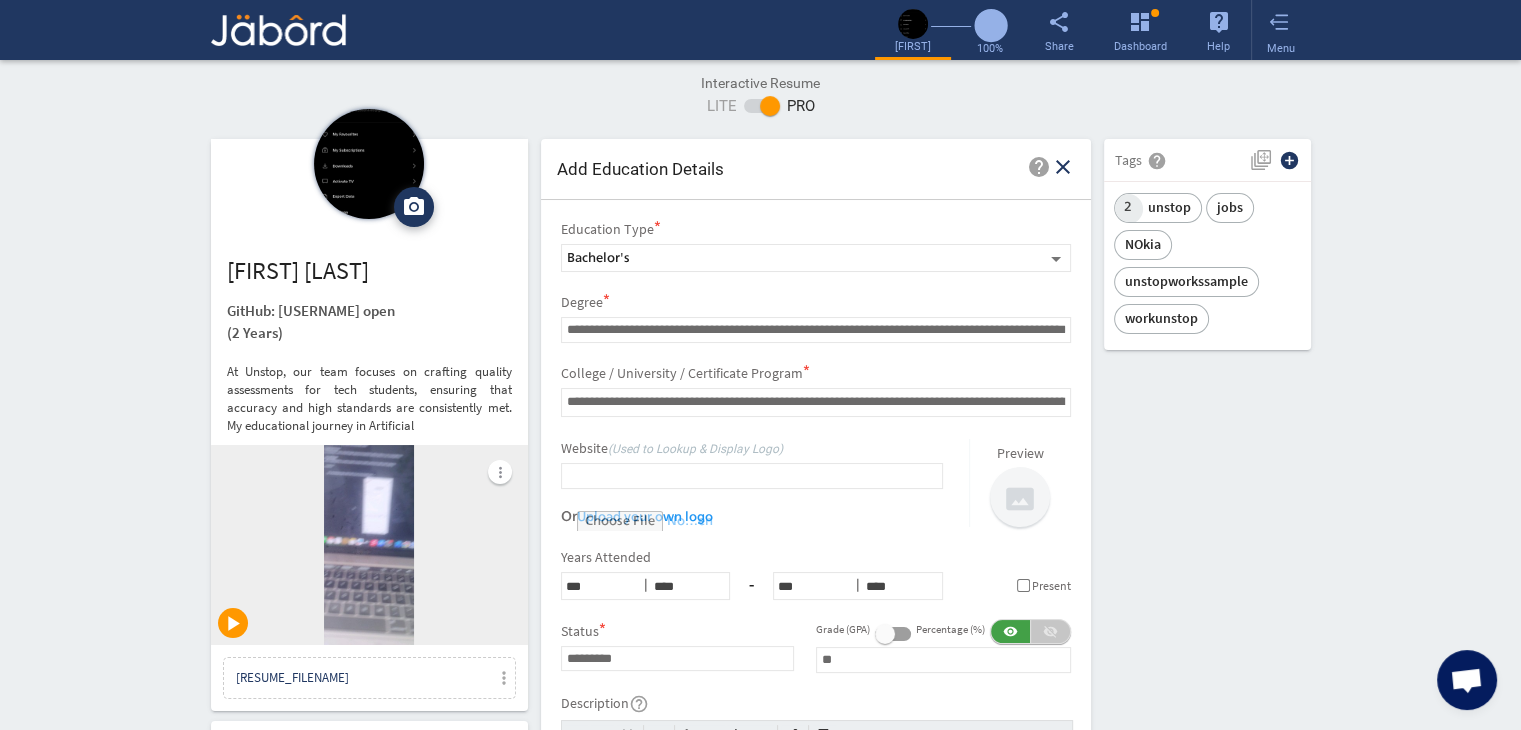 click on "visibility_off" at bounding box center [1050, 631] 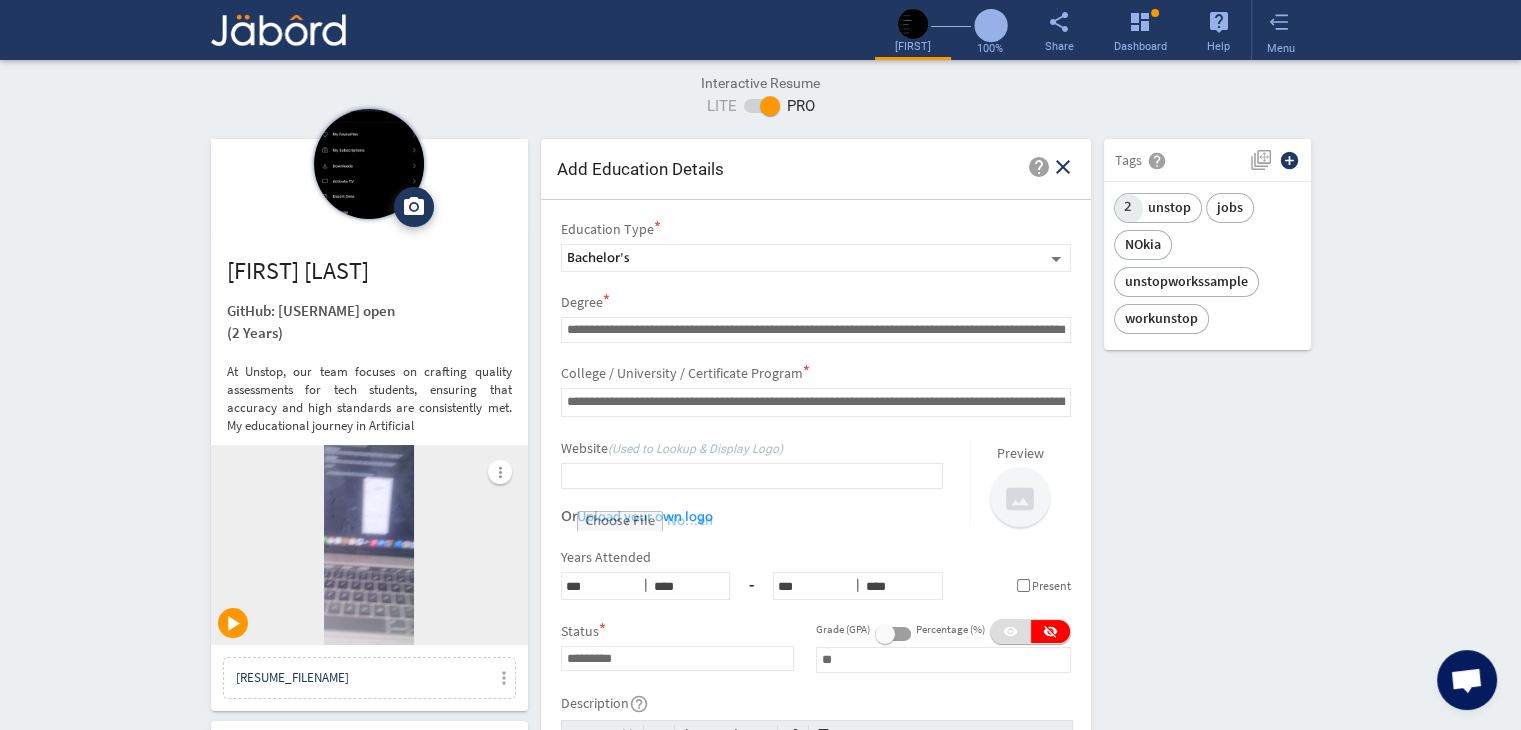 click on "camera_alt  Change Photo  Upload File delete Remove   edit  Ranveer Kumar   GitHub: I-RoshanKumar open   (2 Years)  At Unstop, our team focuses on crafting quality assessments for tech students, ensuring that accuracy and high standards are consistently met. My educational journey in Artificial  more_vert play_arrow Ranveer_K_Resume.pdf more_vert Contact edit email  ranveer.k@jeanmartin.com   public Public  Job Preferences  edit
.cls-1{fill:#989fa7;}
Full-Time  Availability - 2 Weeks ₹ 25k -  ₹ 75k   -   Annually
.cls-1{fill:#989fa7;}.cls-2{fill:#a5abb2;fill-rule:evenodd;}
Part-Time  Monday  access_time  1 PM - 11 PM Tuesday  access_time  9 AM - 11 PM Wednesday  access_time  9 AM - 11 PM Thursday  access_time Friday  ₹" at bounding box center [761, 1568] 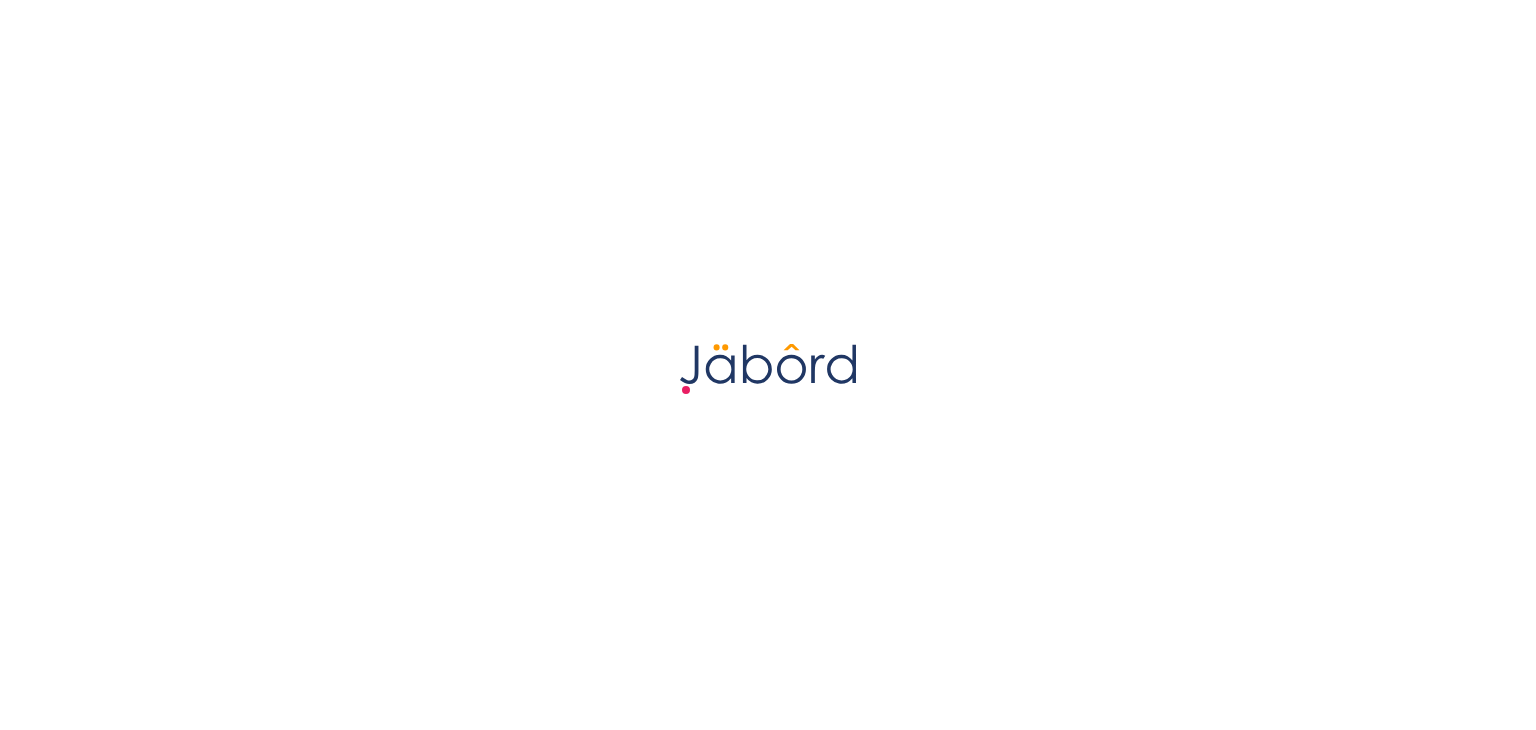 scroll, scrollTop: 0, scrollLeft: 0, axis: both 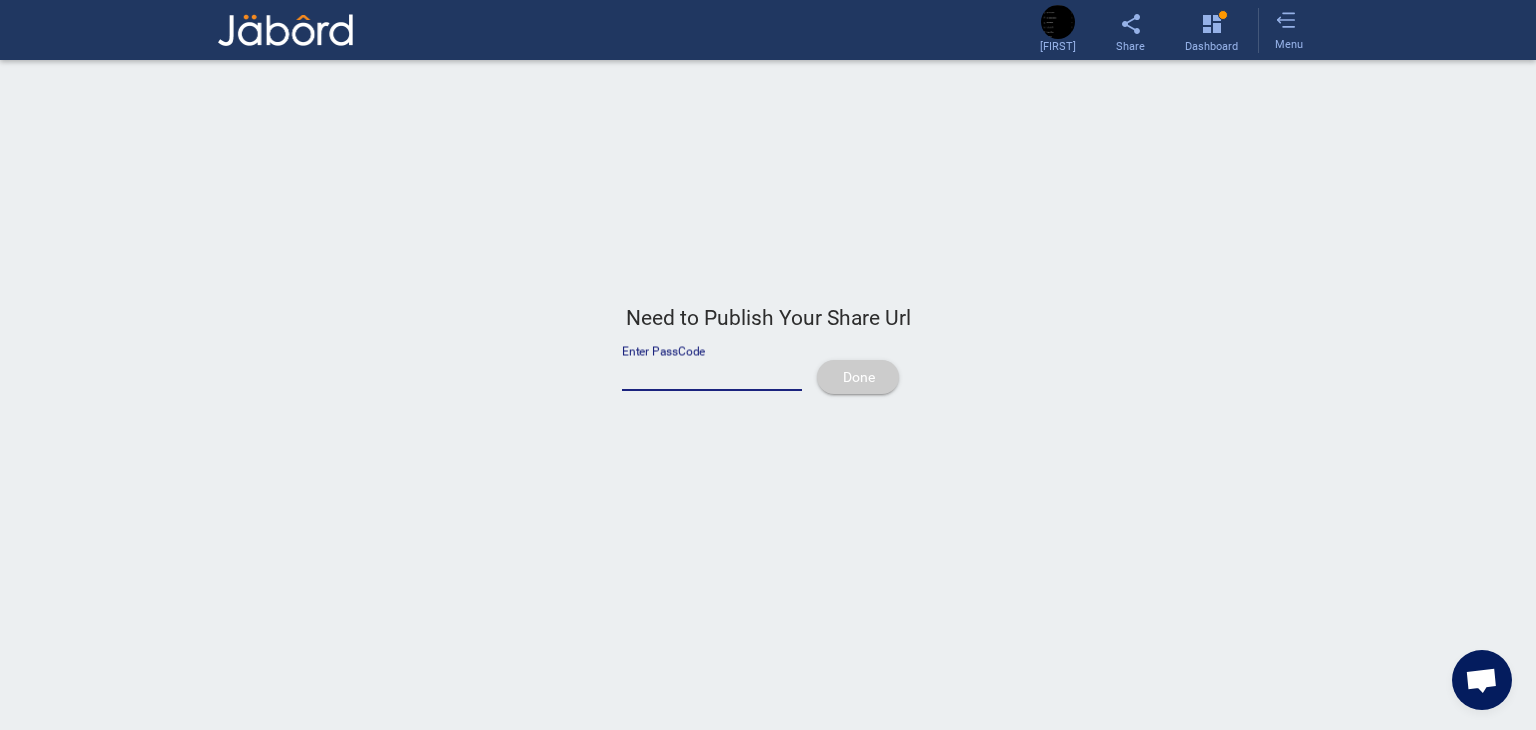 click on "Enter PassCode" at bounding box center (712, 374) 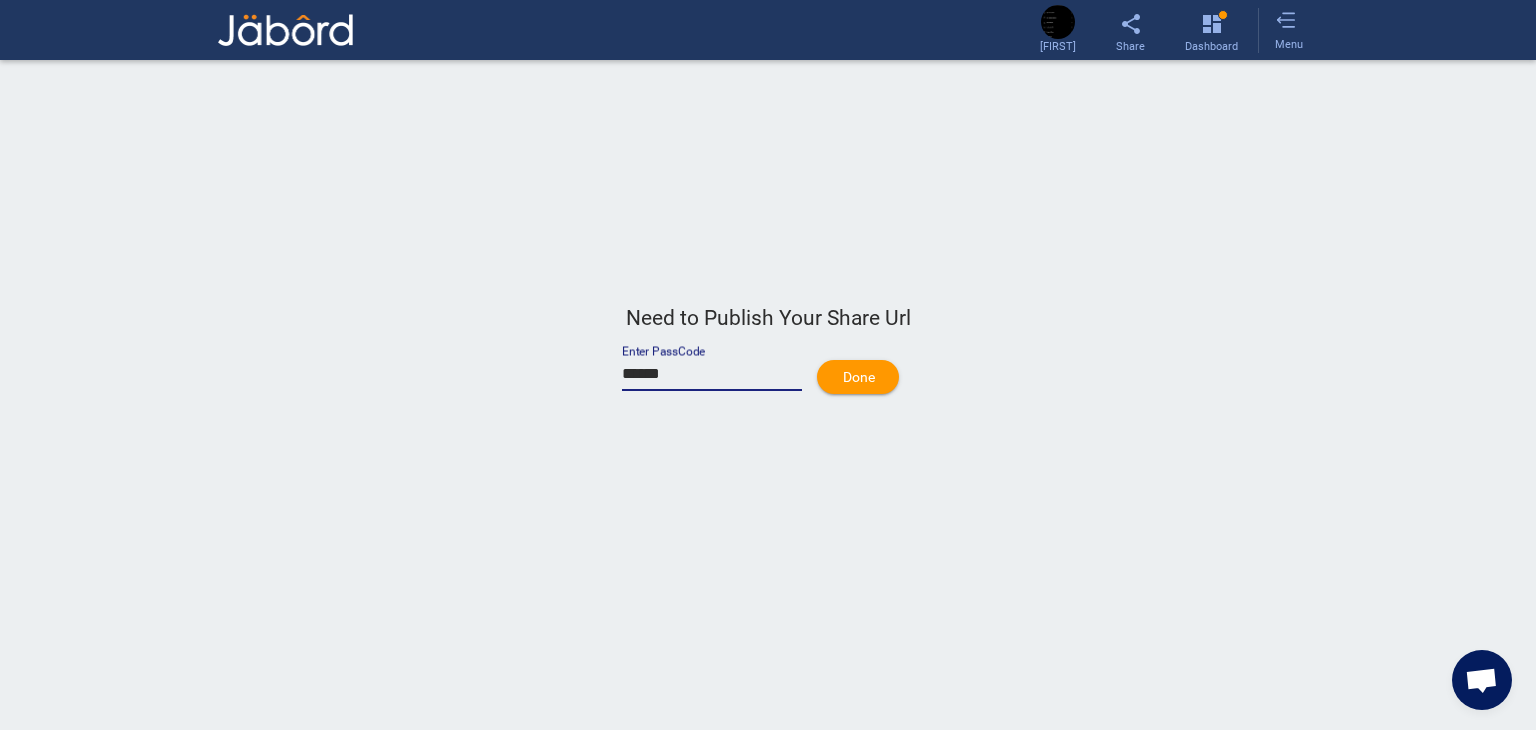 type on "******" 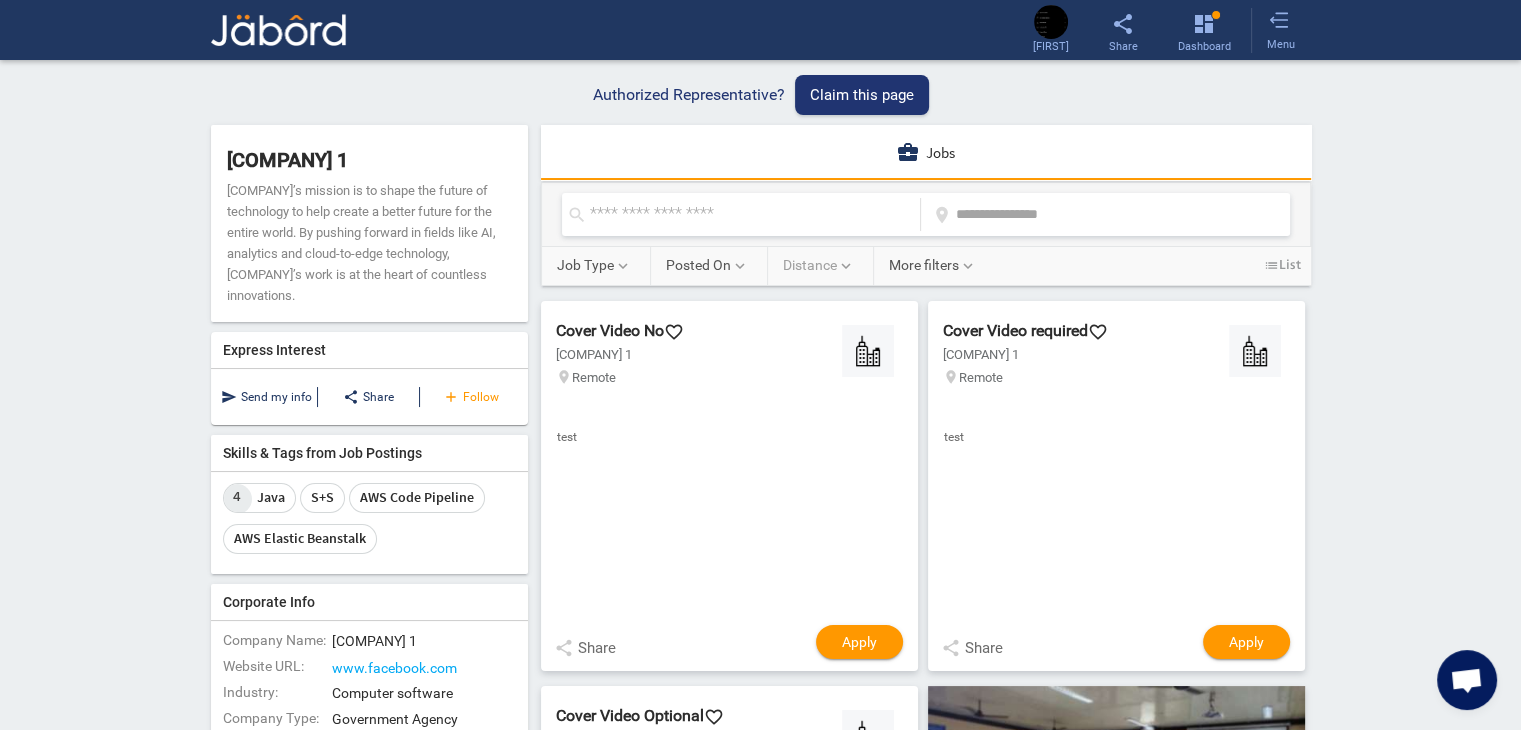click on "add" at bounding box center (229, 397) 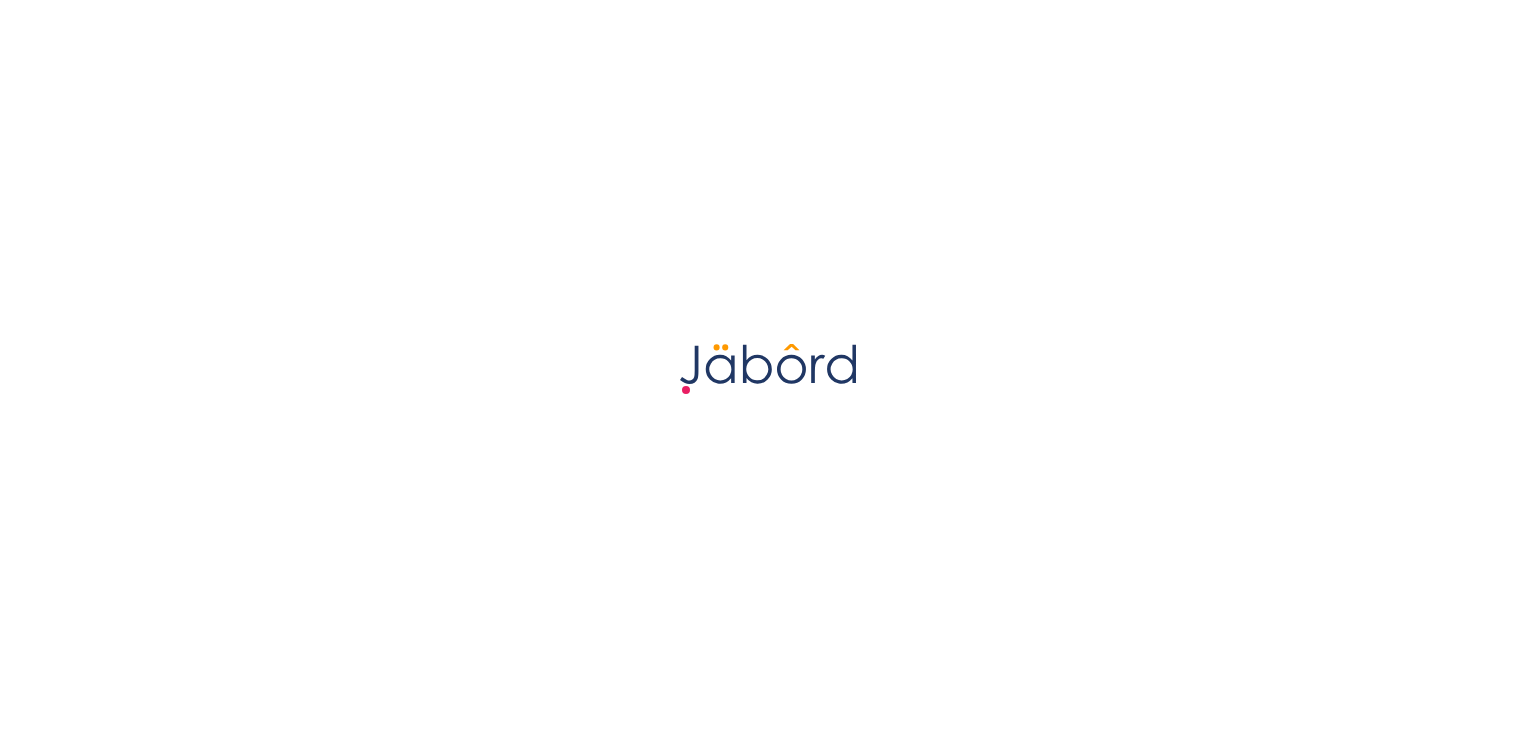 scroll, scrollTop: 0, scrollLeft: 0, axis: both 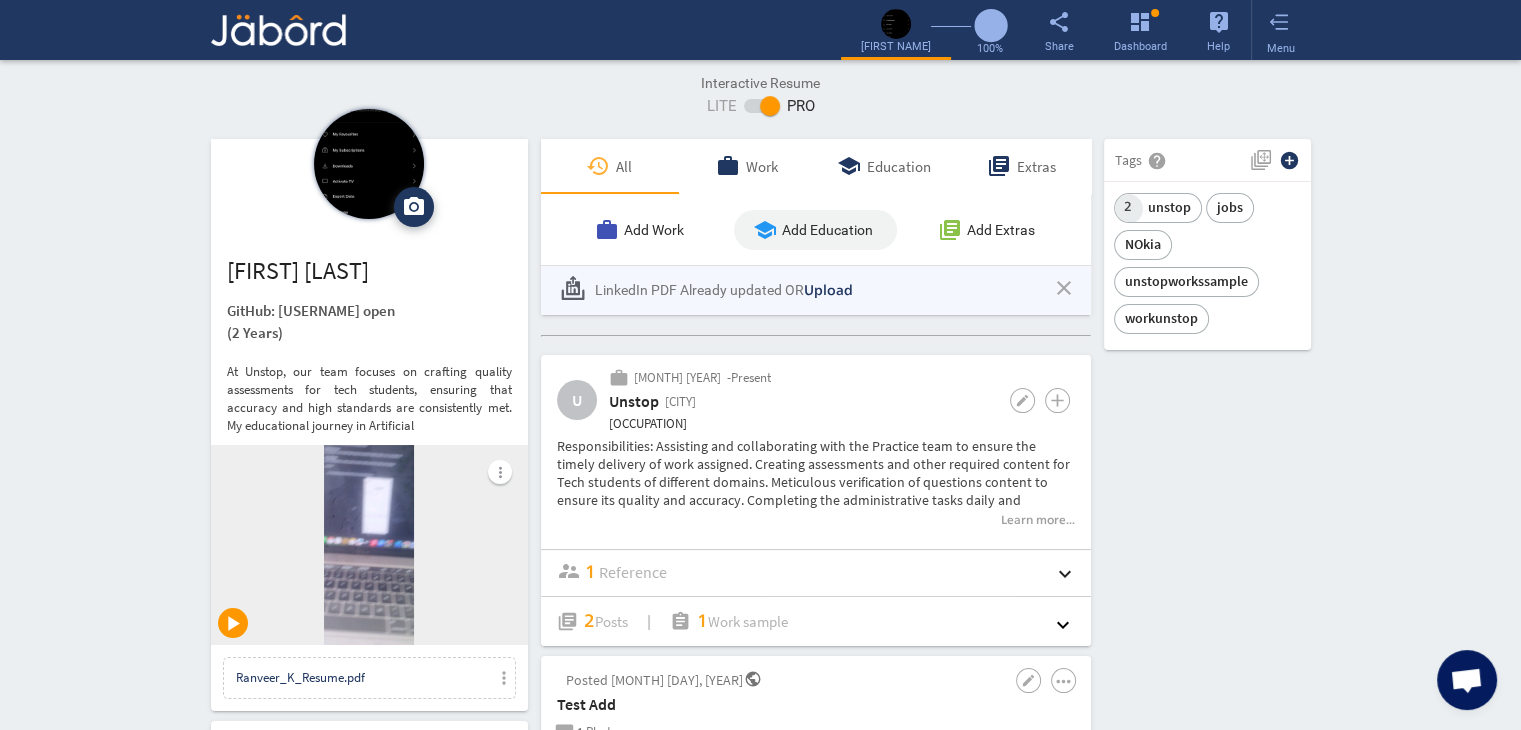 click on "Add Education" at bounding box center [654, 230] 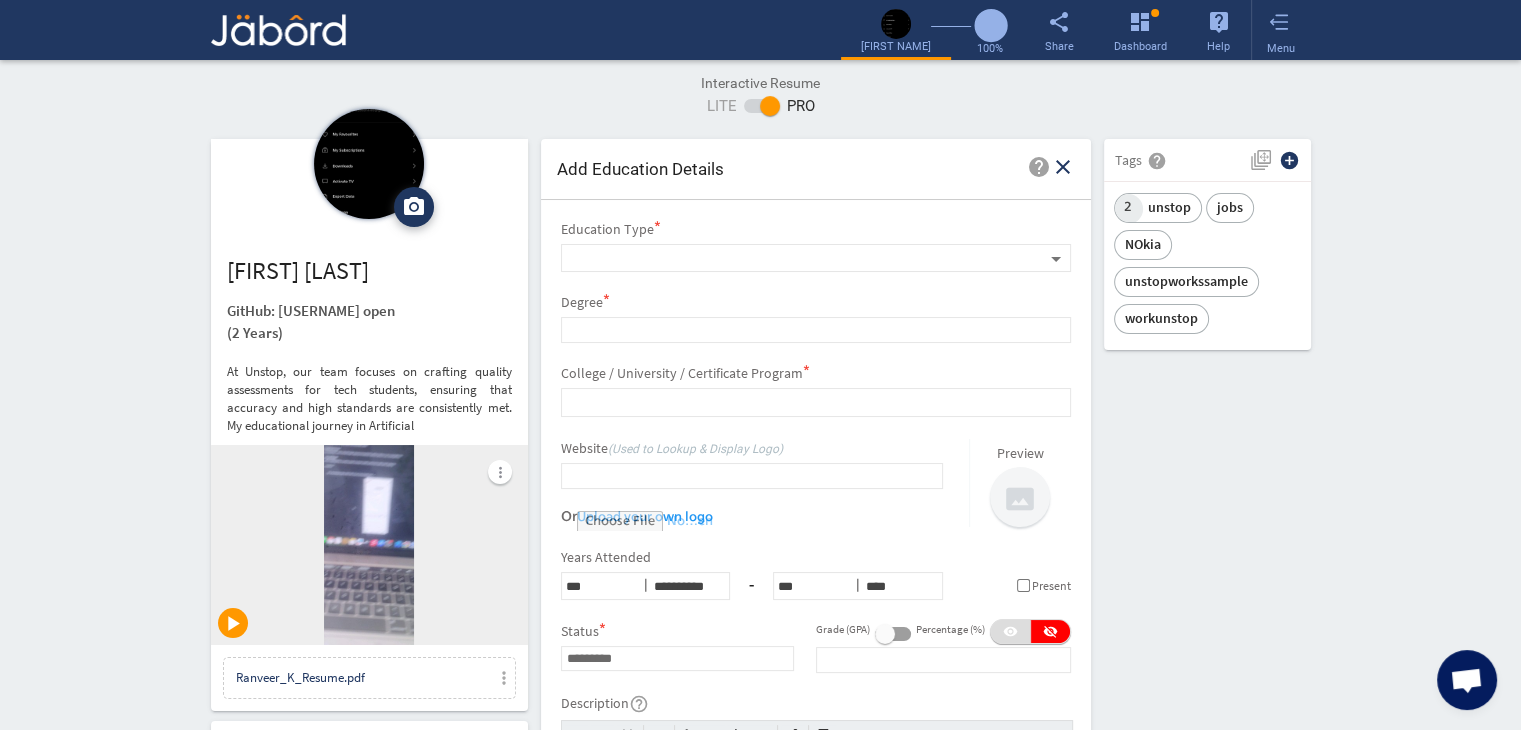 scroll, scrollTop: 0, scrollLeft: 0, axis: both 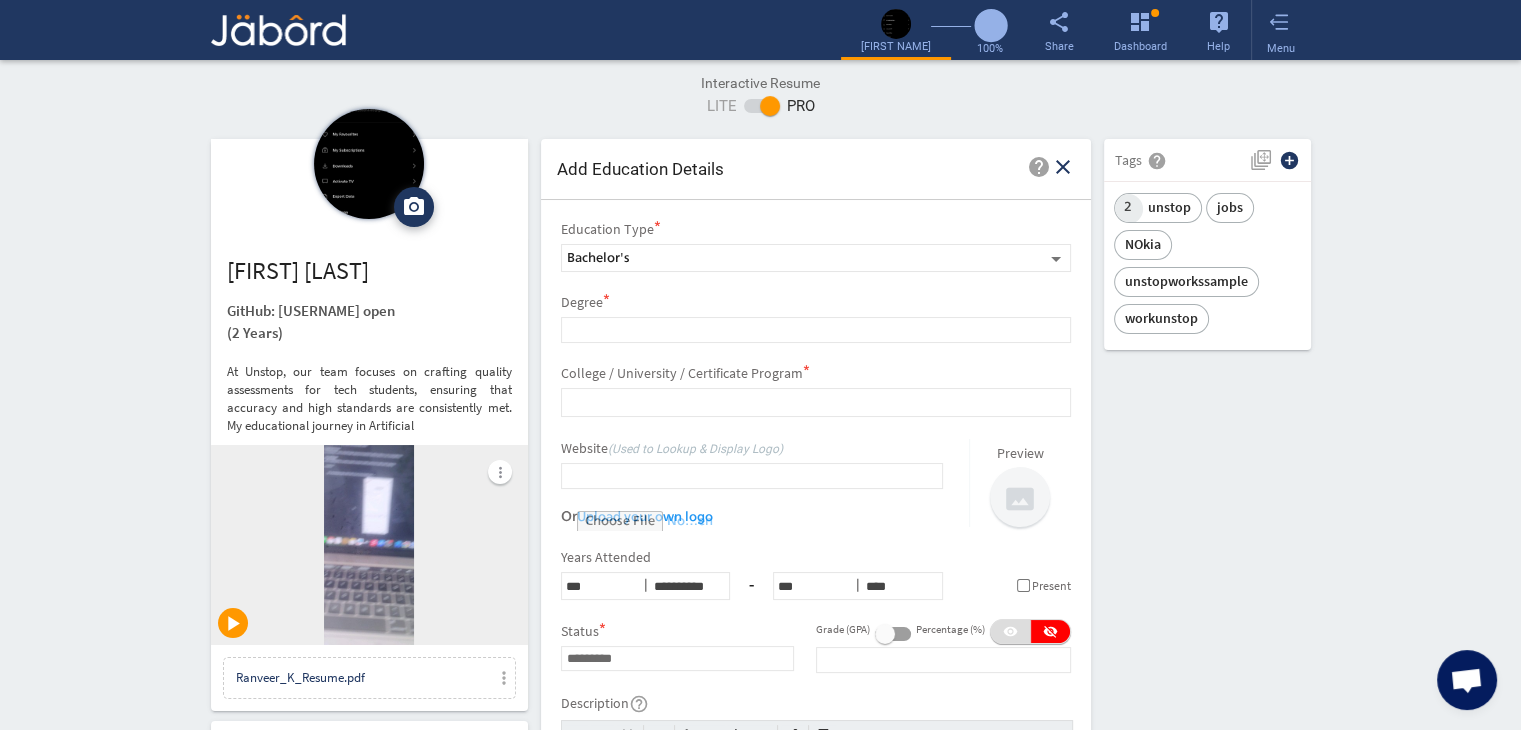 click on "close" at bounding box center (1063, 167) 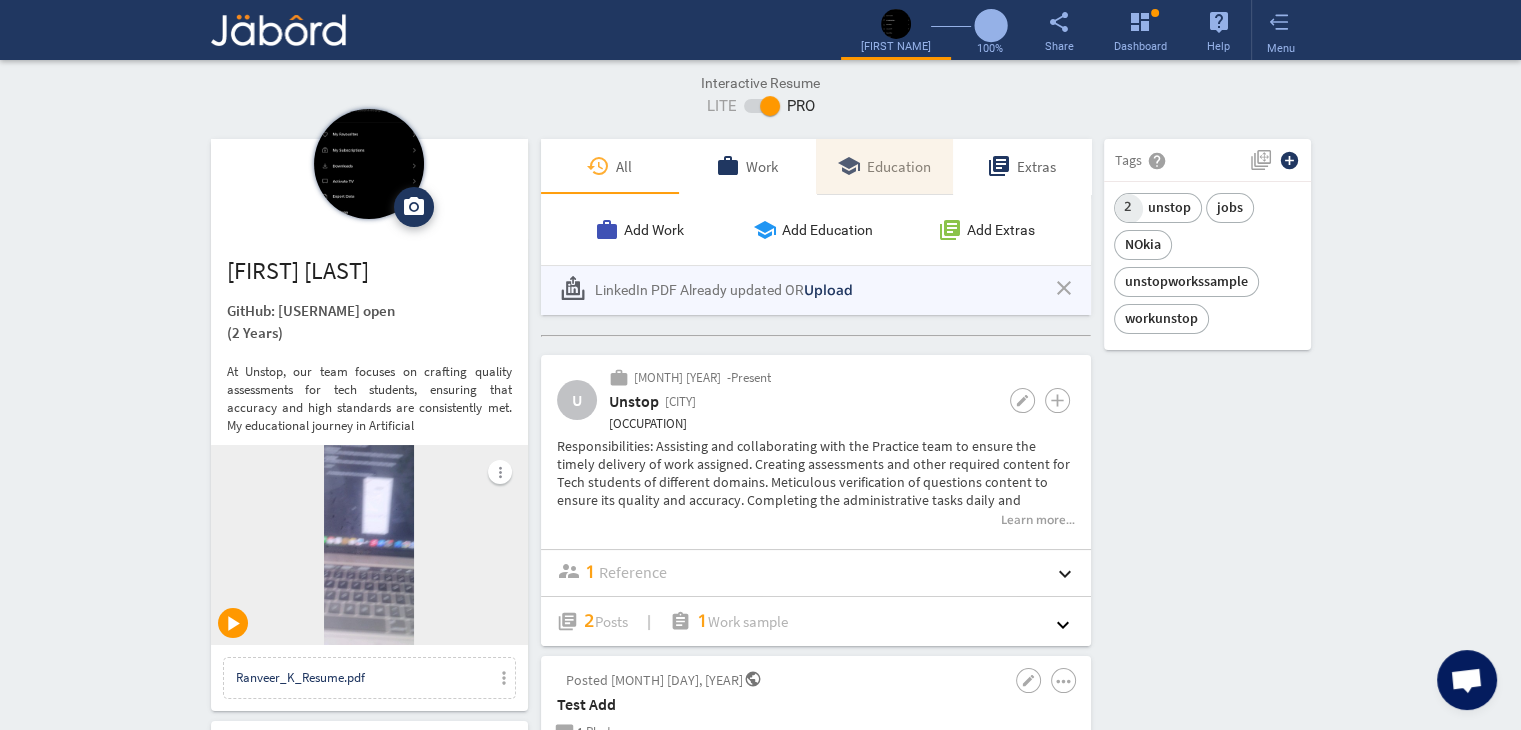 click on "school Education" at bounding box center [884, 166] 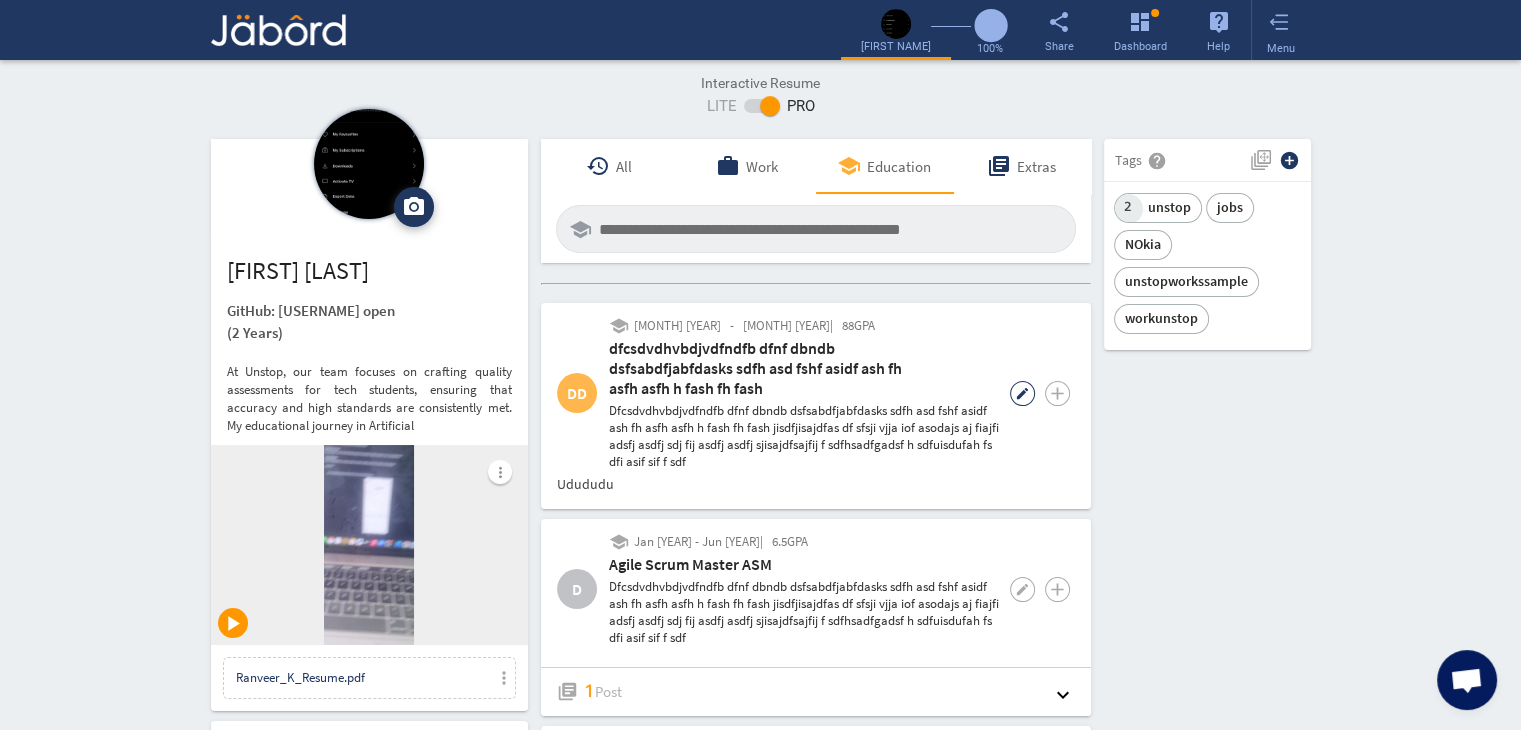 click on "••••" at bounding box center [1022, 393] 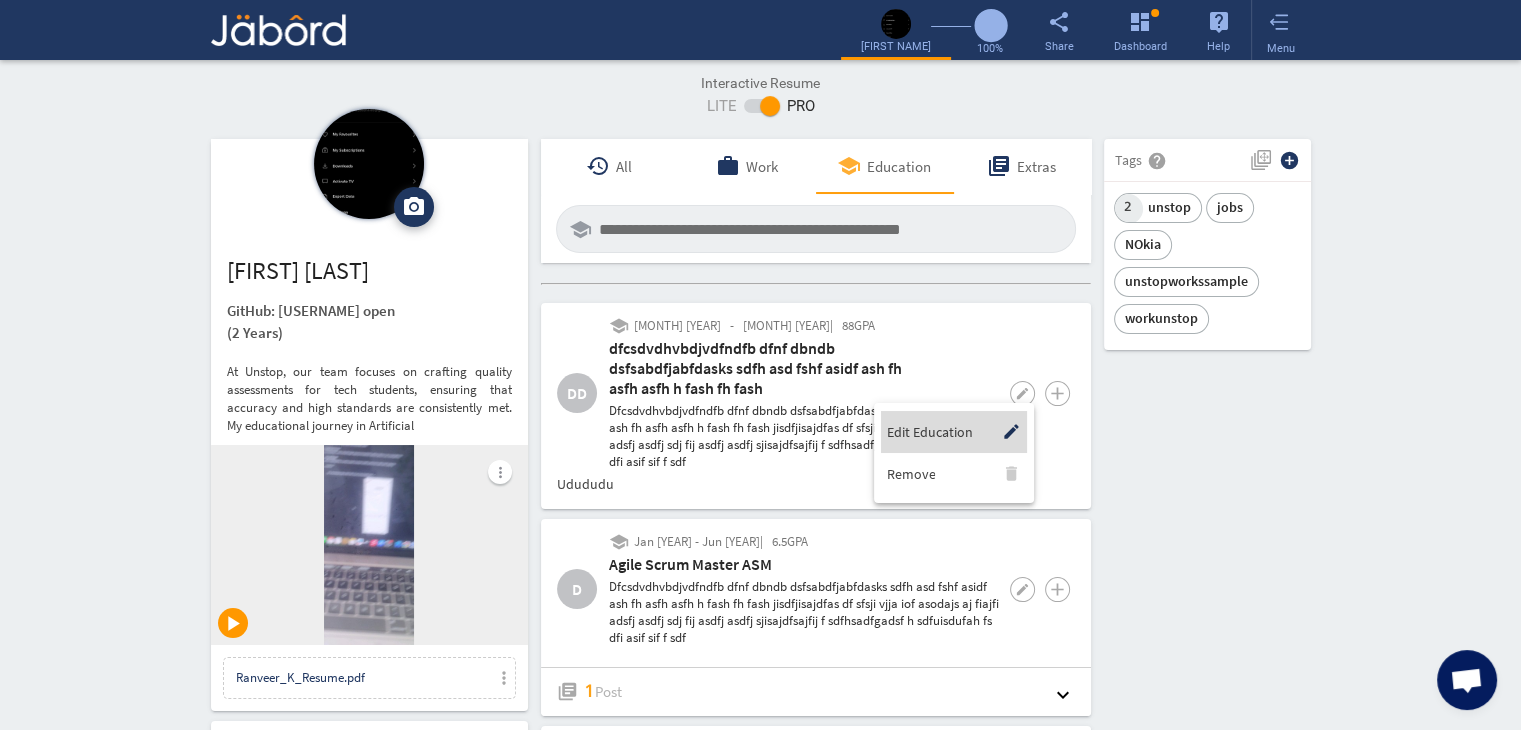 click on "Edit Education edit" at bounding box center (956, 432) 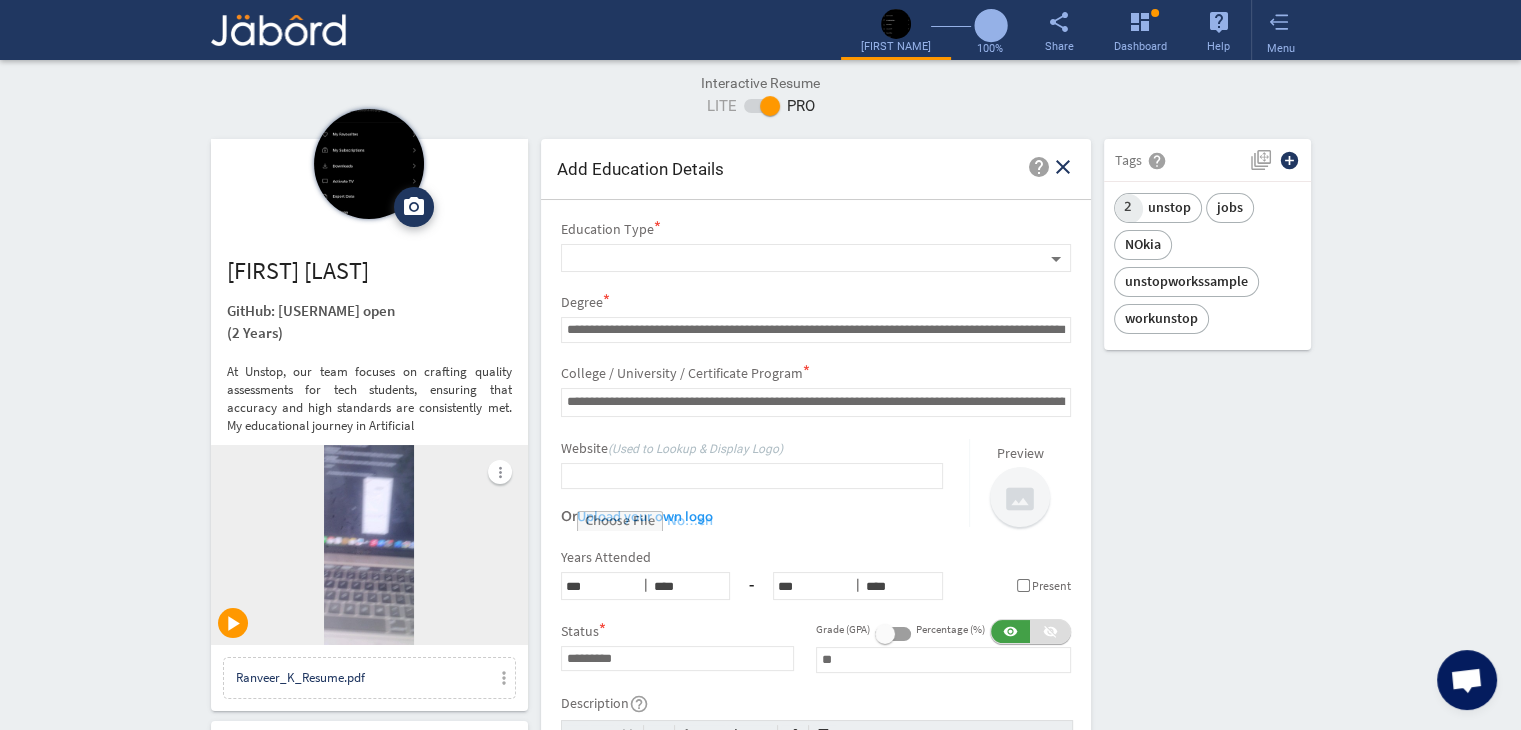 scroll, scrollTop: 0, scrollLeft: 0, axis: both 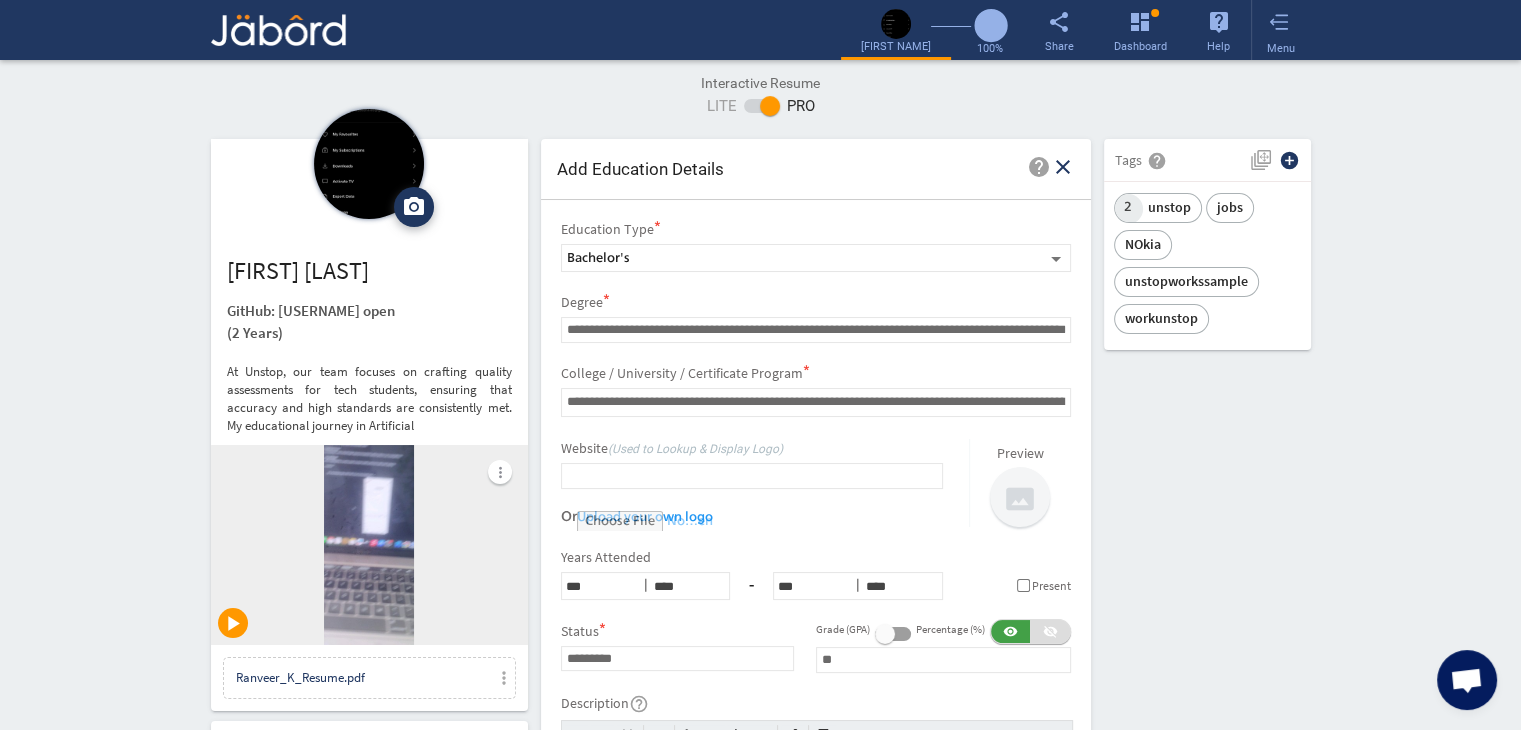 click on "camera_alt  Change Photo  Upload File delete Remove   edit  Ranveer Kumar   GitHub: I-RoshanKumar open   (2 Years)  At Unstop, our team focuses on crafting quality assessments for tech students, ensuring that accuracy and high standards are consistently met. My educational journey in Artificial  more_vert play_arrow Ranveer_K_Resume.pdf more_vert Contact edit email  ranveer.k@jeanmartin.com   public Public  Job Preferences  edit
.cls-1{fill:#989fa7;}
Full-Time  Availability - 2 Weeks ₹ 25k -  ₹ 75k   -   Annually
.cls-1{fill:#989fa7;}.cls-2{fill:#a5abb2;fill-rule:evenodd;}
Part-Time  Monday  access_time  1 PM - 11 PM Tuesday  access_time  9 AM - 11 PM Wednesday  access_time  9 AM - 11 PM Thursday  access_time Friday  ₹" at bounding box center (761, 1549) 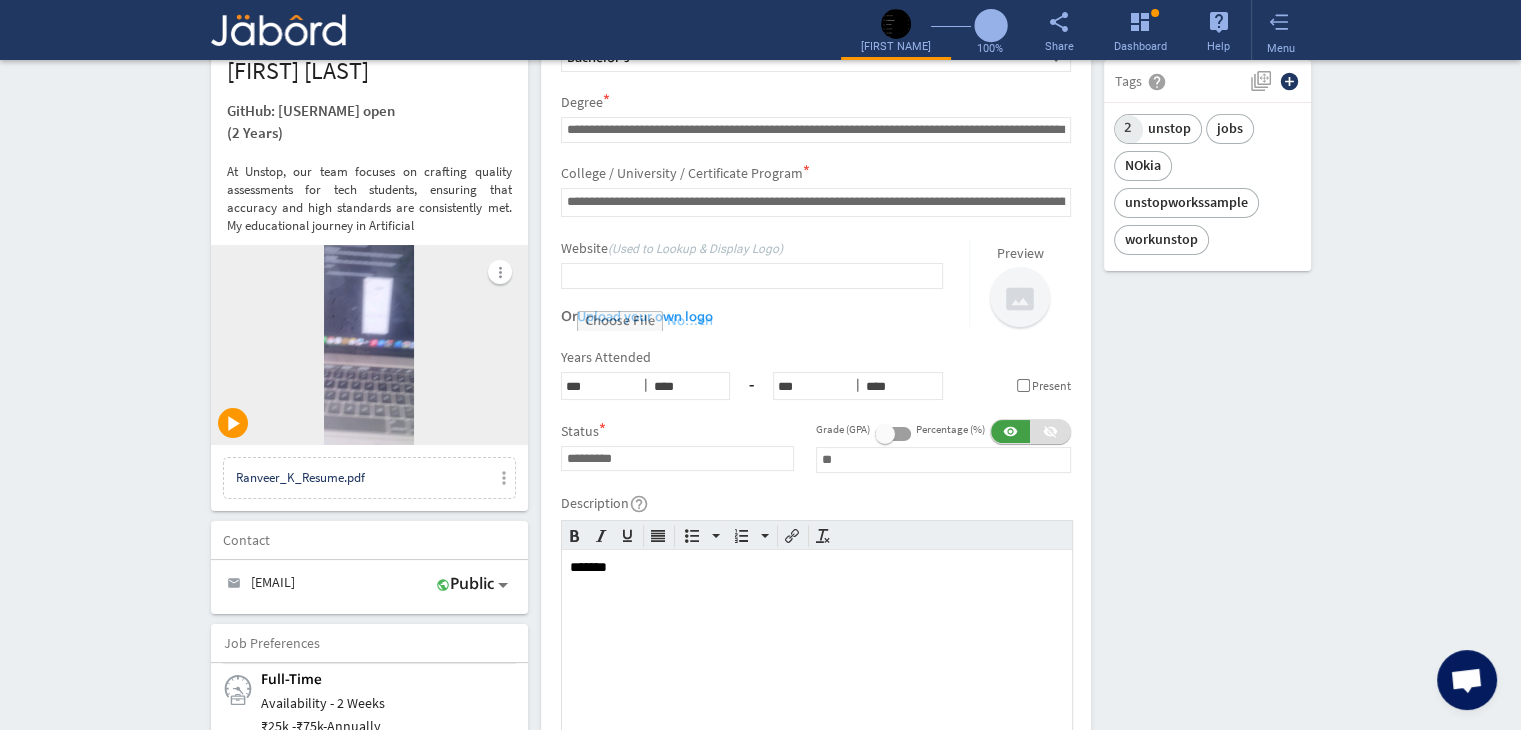 scroll, scrollTop: 240, scrollLeft: 0, axis: vertical 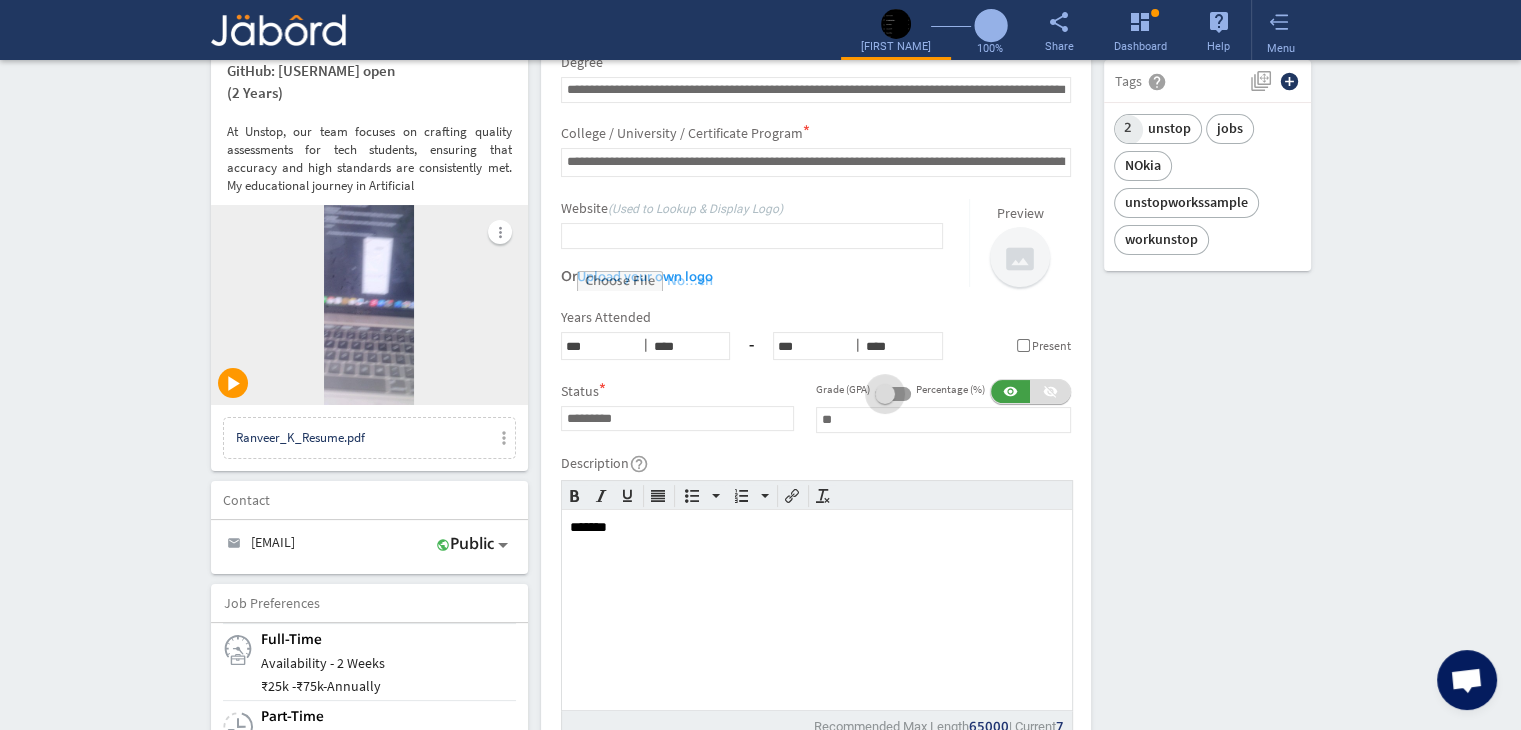 click at bounding box center (893, 394) 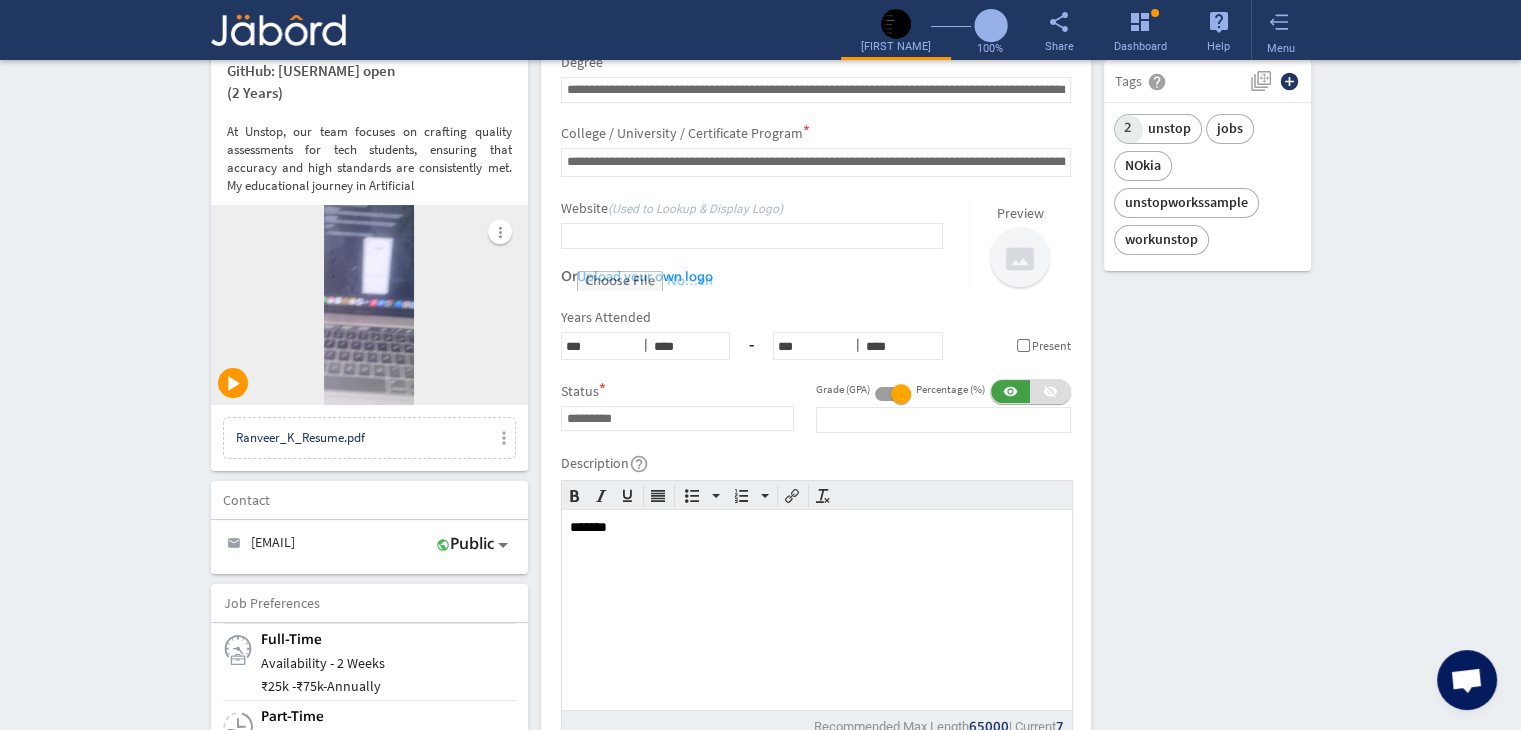 click on "camera_alt  Change Photo  Upload File delete Remove   edit  Ranveer Kumar   GitHub: I-RoshanKumar open   (2 Years)  At Unstop, our team focuses on crafting quality assessments for tech students, ensuring that accuracy and high standards are consistently met. My educational journey in Artificial  more_vert play_arrow Ranveer_K_Resume.pdf more_vert Contact edit email  ranveer.k@jeanmartin.com   public Public  Job Preferences  edit
.cls-1{fill:#989fa7;}
Full-Time  Availability - 2 Weeks ₹ 25k -  ₹ 75k   -   Annually
.cls-1{fill:#989fa7;}.cls-2{fill:#a5abb2;fill-rule:evenodd;}
Part-Time  Monday  access_time  1 PM - 11 PM Tuesday  access_time  9 AM - 11 PM Wednesday  access_time  9 AM - 11 PM Thursday  access_time Friday  ₹" at bounding box center (761, 1309) 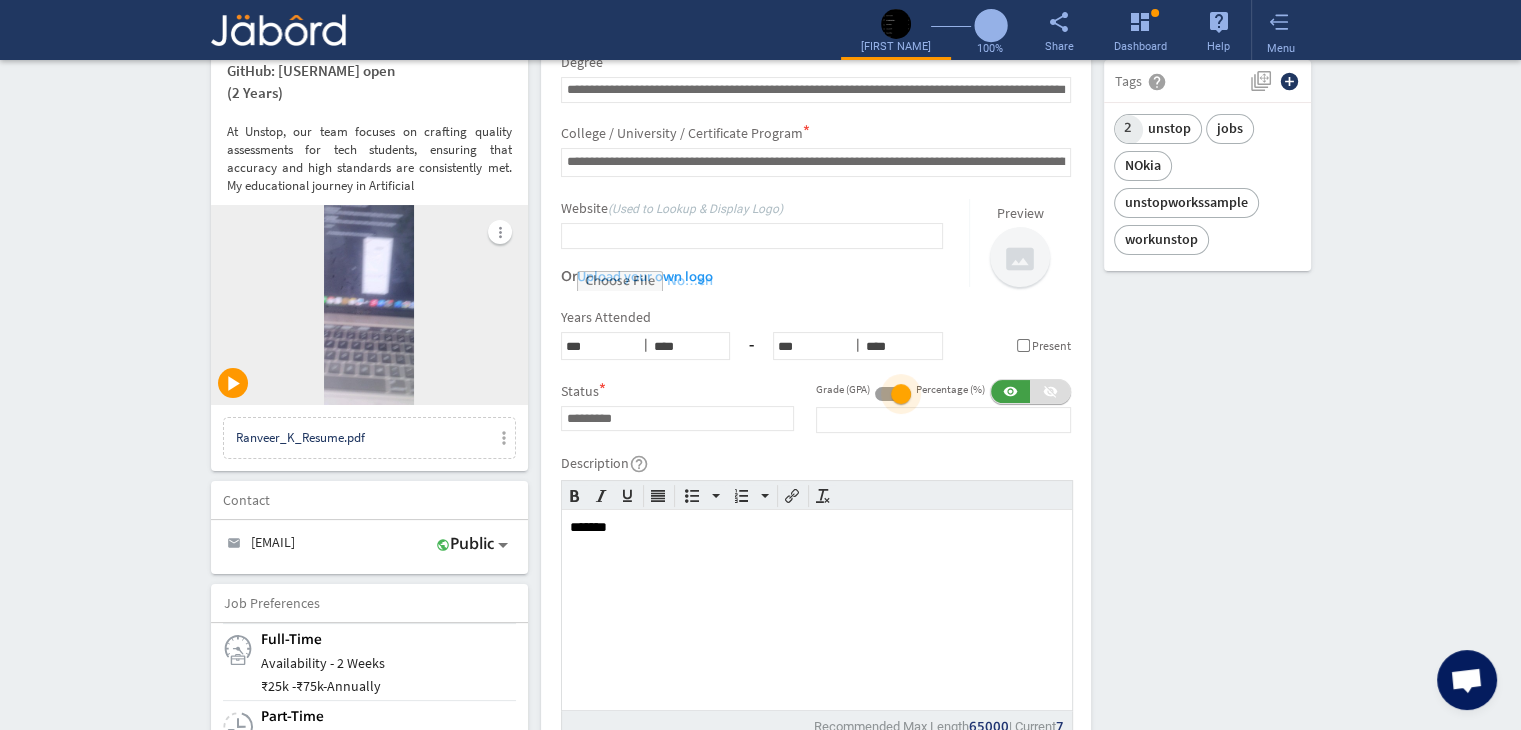 click at bounding box center [893, 394] 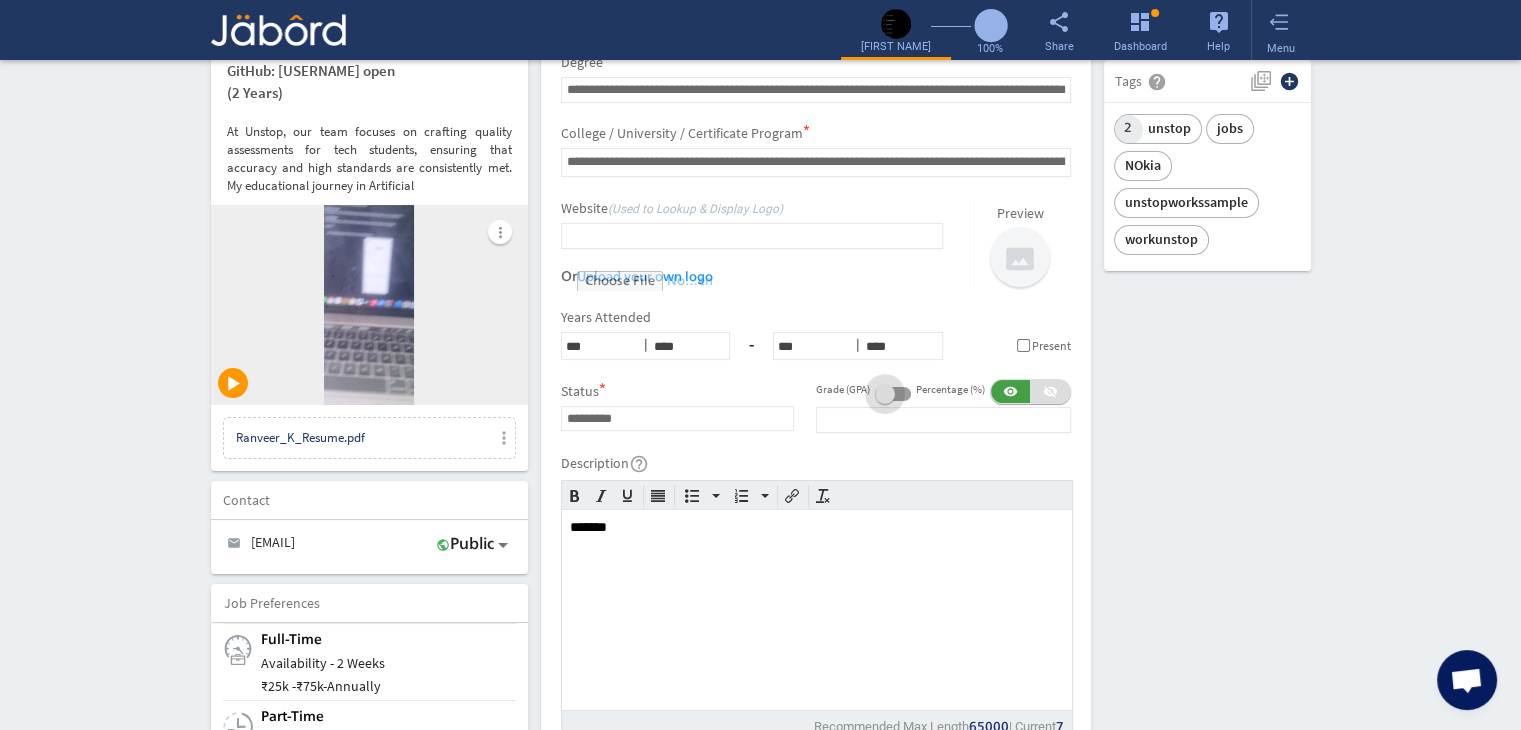 click at bounding box center (885, 394) 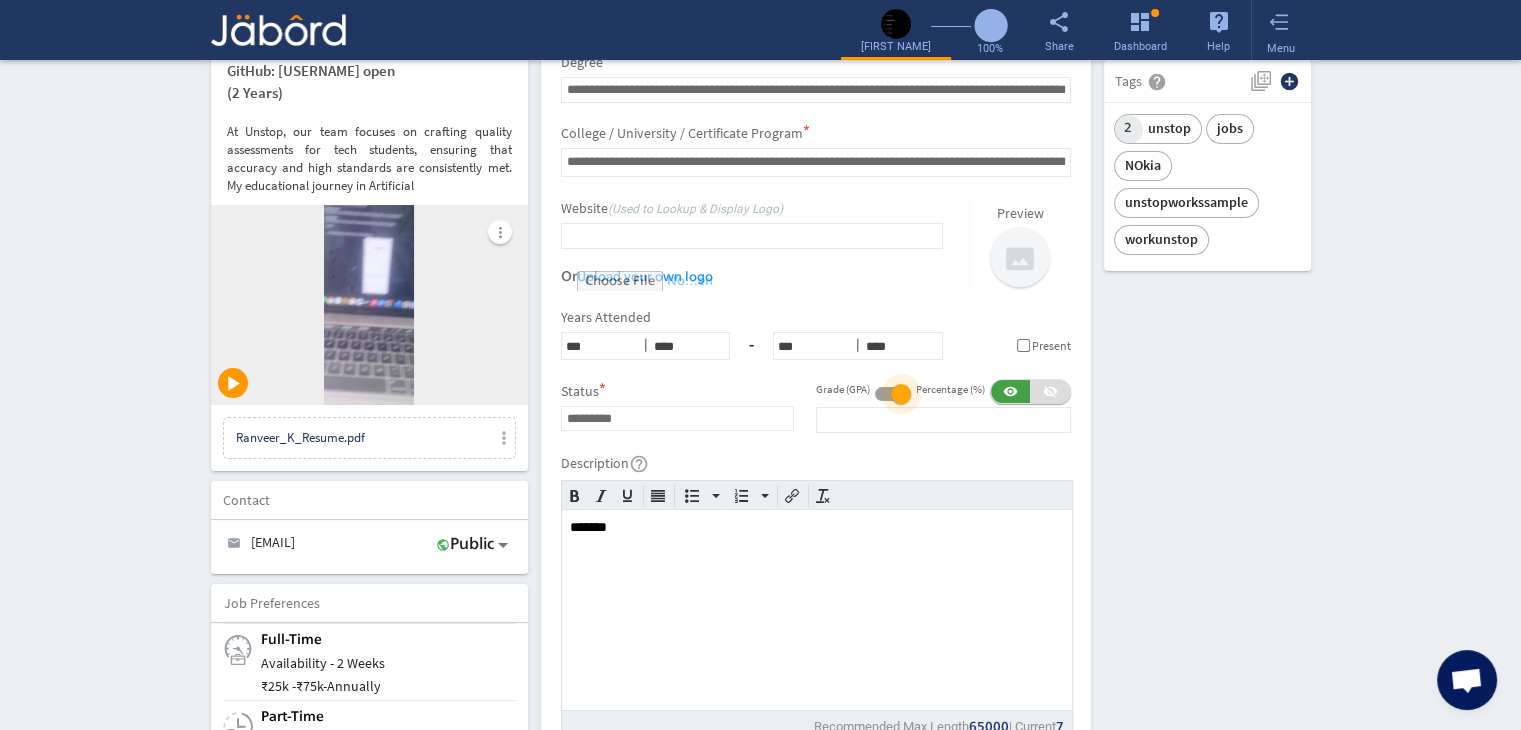 click at bounding box center [893, 394] 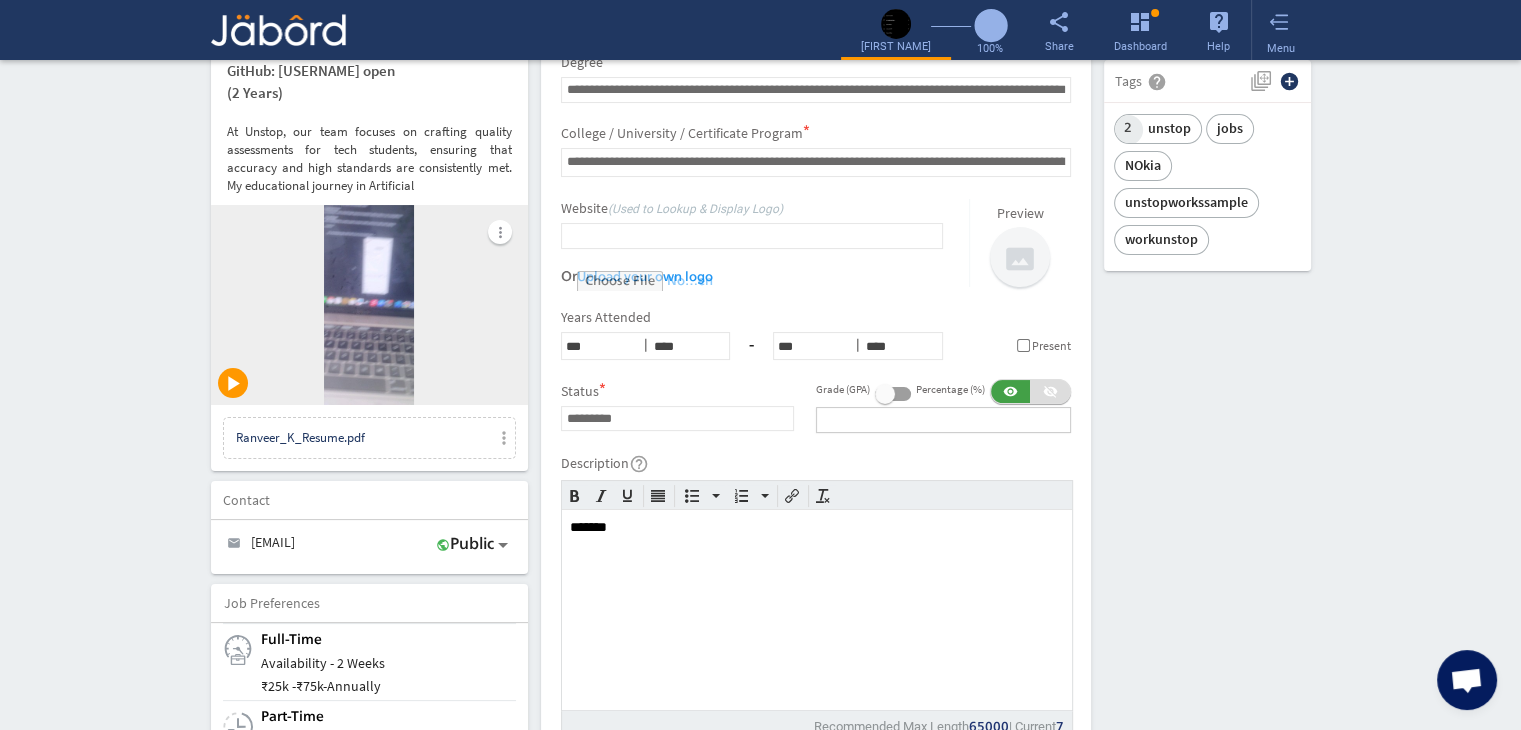 click at bounding box center [943, 420] 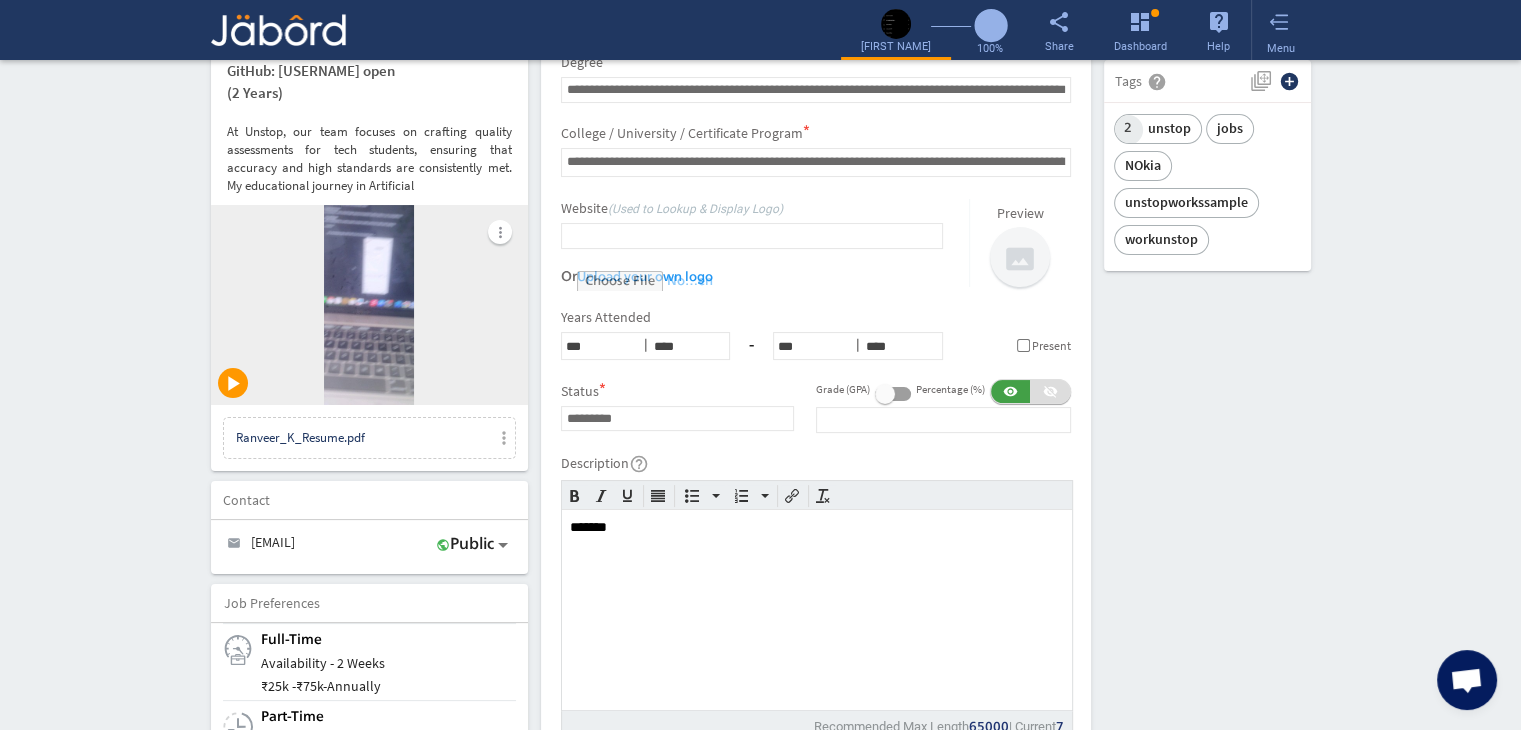 click at bounding box center (885, 394) 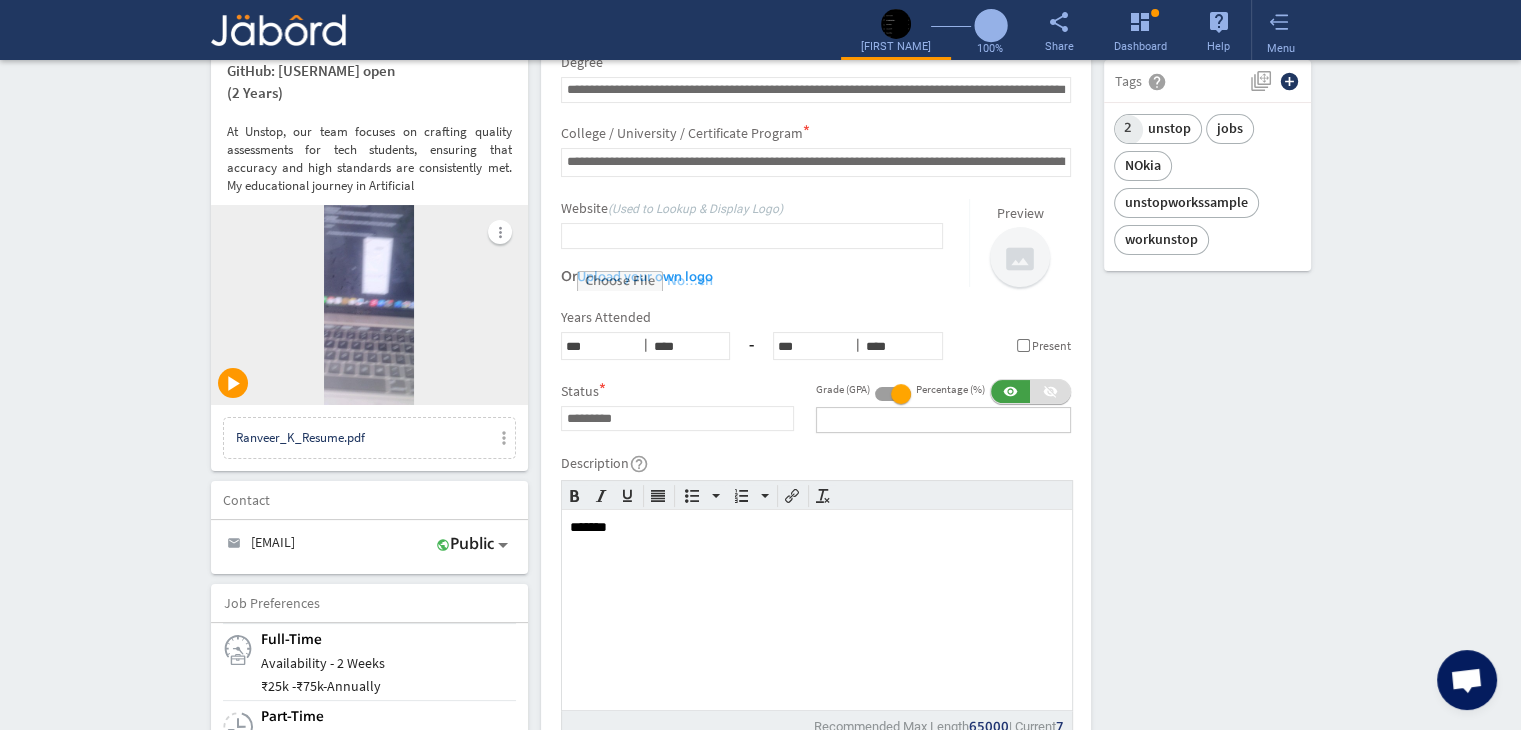 click at bounding box center (943, 420) 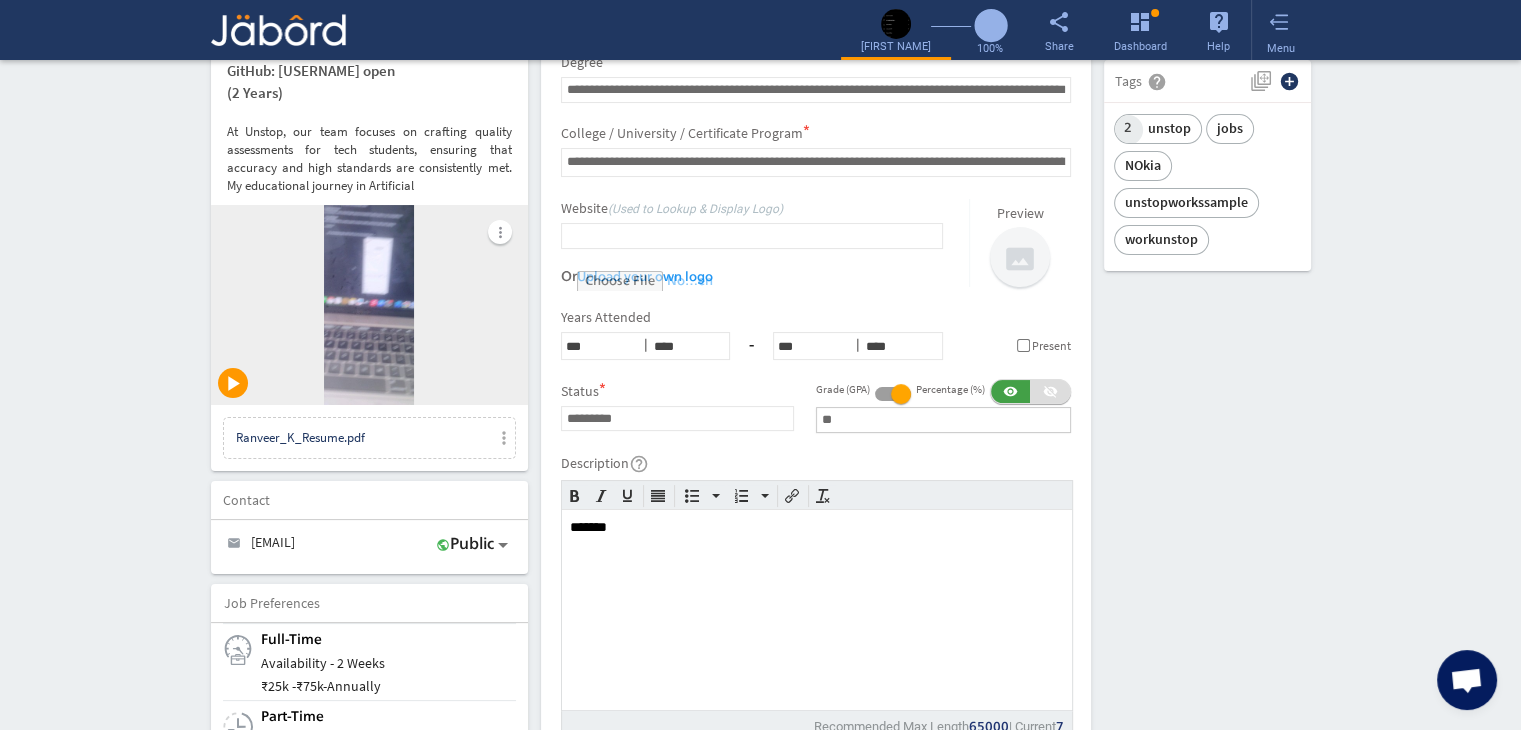 type on "**" 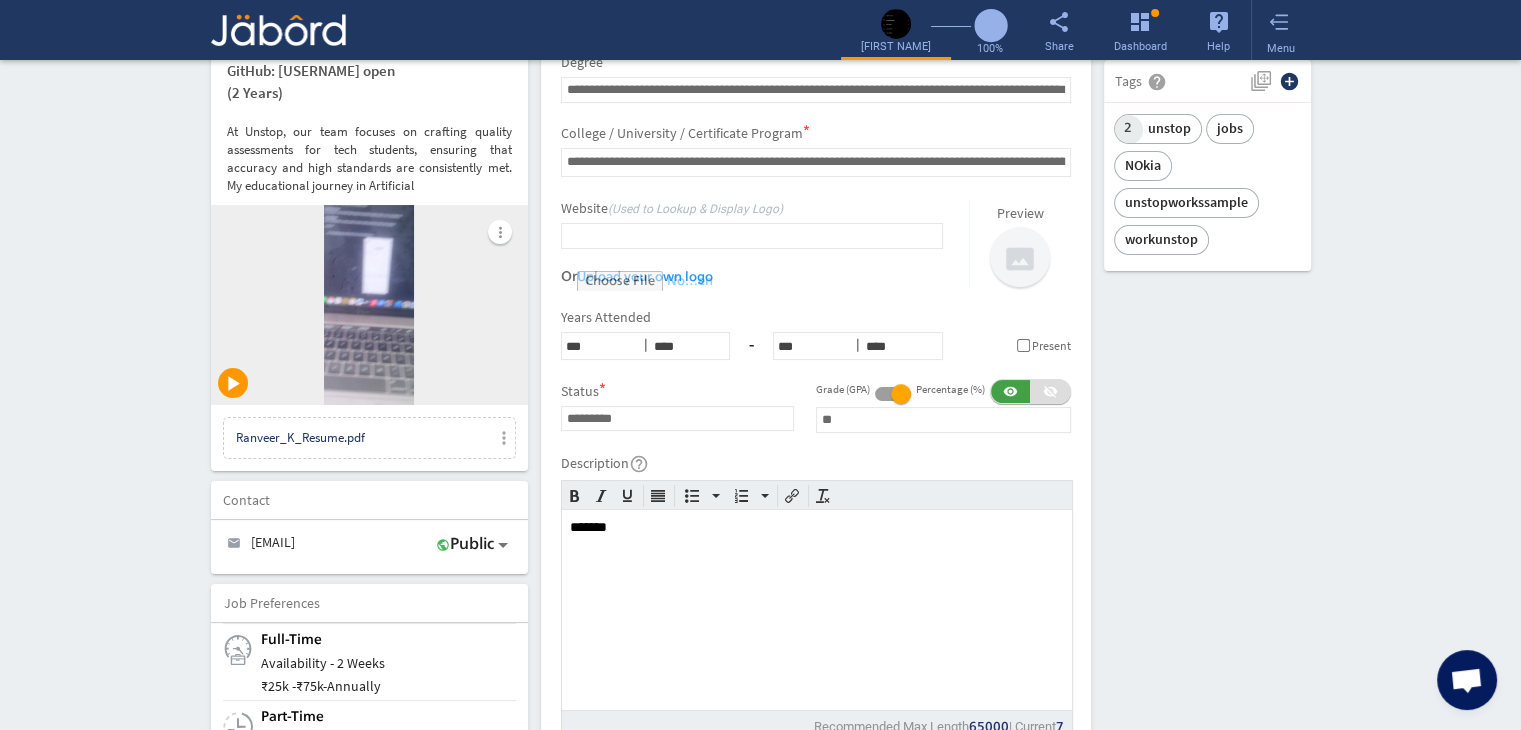 click on "camera_alt  Change Photo  Upload File delete Remove   edit  Ranveer Kumar   GitHub: I-RoshanKumar open   (2 Years)  At Unstop, our team focuses on crafting quality assessments for tech students, ensuring that accuracy and high standards are consistently met. My educational journey in Artificial  more_vert play_arrow Ranveer_K_Resume.pdf more_vert Contact edit email  ranveer.k@jeanmartin.com   public Public  Job Preferences  edit
.cls-1{fill:#989fa7;}
Full-Time  Availability - 2 Weeks ₹ 25k -  ₹ 75k   -   Annually
.cls-1{fill:#989fa7;}.cls-2{fill:#a5abb2;fill-rule:evenodd;}
Part-Time  Monday  access_time  1 PM - 11 PM Tuesday  access_time  9 AM - 11 PM Wednesday  access_time  9 AM - 11 PM Thursday  access_time Friday  ₹" at bounding box center (761, 1309) 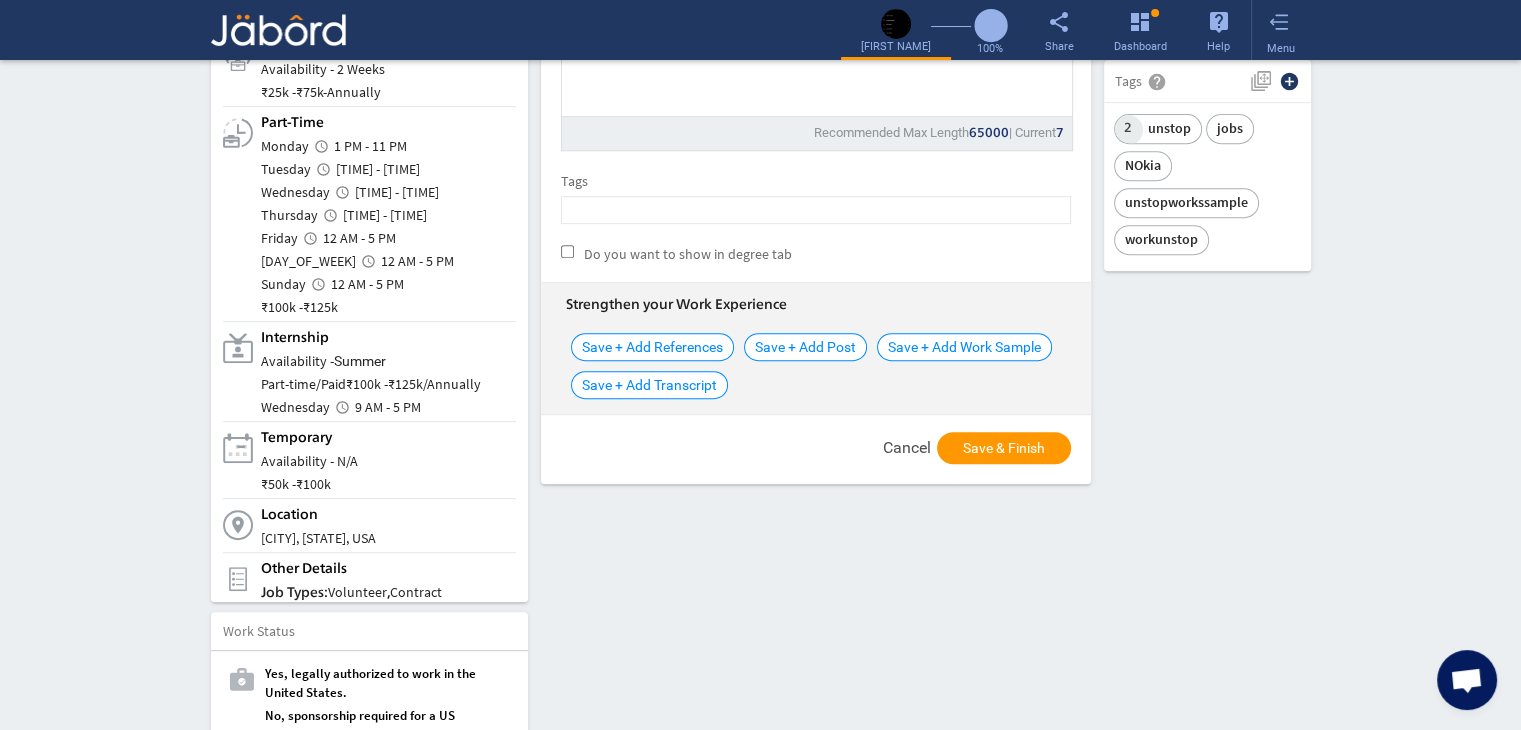 scroll, scrollTop: 880, scrollLeft: 0, axis: vertical 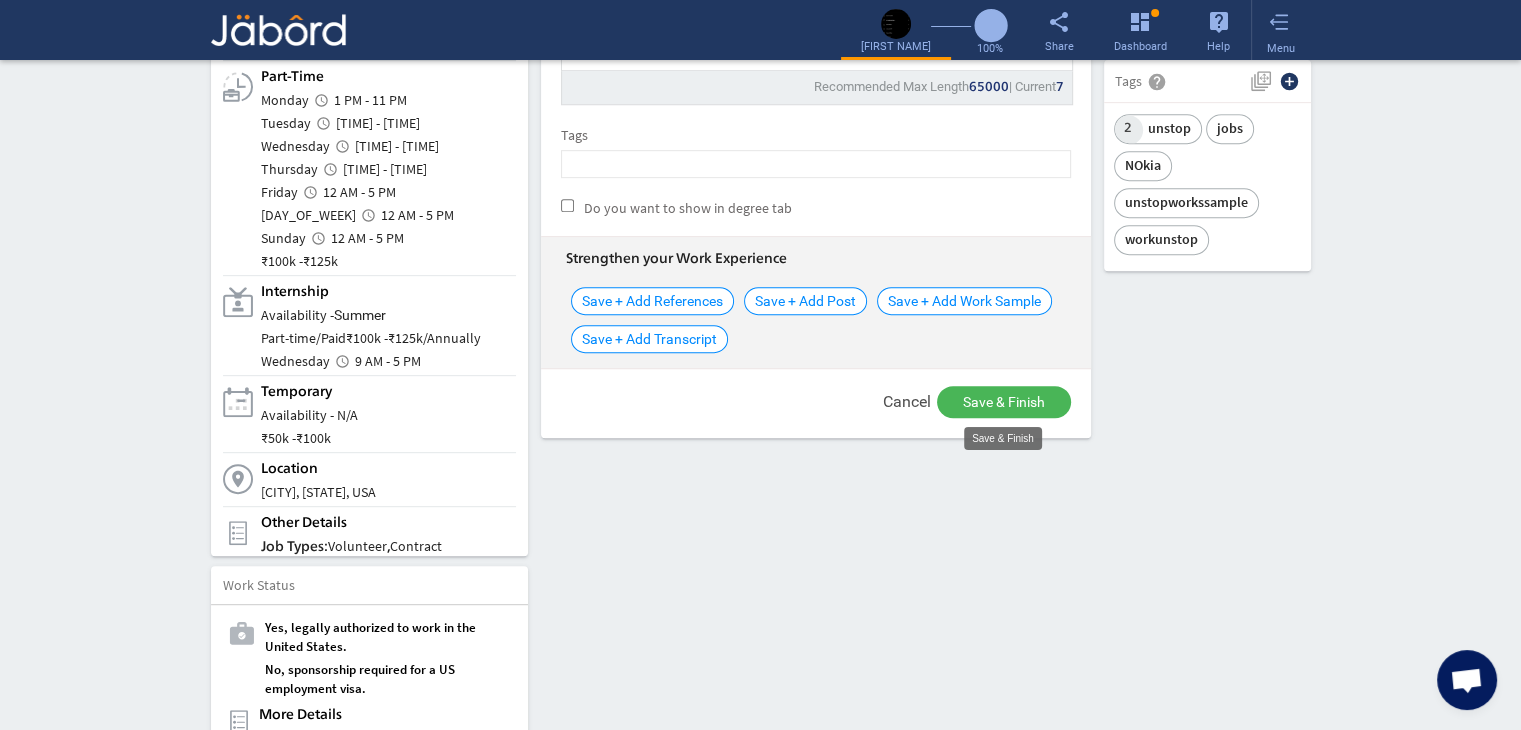 click on "Save & Finish" at bounding box center (1004, 402) 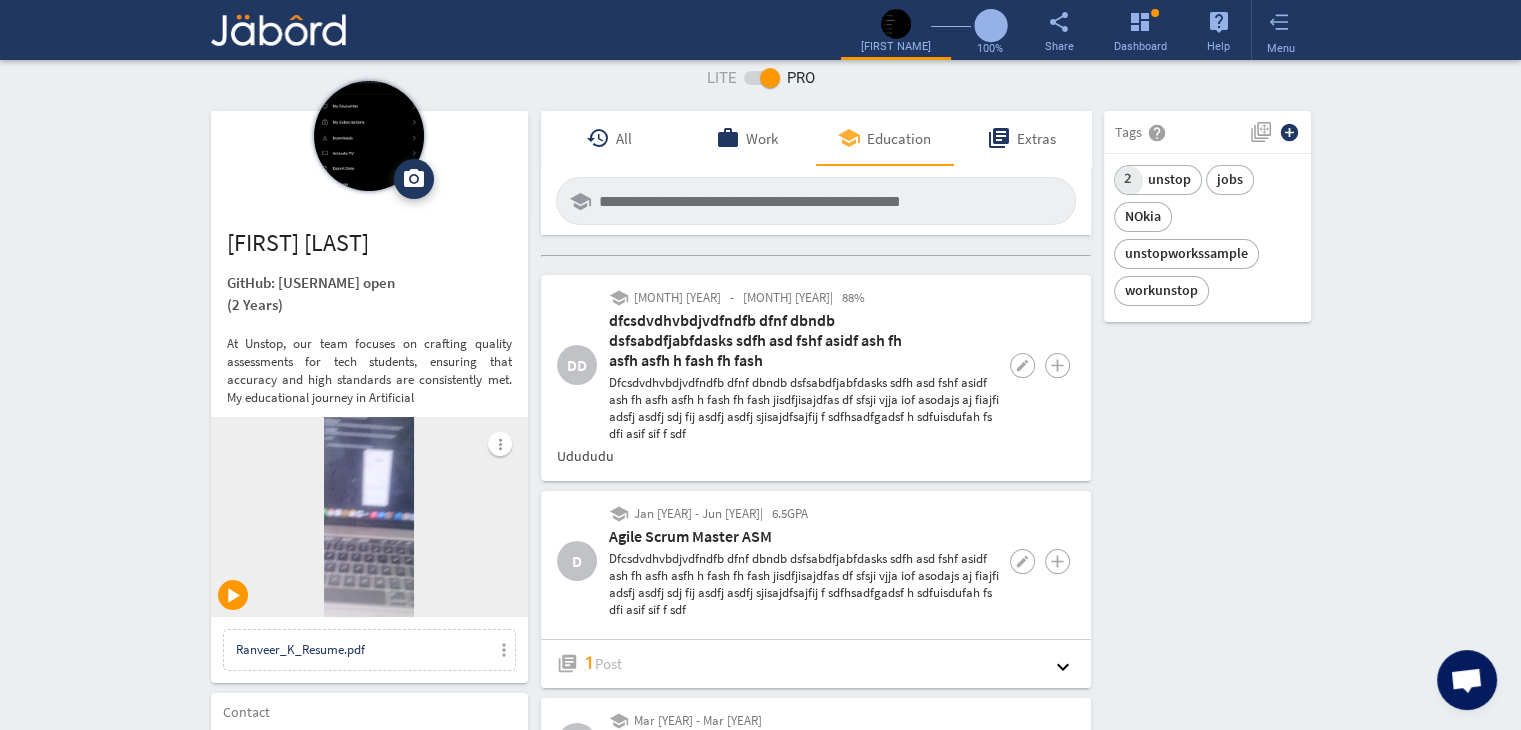 scroll, scrollTop: 0, scrollLeft: 0, axis: both 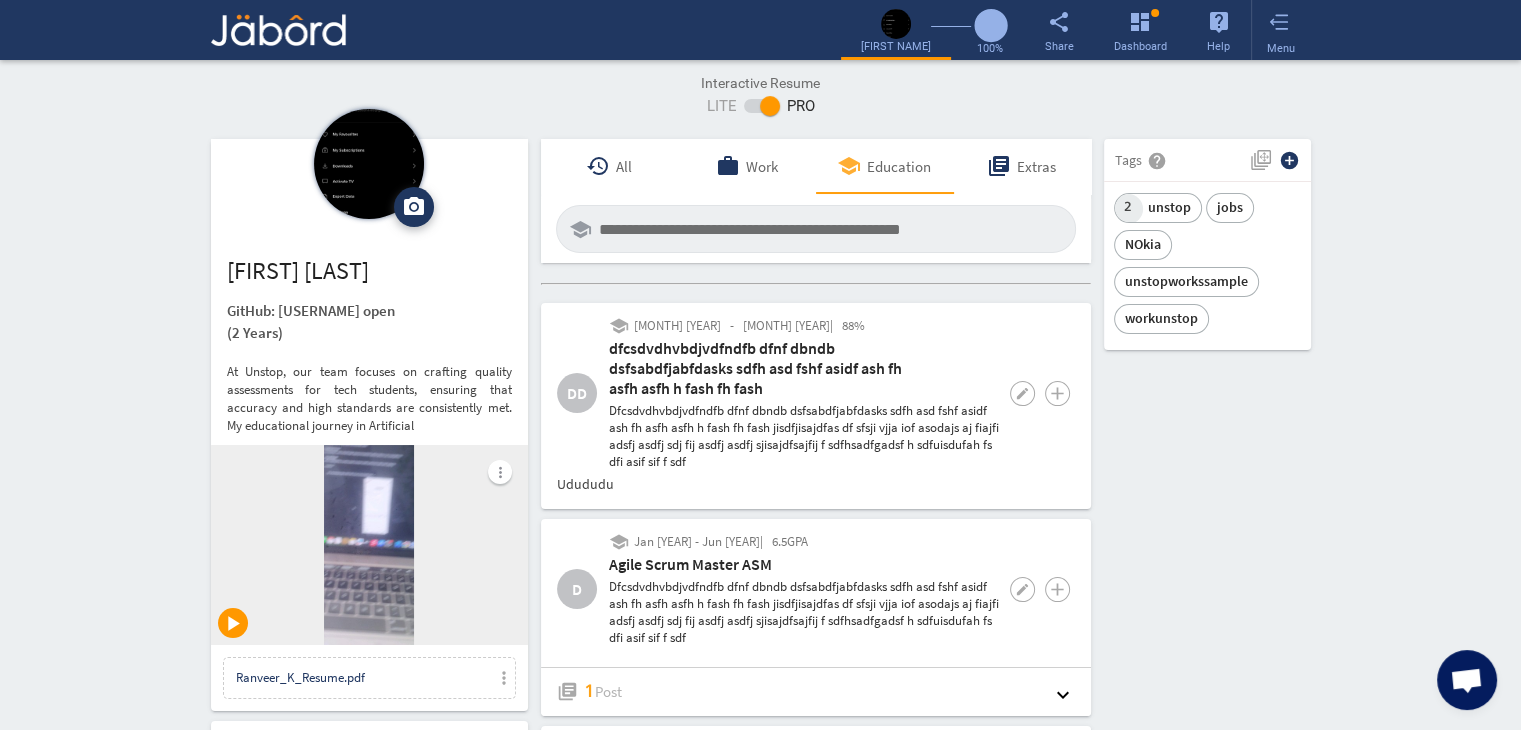 click on "camera_alt  Change Photo  Upload File delete Remove   edit  Ranveer Kumar   GitHub: I-RoshanKumar open   (2 Years)  At Unstop, our team focuses on crafting quality assessments for tech students, ensuring that accuracy and high standards are consistently met. My educational journey in Artificial  more_vert play_arrow Ranveer_K_Resume.pdf more_vert Contact edit email  ranveer.k@jeanmartin.com   public Public  Job Preferences  edit
.cls-1{fill:#989fa7;}
Full-Time  Availability - 2 Weeks ₹ 25k -  ₹ 75k   -   Annually
.cls-1{fill:#989fa7;}.cls-2{fill:#a5abb2;fill-rule:evenodd;}
Part-Time  Monday  access_time  1 PM - 11 PM Tuesday  access_time  9 AM - 11 PM Wednesday  access_time  9 AM - 11 PM Thursday  access_time Friday  ₹" at bounding box center (761, 1549) 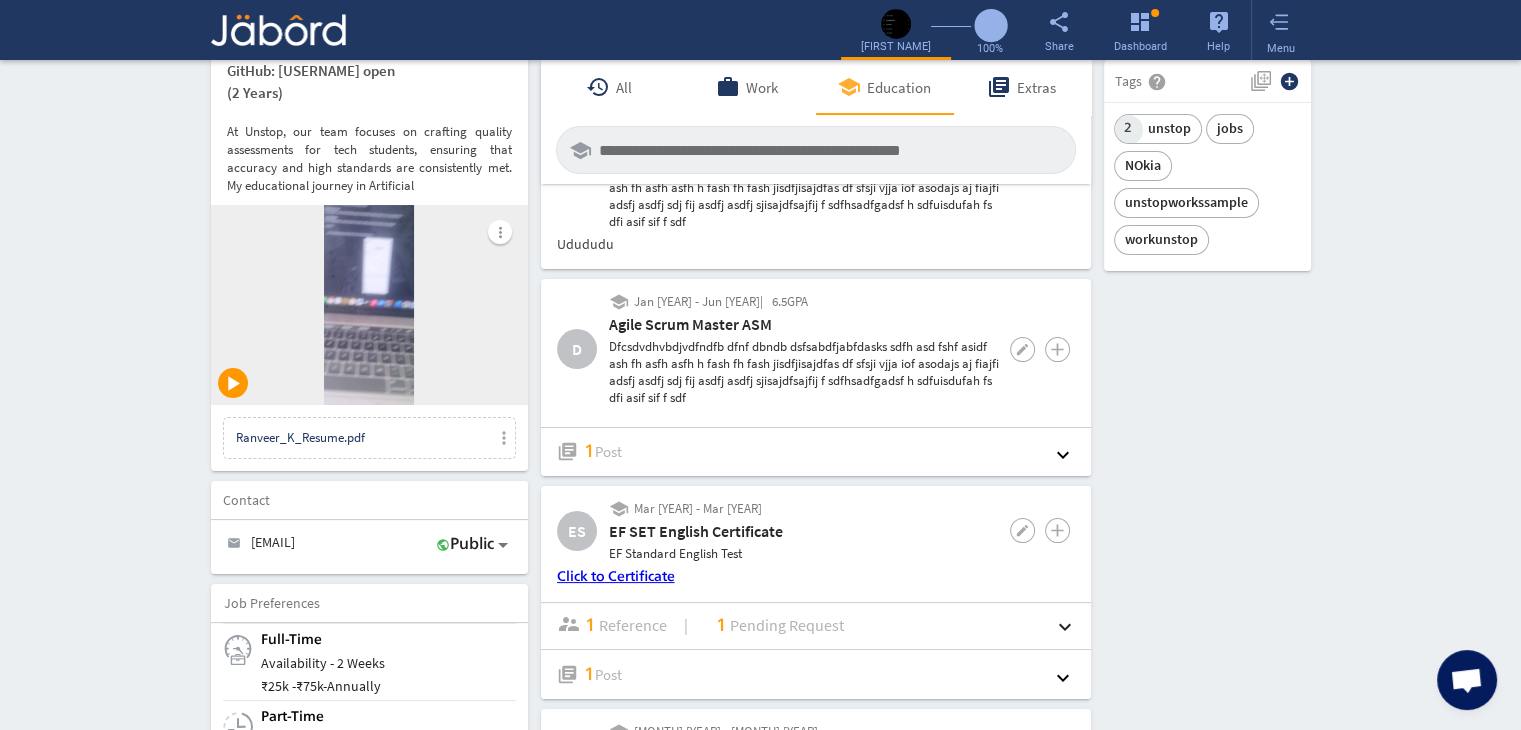 scroll, scrollTop: 280, scrollLeft: 0, axis: vertical 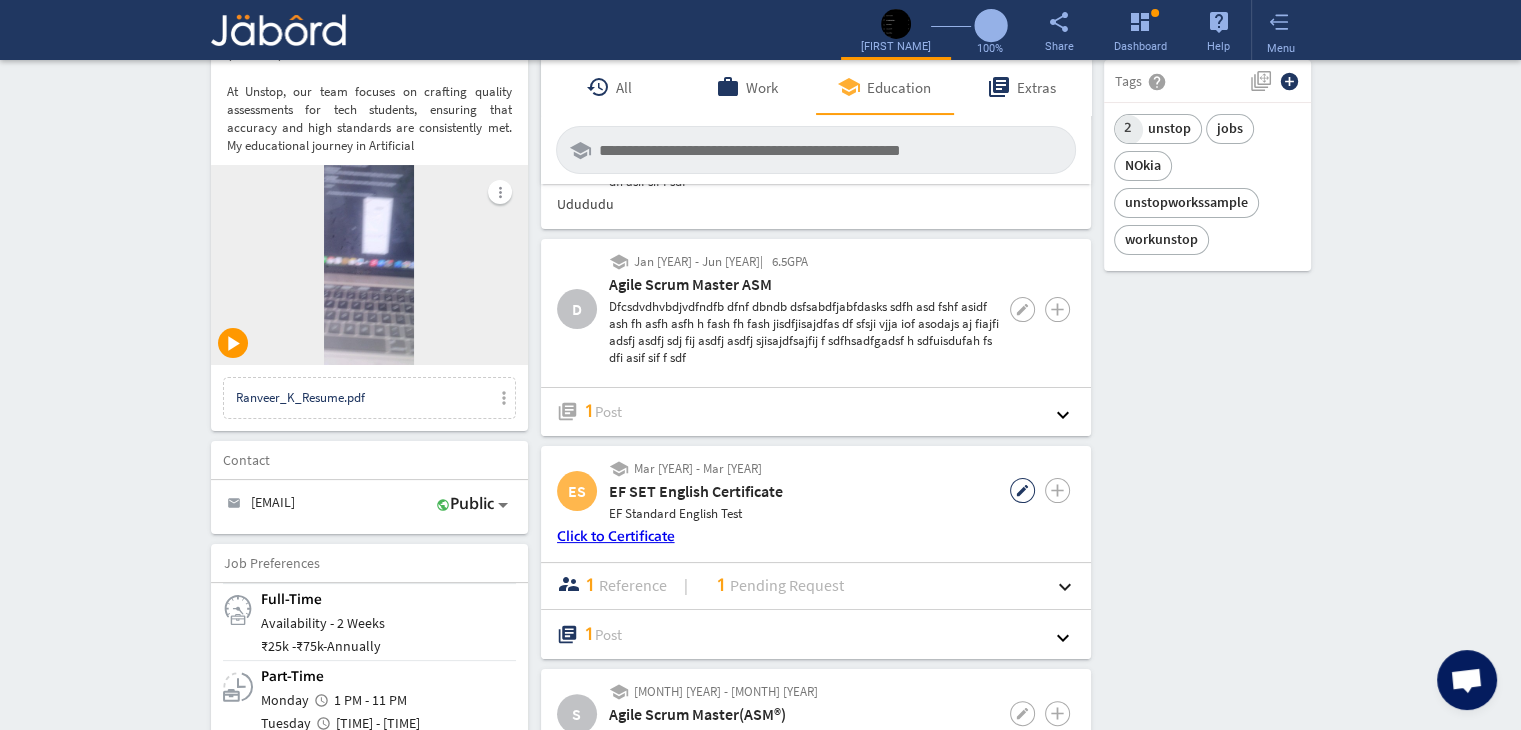 click on "••••" at bounding box center (1022, 490) 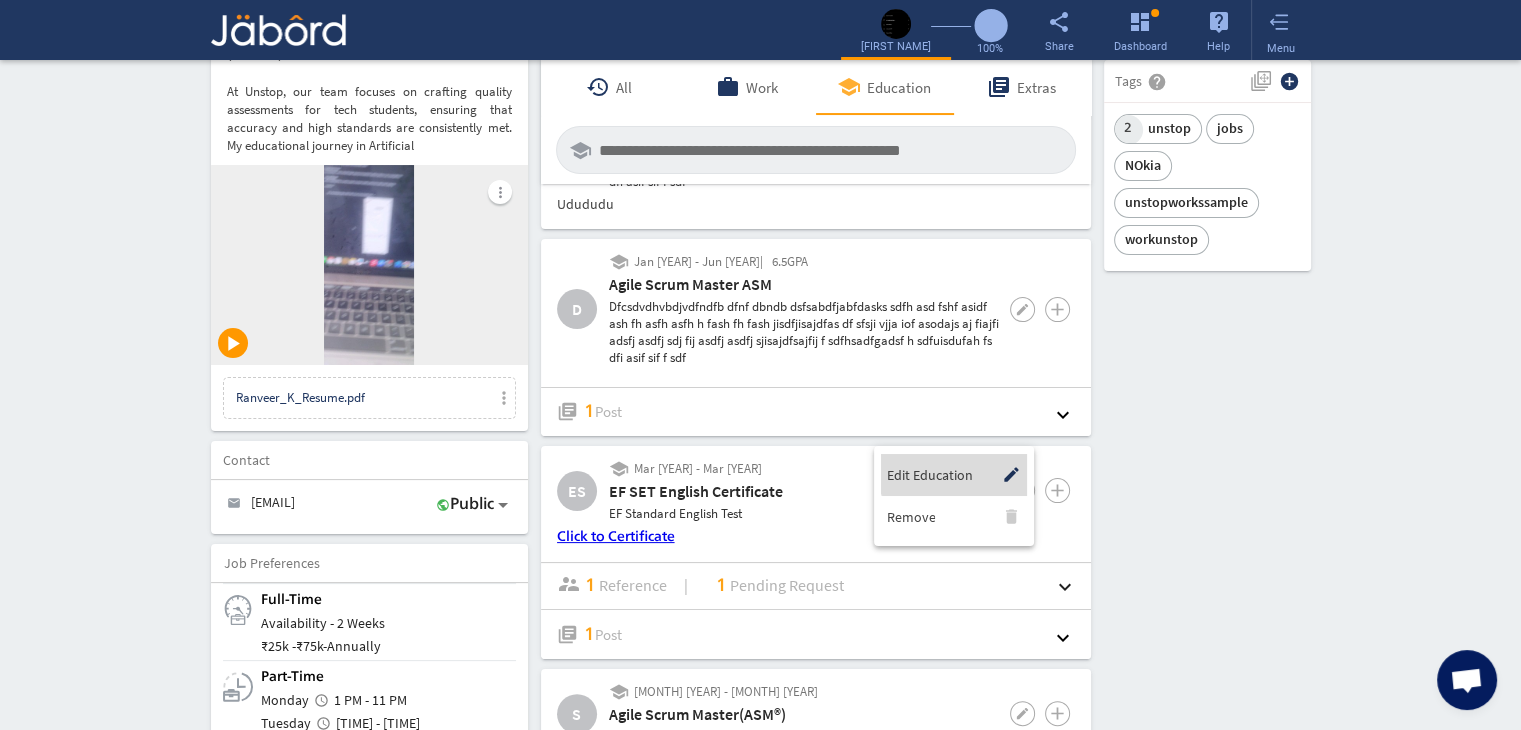 click on "Edit Education" at bounding box center (929, 475) 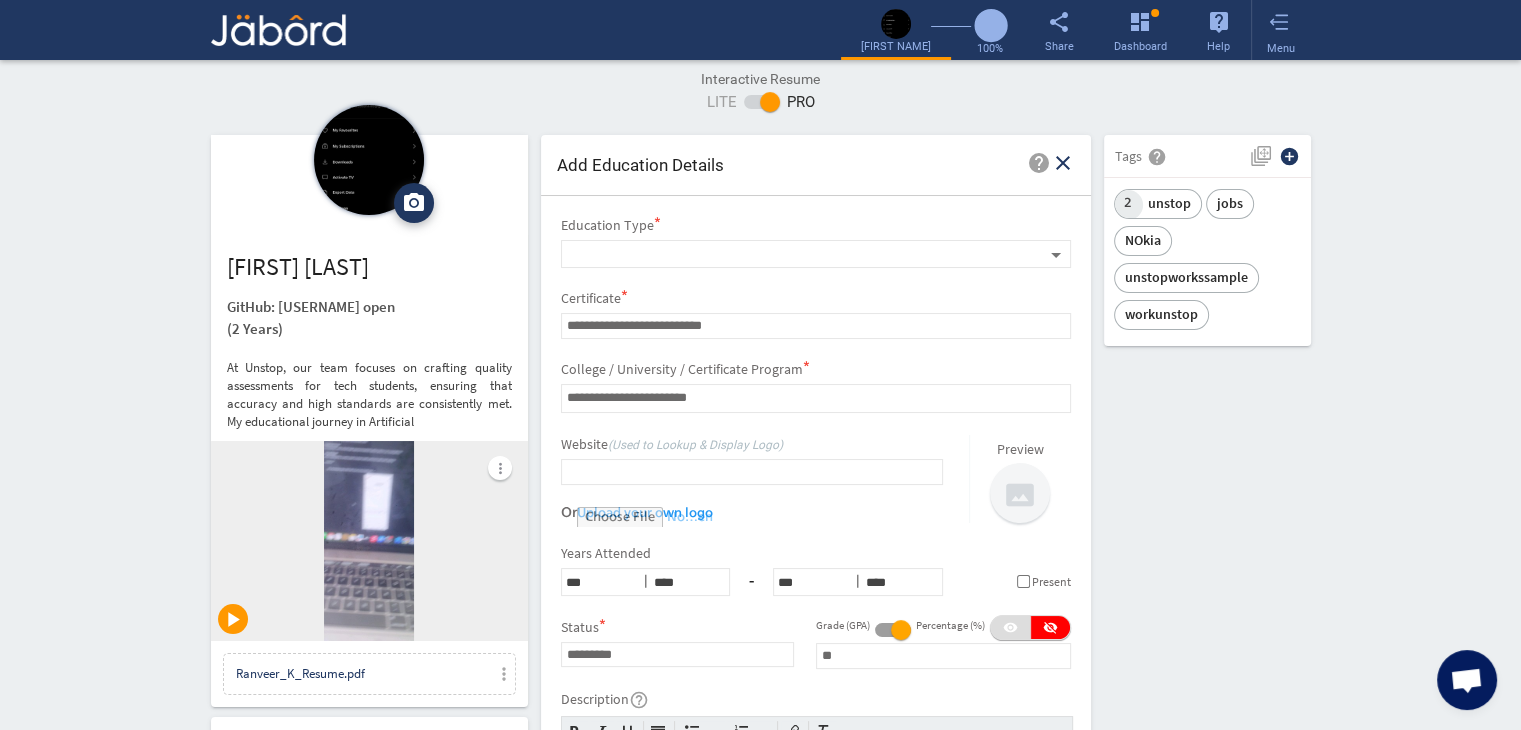 scroll, scrollTop: 0, scrollLeft: 0, axis: both 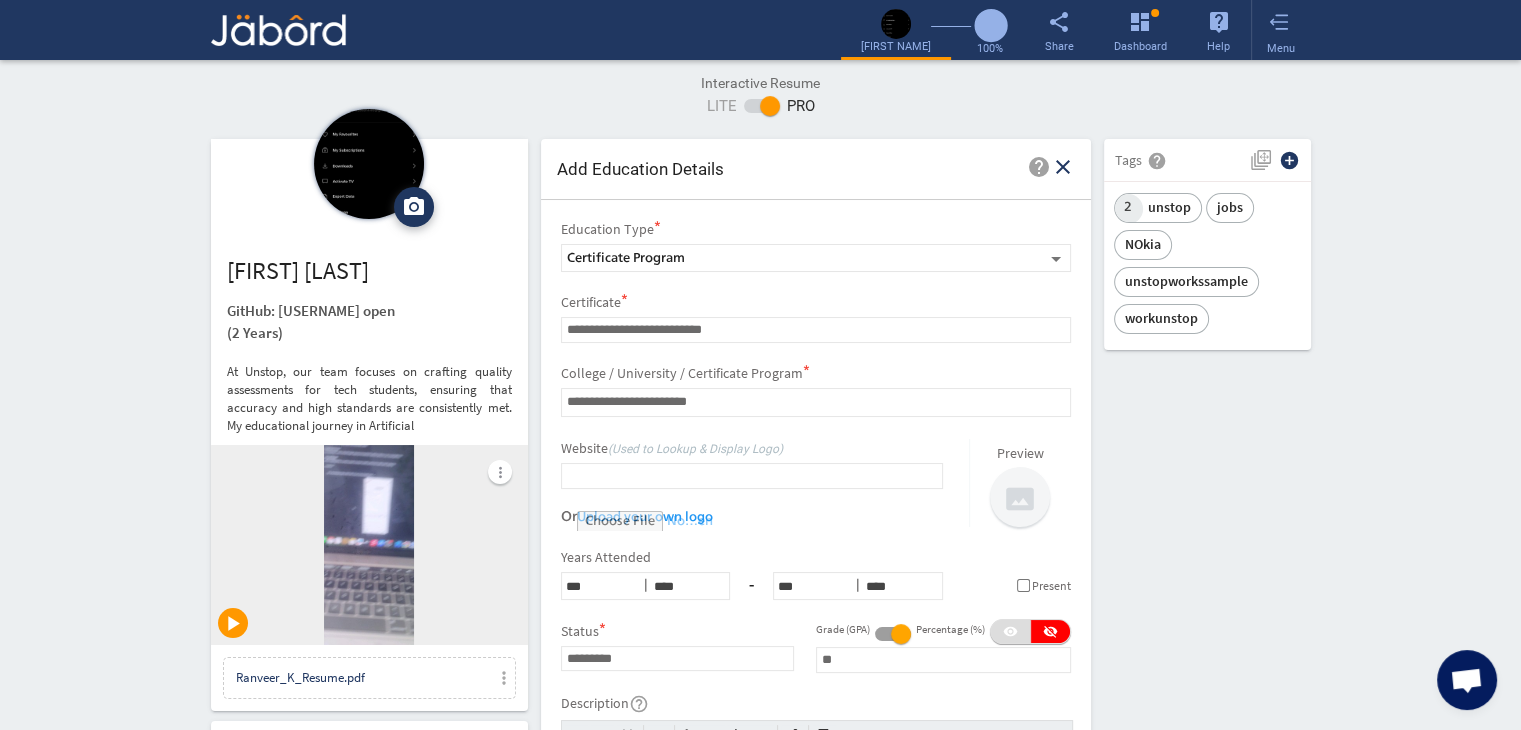 click on "camera_alt  Change Photo  Upload File delete Remove   edit  Ranveer Kumar   GitHub: I-RoshanKumar open   (2 Years)  At Unstop, our team focuses on crafting quality assessments for tech students, ensuring that accuracy and high standards are consistently met. My educational journey in Artificial  more_vert play_arrow Ranveer_K_Resume.pdf more_vert Contact edit email  ranveer.k@jeanmartin.com   public Public  Job Preferences  edit
.cls-1{fill:#989fa7;}
Full-Time  Availability - 2 Weeks ₹ 25k -  ₹ 75k   -   Annually
.cls-1{fill:#989fa7;}.cls-2{fill:#a5abb2;fill-rule:evenodd;}
Part-Time  Monday  access_time  1 PM - 11 PM Tuesday  access_time  9 AM - 11 PM Wednesday  access_time  9 AM - 11 PM Thursday  access_time Friday  ₹" at bounding box center (761, 1549) 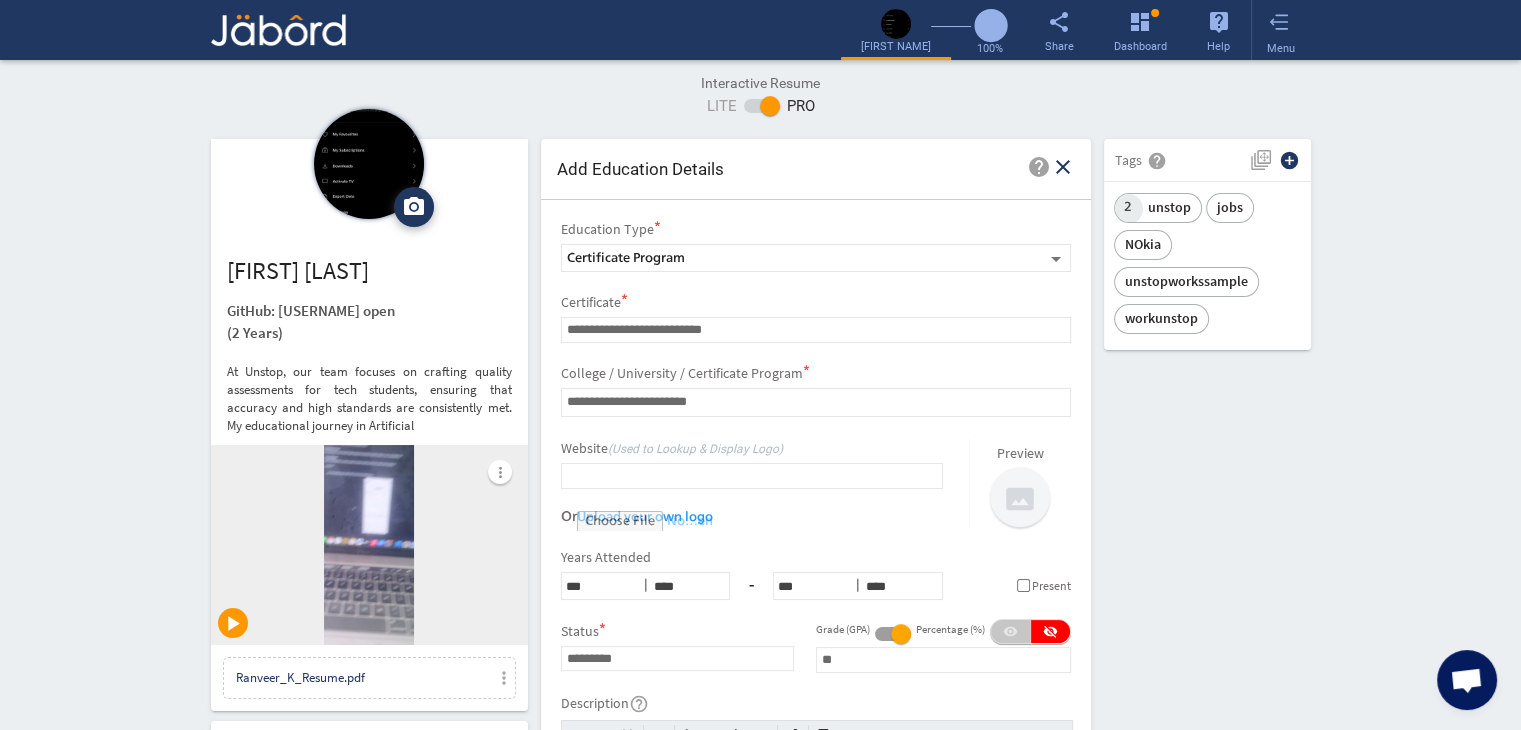 click on "visibility" at bounding box center [1010, 631] 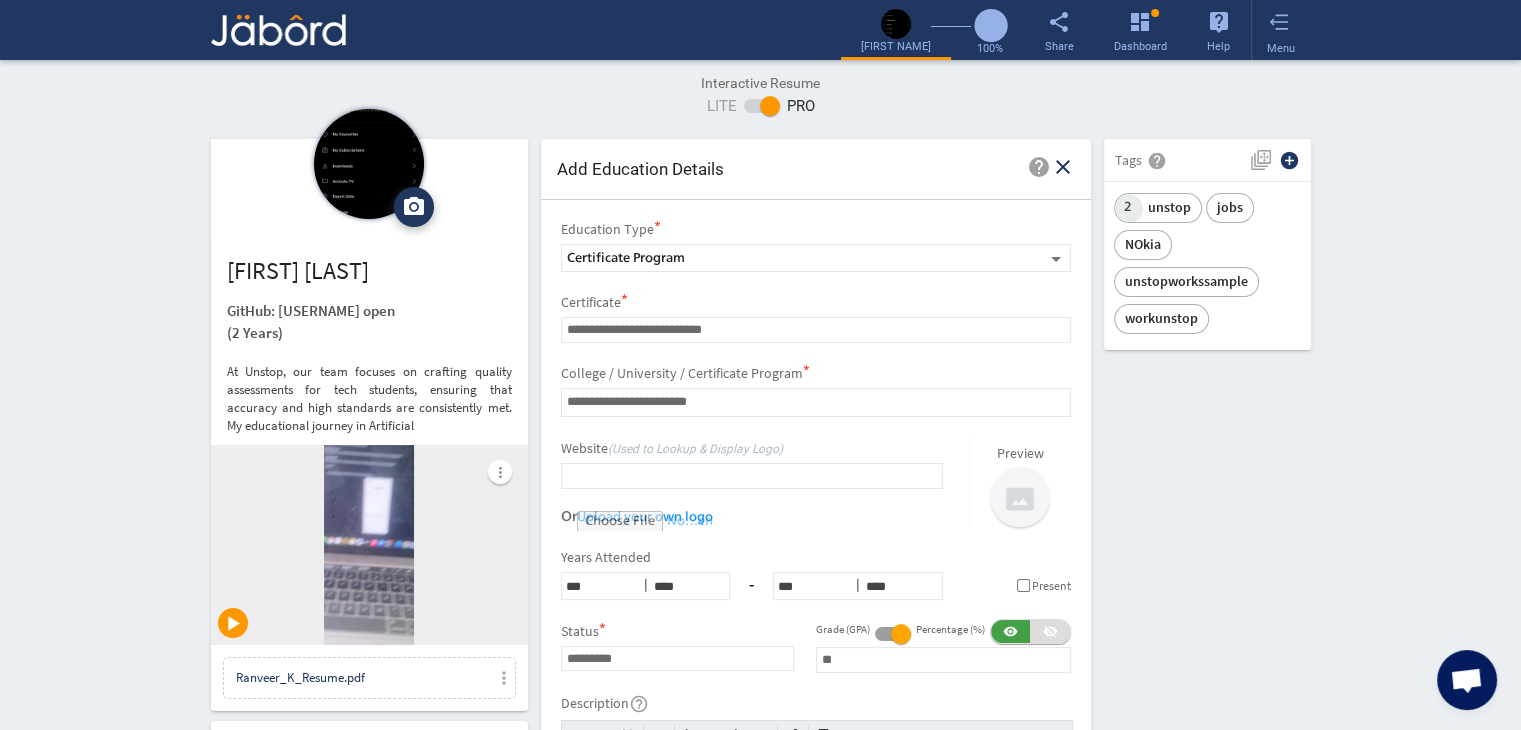 click on "camera_alt  Change Photo  Upload File delete Remove   edit  Ranveer Kumar   GitHub: I-RoshanKumar open   (2 Years)  At Unstop, our team focuses on crafting quality assessments for tech students, ensuring that accuracy and high standards are consistently met. My educational journey in Artificial  more_vert play_arrow Ranveer_K_Resume.pdf more_vert Contact edit email  ranveer.k@jeanmartin.com   public Public  Job Preferences  edit
.cls-1{fill:#989fa7;}
Full-Time  Availability - 2 Weeks ₹ 25k -  ₹ 75k   -   Annually
.cls-1{fill:#989fa7;}.cls-2{fill:#a5abb2;fill-rule:evenodd;}
Part-Time  Monday  access_time  1 PM - 11 PM Tuesday  access_time  9 AM - 11 PM Wednesday  access_time  9 AM - 11 PM Thursday  access_time Friday  ₹" at bounding box center (761, 1549) 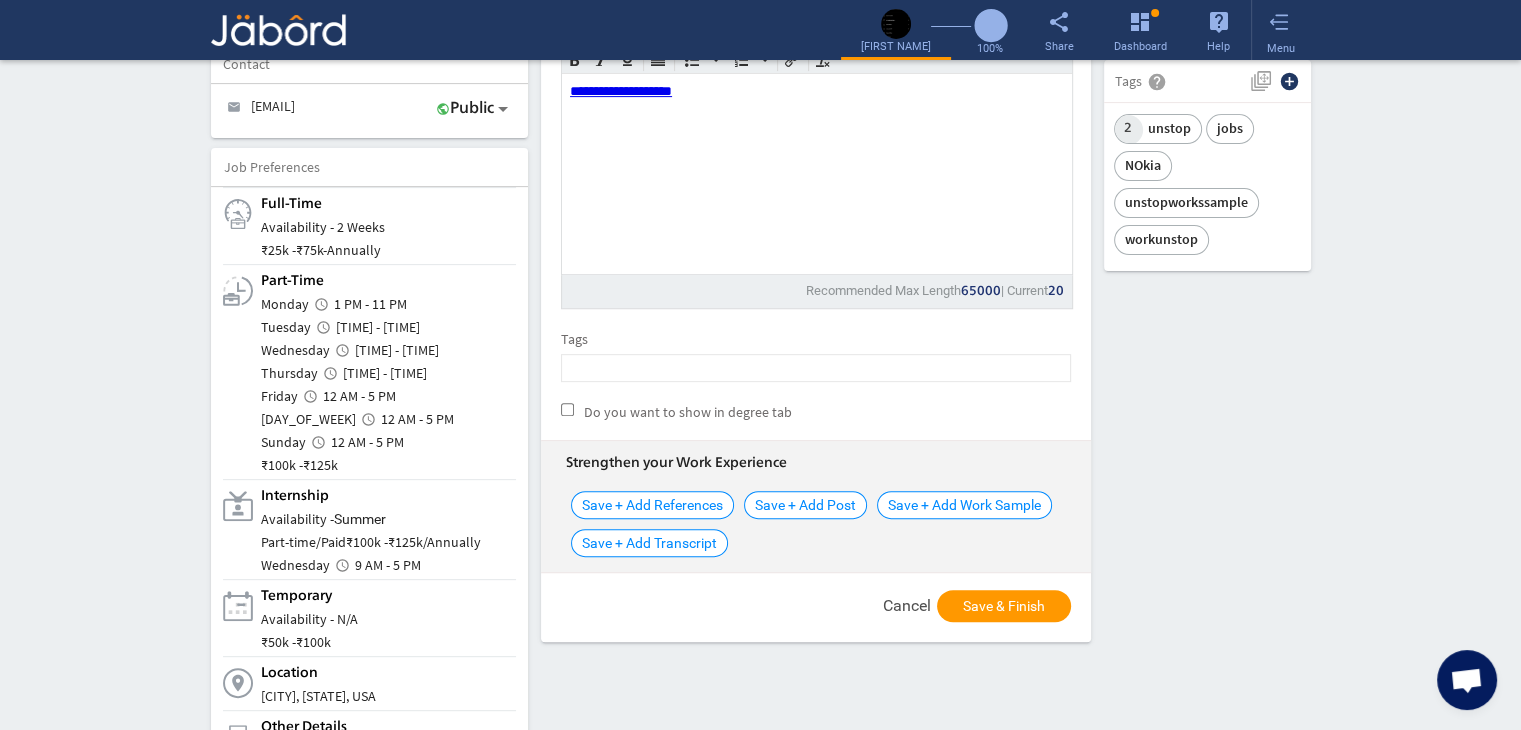 scroll, scrollTop: 680, scrollLeft: 0, axis: vertical 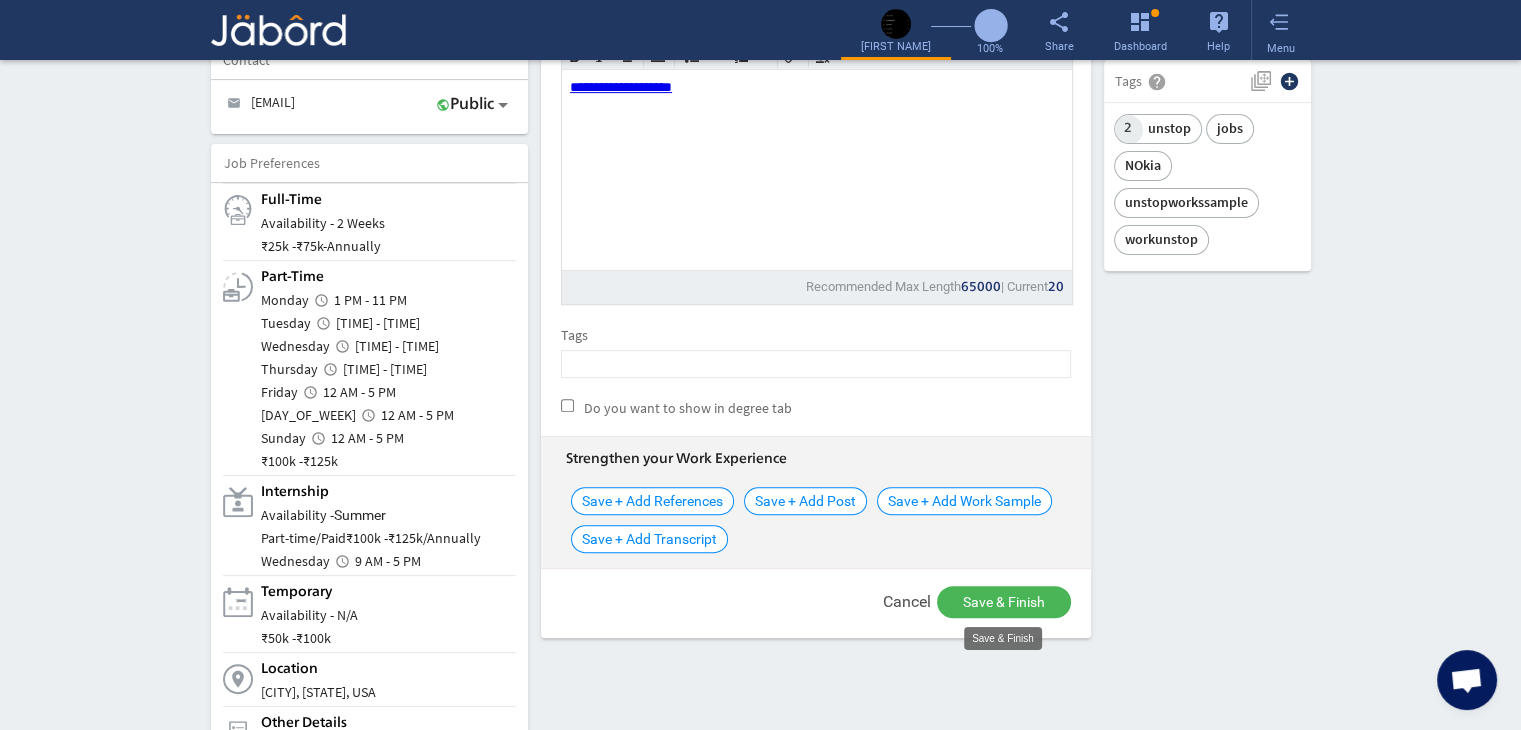 click on "Save & Finish" at bounding box center [1004, 602] 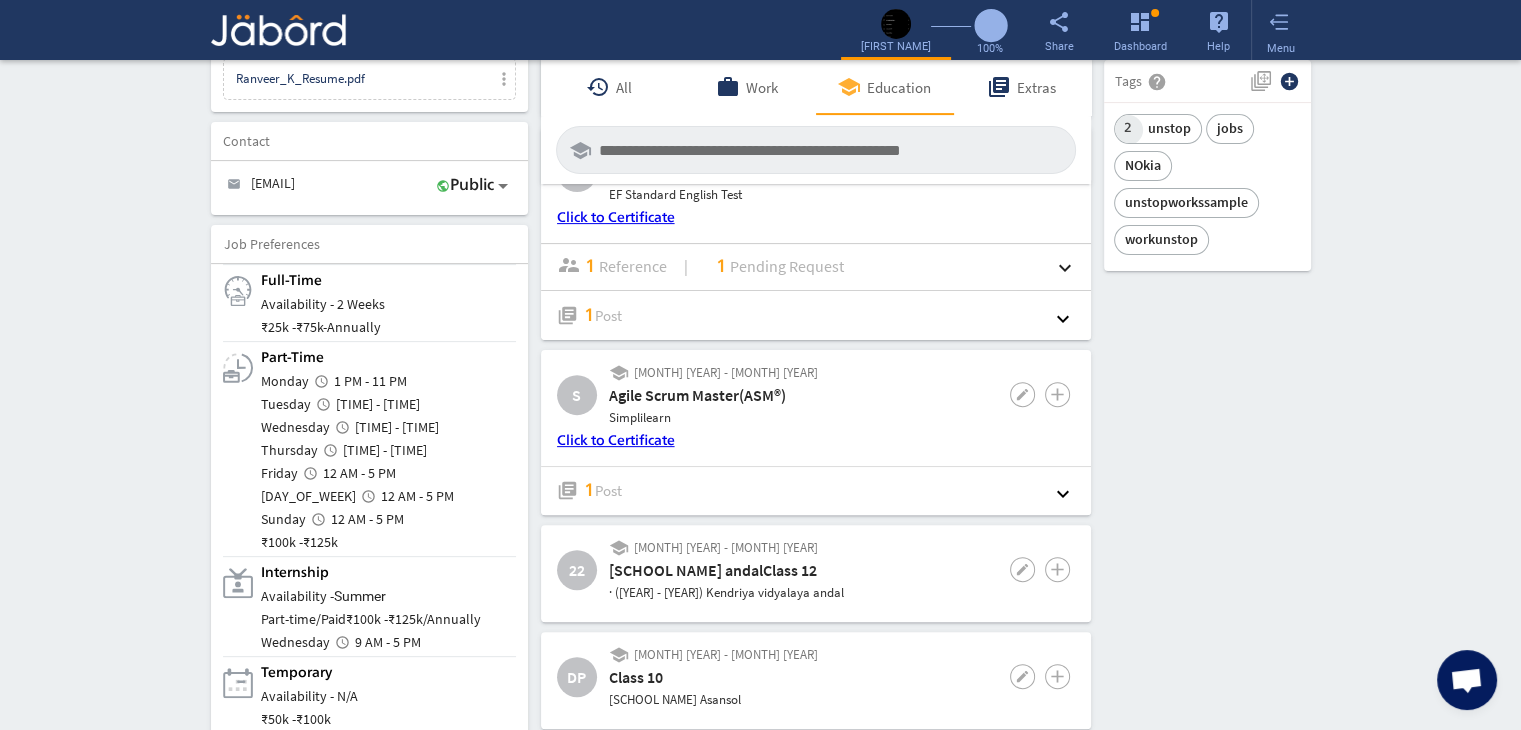 scroll, scrollTop: 139, scrollLeft: 0, axis: vertical 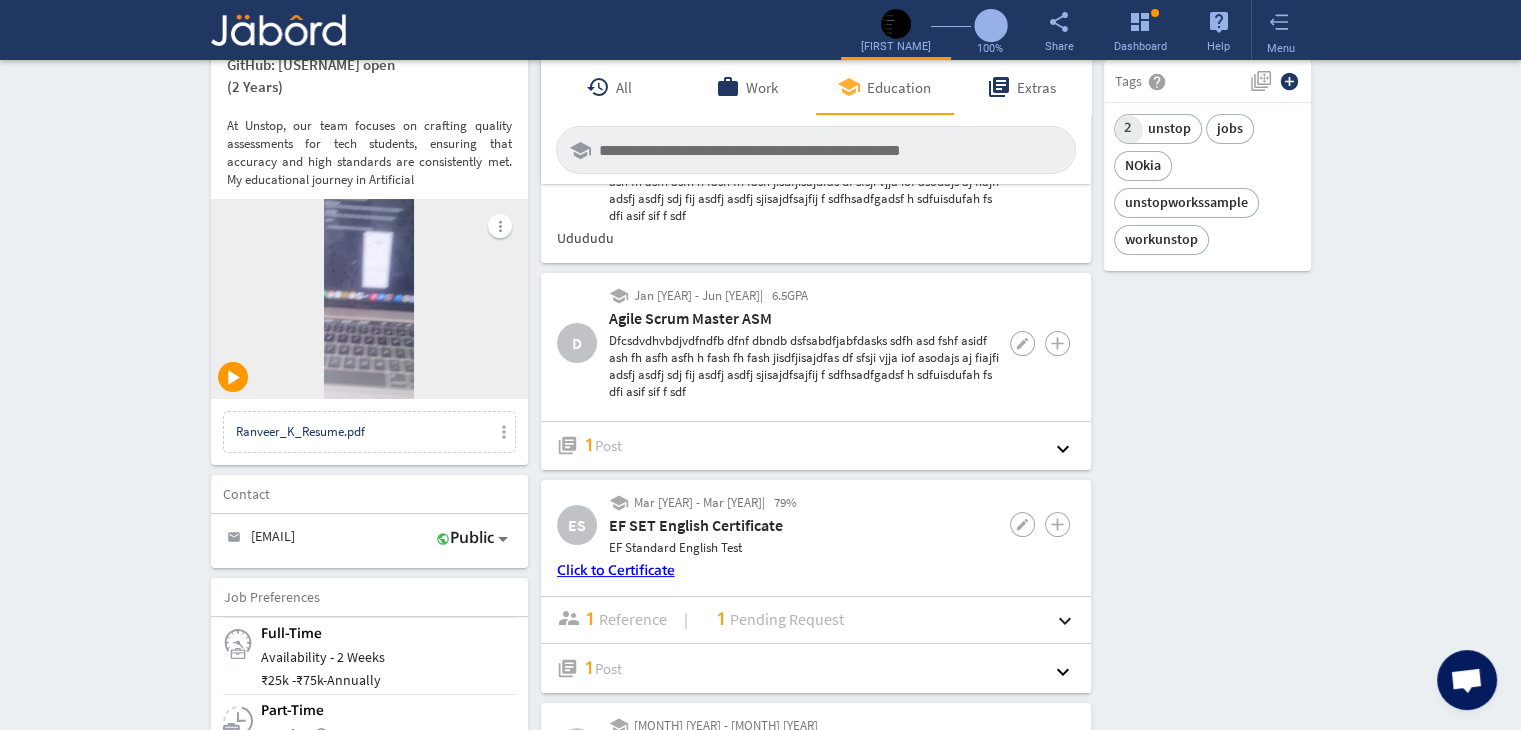 click on "camera_alt  Change Photo  Upload File delete Remove   edit  Ranveer Kumar   GitHub: I-RoshanKumar open   (2 Years)  At Unstop, our team focuses on crafting quality assessments for tech students, ensuring that accuracy and high standards are consistently met. My educational journey in Artificial  more_vert play_arrow Ranveer_K_Resume.pdf more_vert Contact edit email  ranveer.k@jeanmartin.com   public Public  Job Preferences  edit
.cls-1{fill:#989fa7;}
Full-Time  Availability - 2 Weeks ₹ 25k -  ₹ 75k   -   Annually
.cls-1{fill:#989fa7;}.cls-2{fill:#a5abb2;fill-rule:evenodd;}
Part-Time  Monday  access_time  1 PM - 11 PM Tuesday  access_time  9 AM - 11 PM Wednesday  access_time  9 AM - 11 PM Thursday  access_time Friday  ₹" at bounding box center (761, 1303) 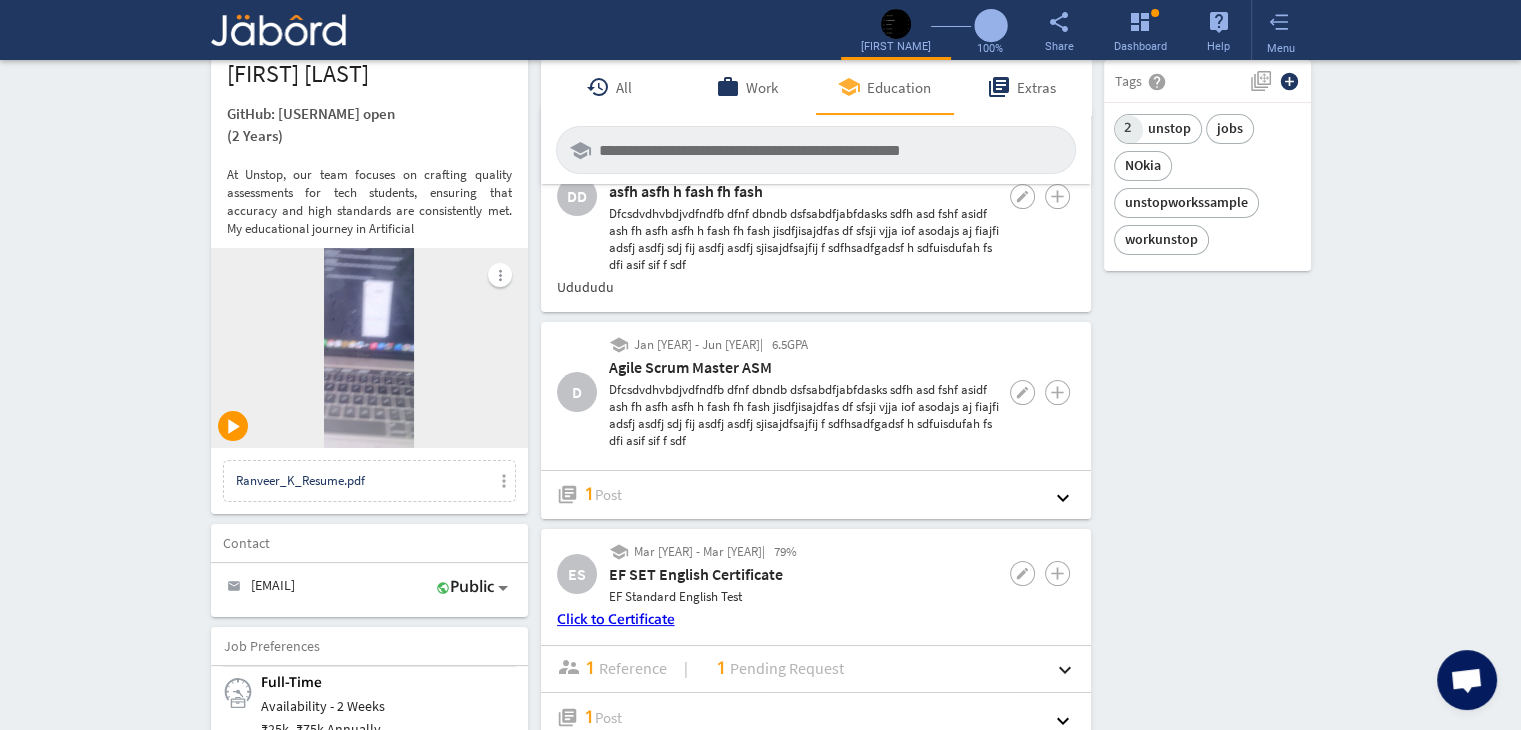 scroll, scrollTop: 200, scrollLeft: 0, axis: vertical 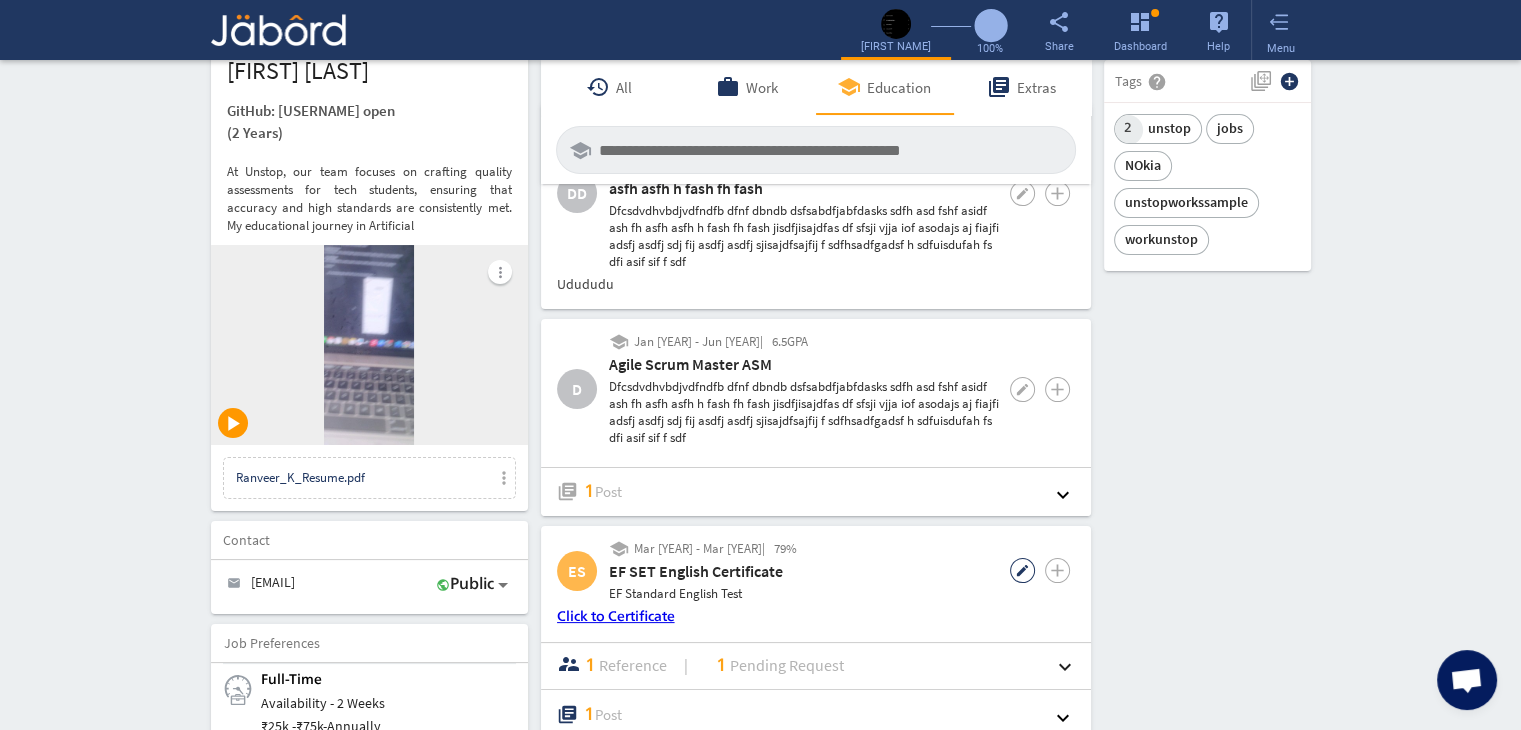 click on "••••" at bounding box center [1022, 570] 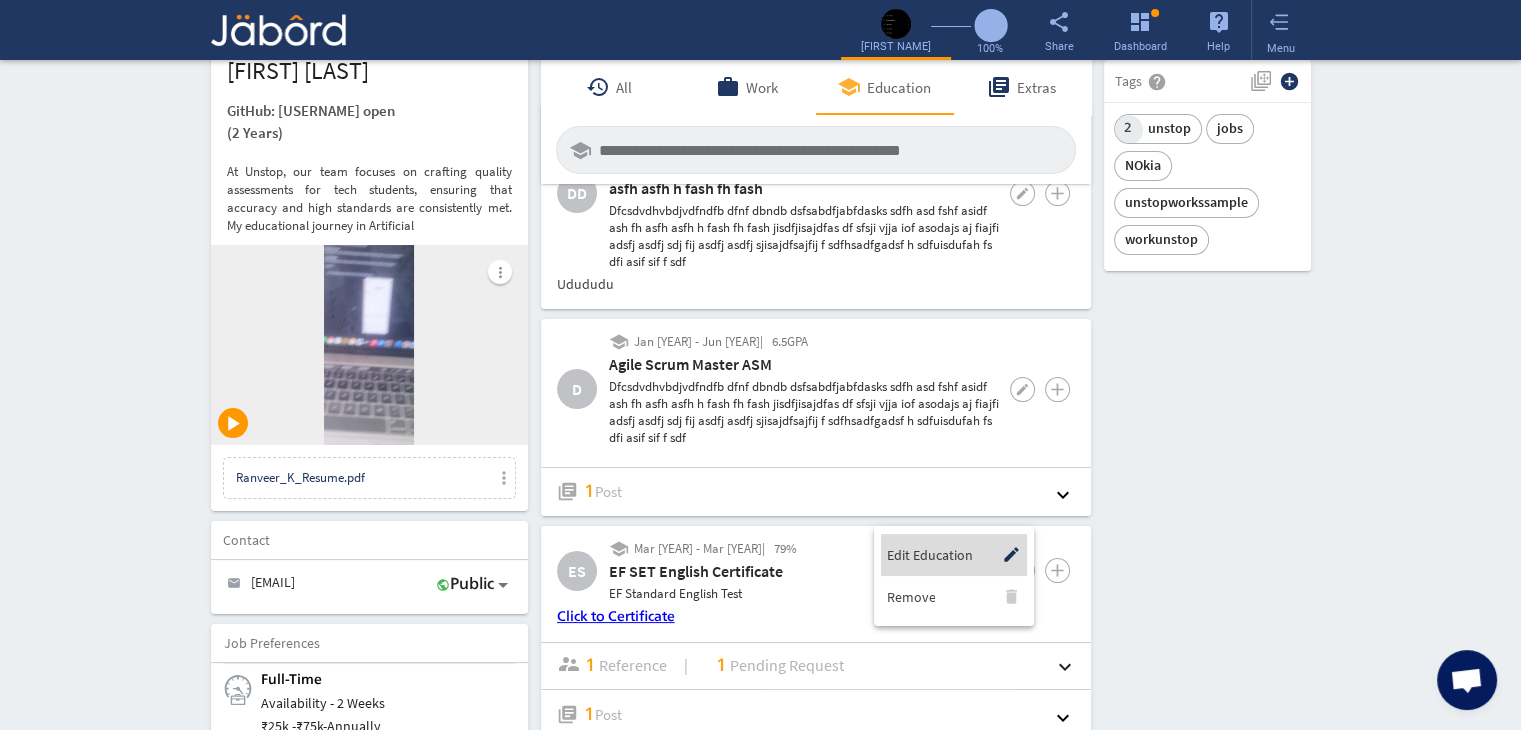 click on "Edit Education" at bounding box center [929, 555] 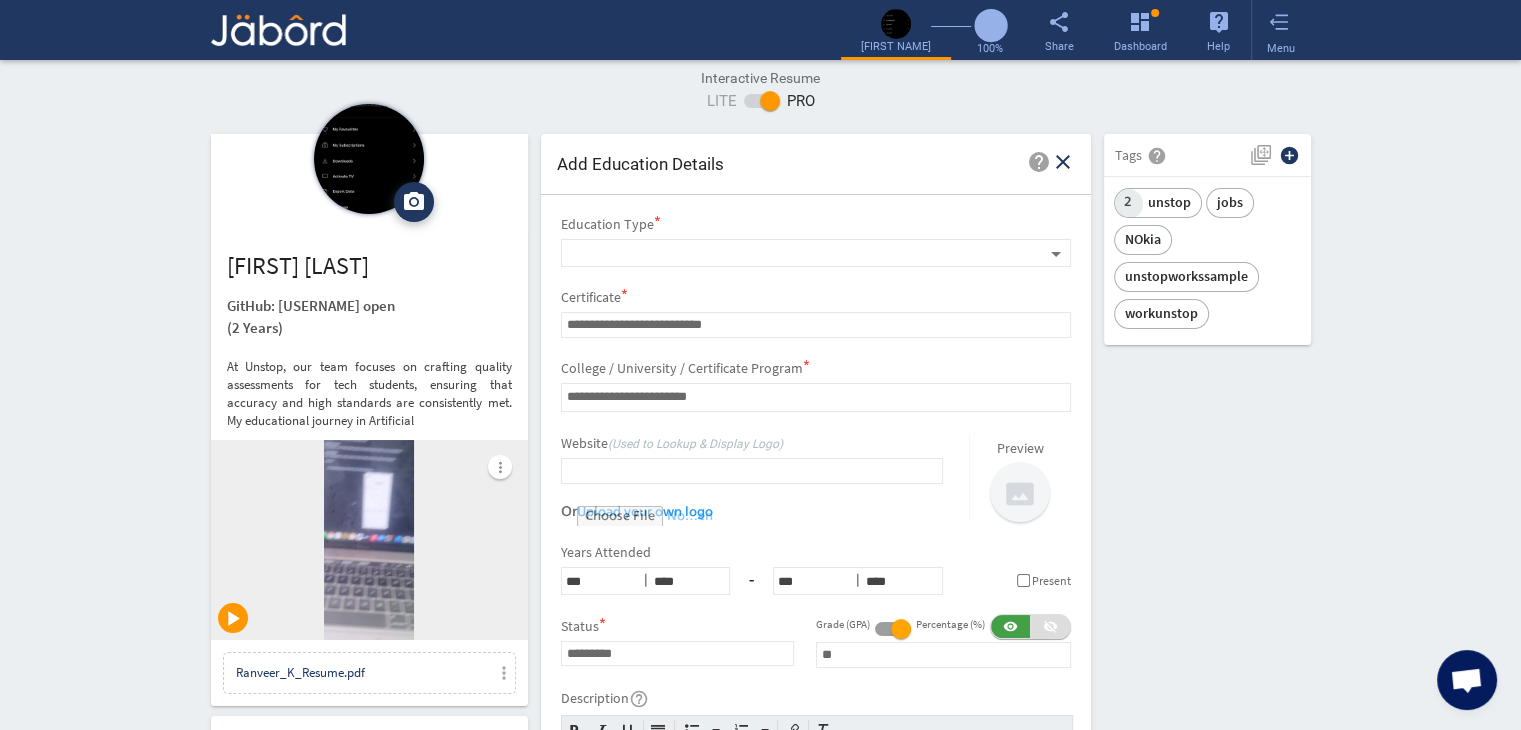 scroll, scrollTop: 0, scrollLeft: 0, axis: both 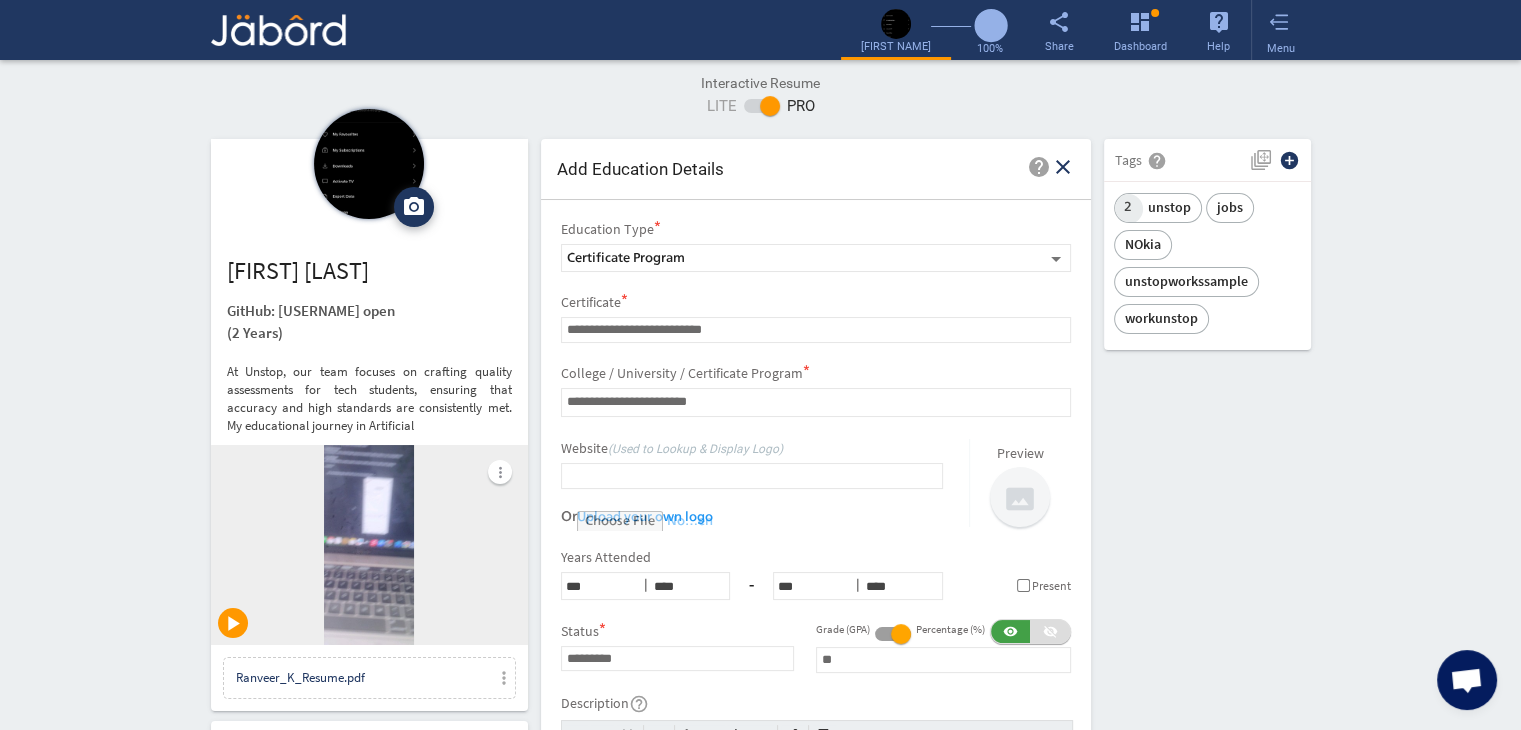 click on "camera_alt  Change Photo  Upload File delete Remove   edit  Ranveer Kumar   GitHub: I-RoshanKumar open   (2 Years)  At Unstop, our team focuses on crafting quality assessments for tech students, ensuring that accuracy and high standards are consistently met. My educational journey in Artificial  more_vert play_arrow Ranveer_K_Resume.pdf more_vert Contact edit email  ranveer.k@jeanmartin.com   public Public  Job Preferences  edit
.cls-1{fill:#989fa7;}
Full-Time  Availability - 2 Weeks ₹ 25k -  ₹ 75k   -   Annually
.cls-1{fill:#989fa7;}.cls-2{fill:#a5abb2;fill-rule:evenodd;}
Part-Time  Monday  access_time  1 PM - 11 PM Tuesday  access_time  9 AM - 11 PM Wednesday  access_time  9 AM - 11 PM Thursday  access_time Friday  ₹" at bounding box center (761, 1549) 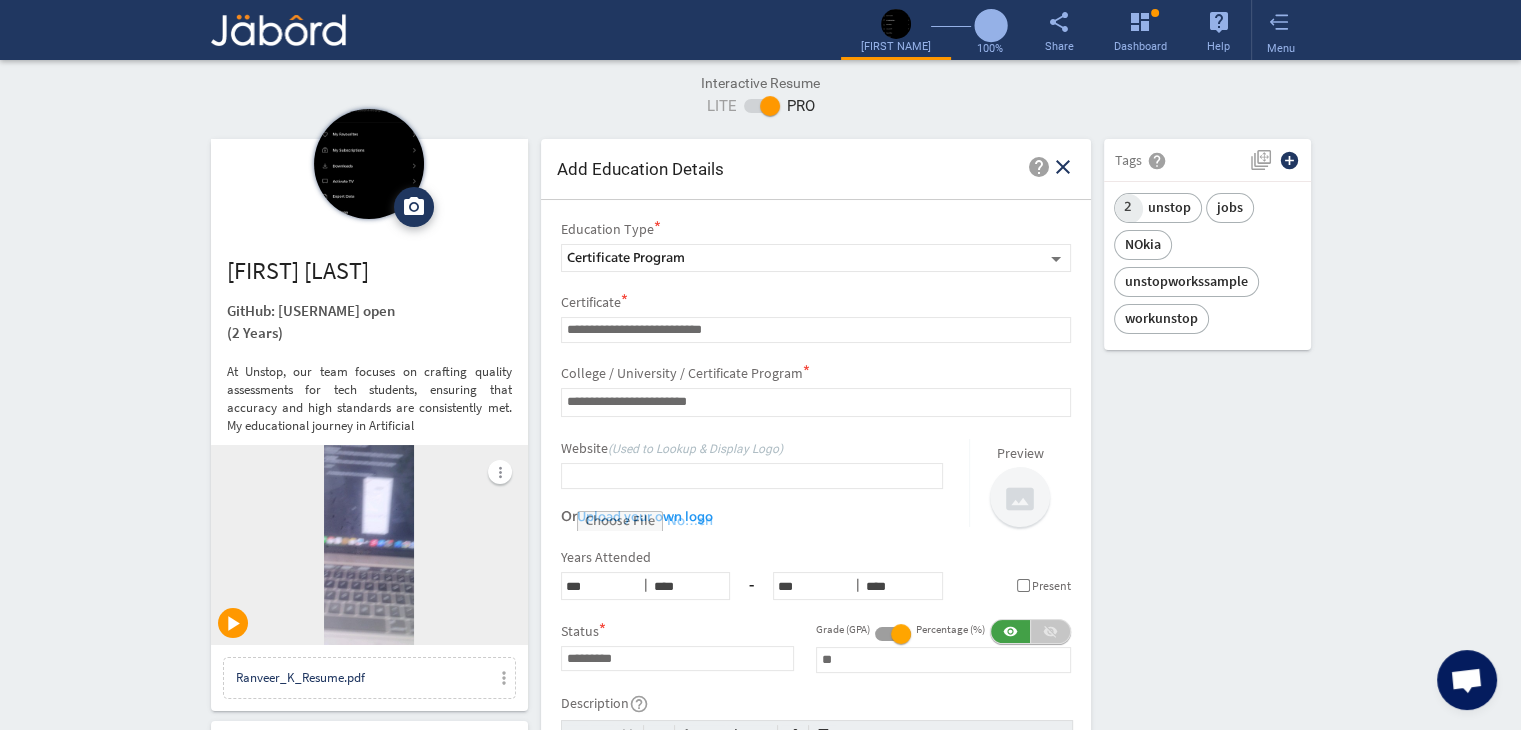 click on "visibility_off" at bounding box center [1050, 631] 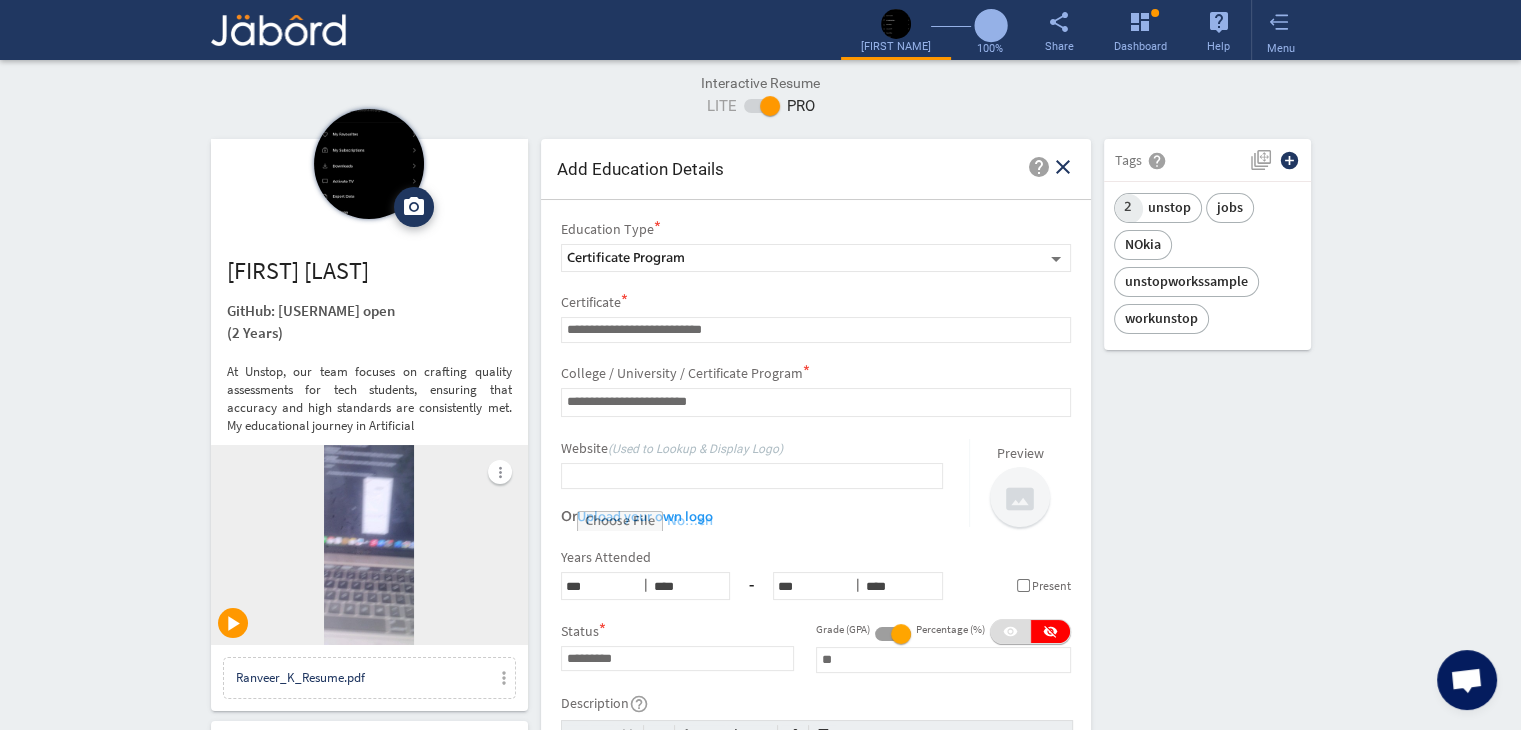 click on "close" at bounding box center (1063, 167) 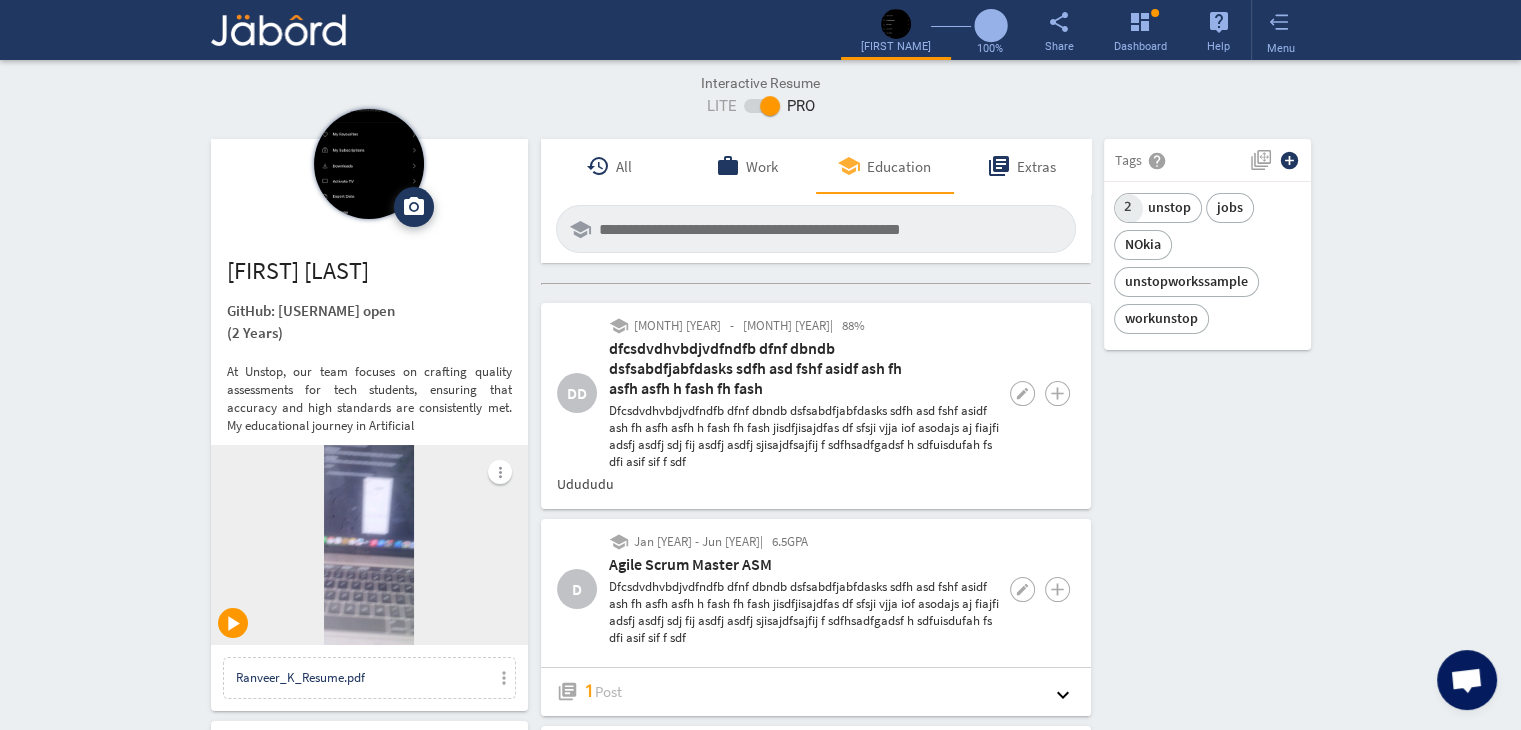 click on "camera_alt  Change Photo  Upload File delete Remove   edit  Ranveer Kumar   GitHub: I-RoshanKumar open   (2 Years)  At Unstop, our team focuses on crafting quality assessments for tech students, ensuring that accuracy and high standards are consistently met. My educational journey in Artificial  more_vert play_arrow Ranveer_K_Resume.pdf more_vert Contact edit email  ranveer.k@jeanmartin.com   public Public  Job Preferences  edit
.cls-1{fill:#989fa7;}
Full-Time  Availability - 2 Weeks ₹ 25k -  ₹ 75k   -   Annually
.cls-1{fill:#989fa7;}.cls-2{fill:#a5abb2;fill-rule:evenodd;}
Part-Time  Monday  access_time  1 PM - 11 PM Tuesday  access_time  9 AM - 11 PM Wednesday  access_time  9 AM - 11 PM Thursday  access_time Friday  ₹" at bounding box center (761, 1549) 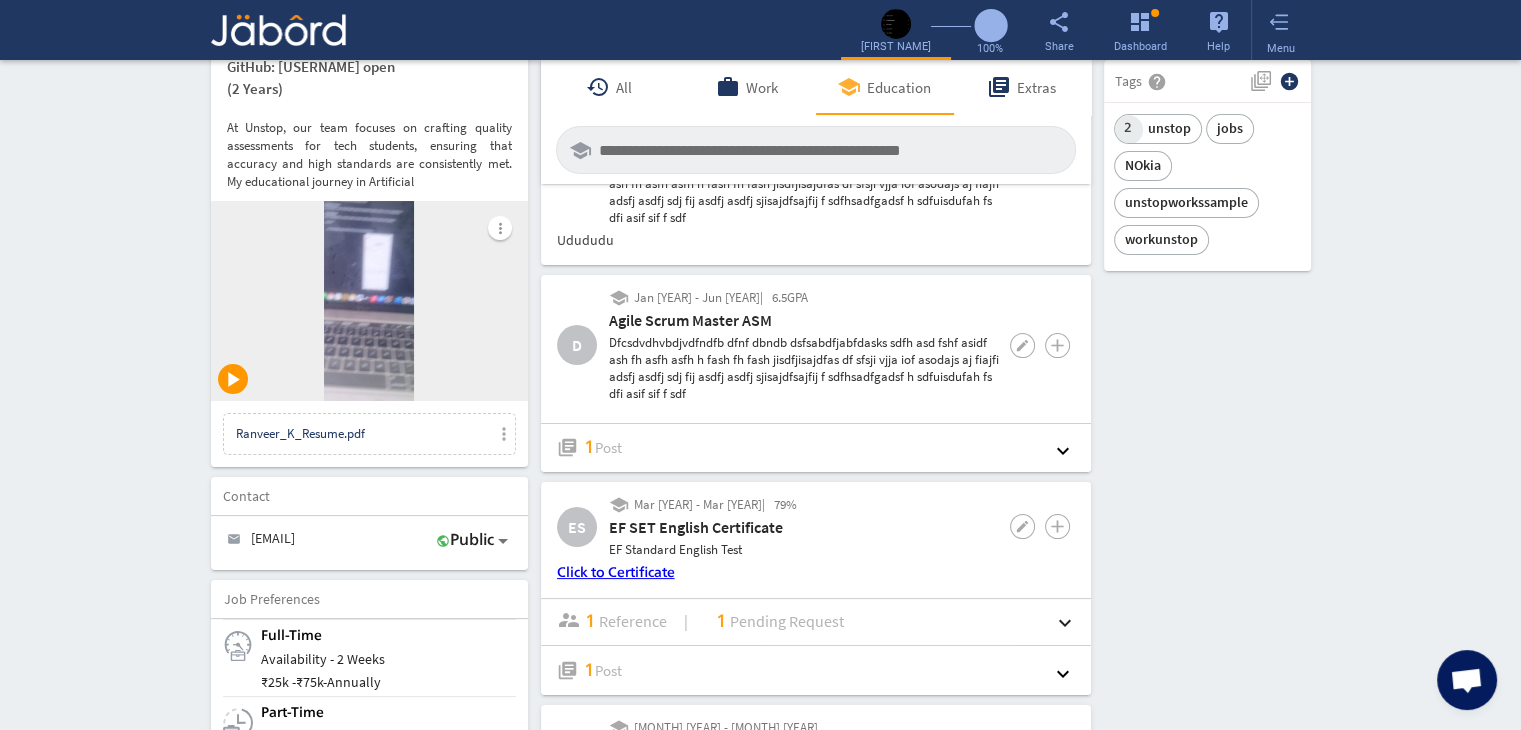 scroll, scrollTop: 280, scrollLeft: 0, axis: vertical 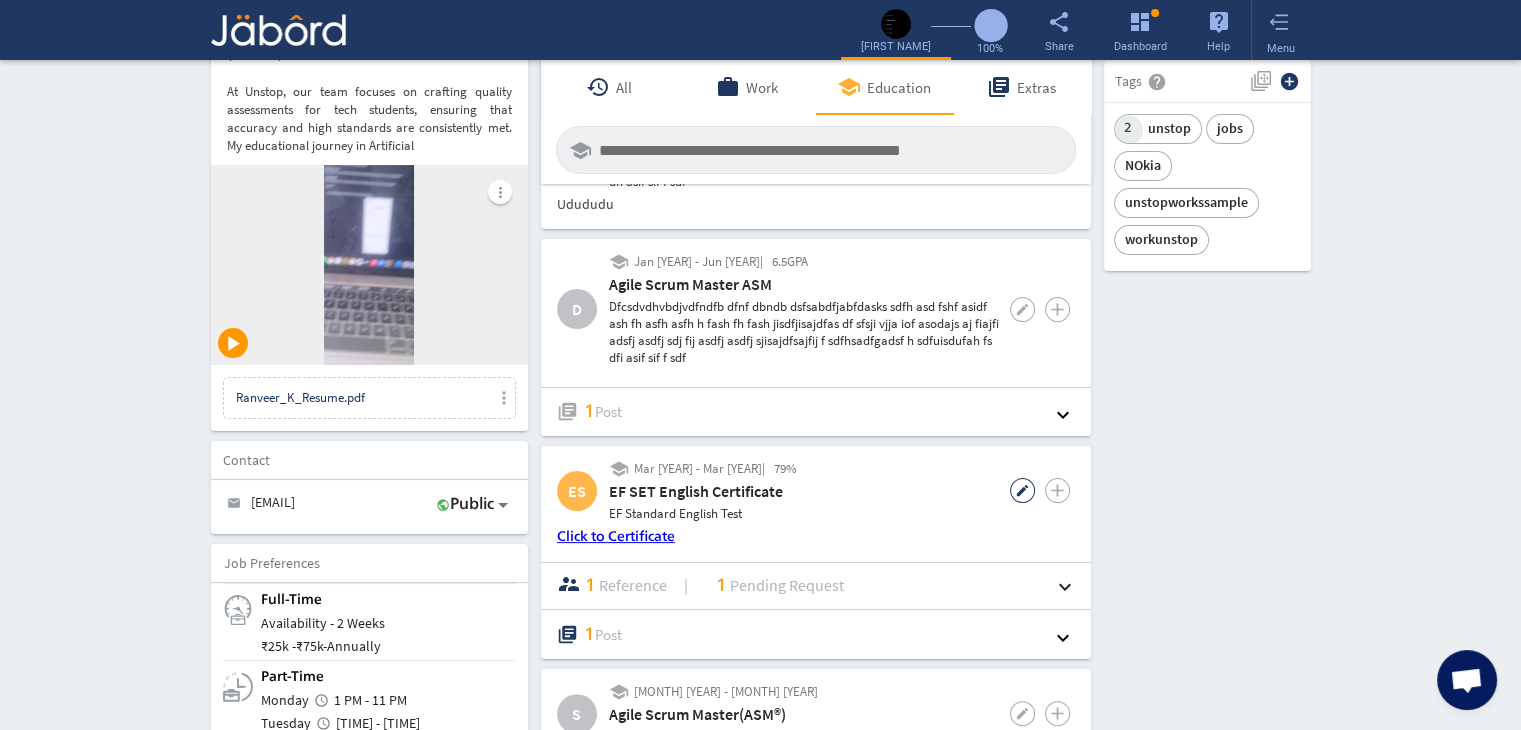 click on "••••" at bounding box center (1022, 490) 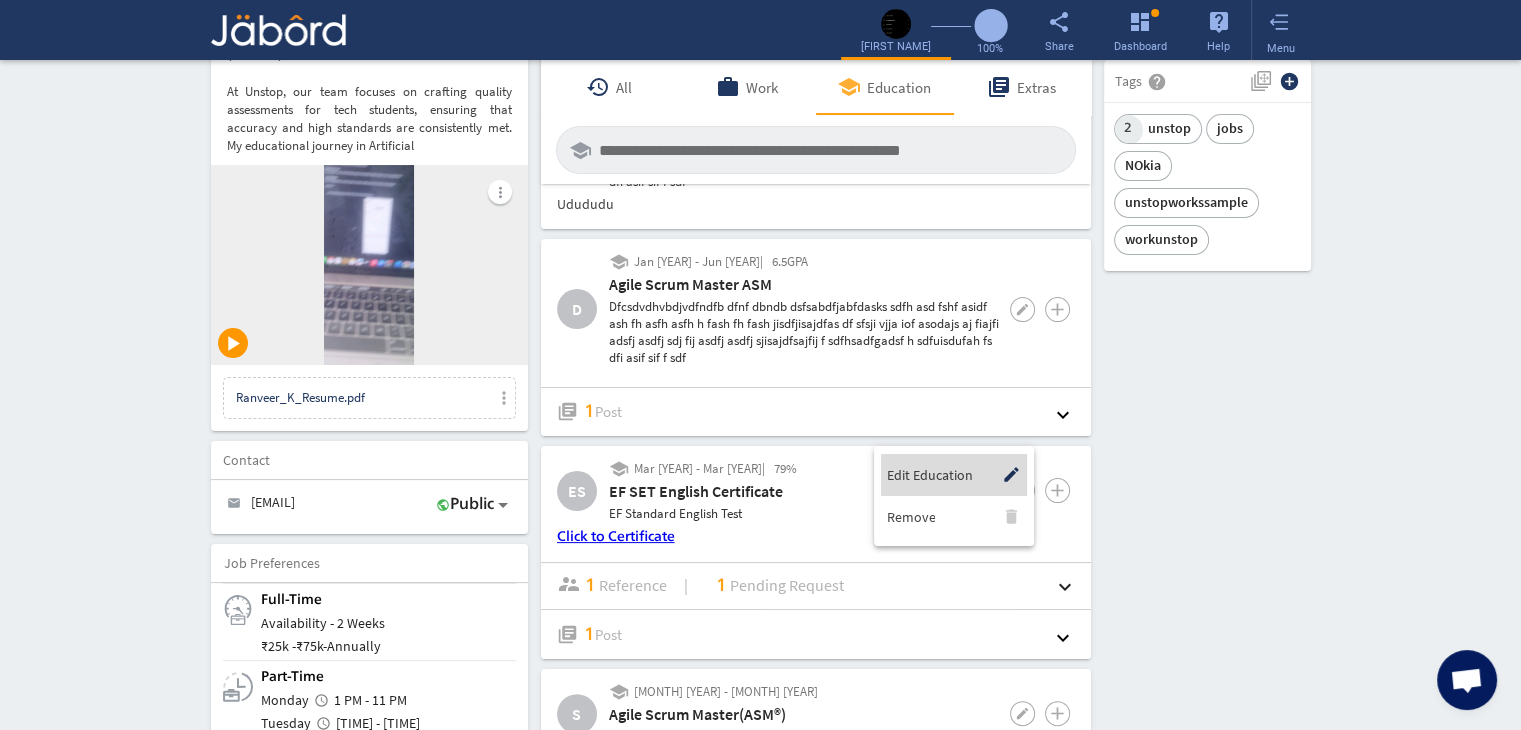 click on "Edit Education" at bounding box center [929, 475] 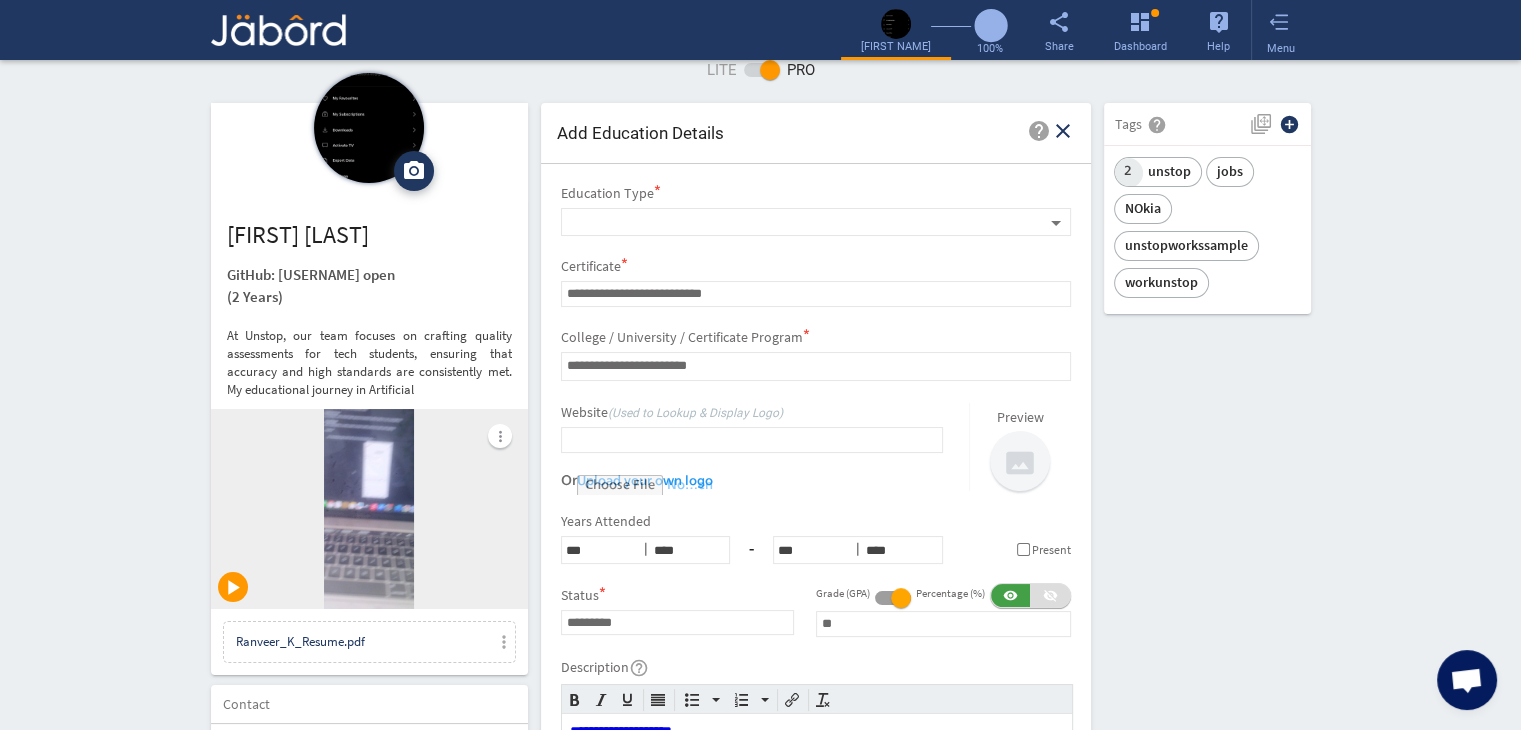 scroll, scrollTop: 0, scrollLeft: 0, axis: both 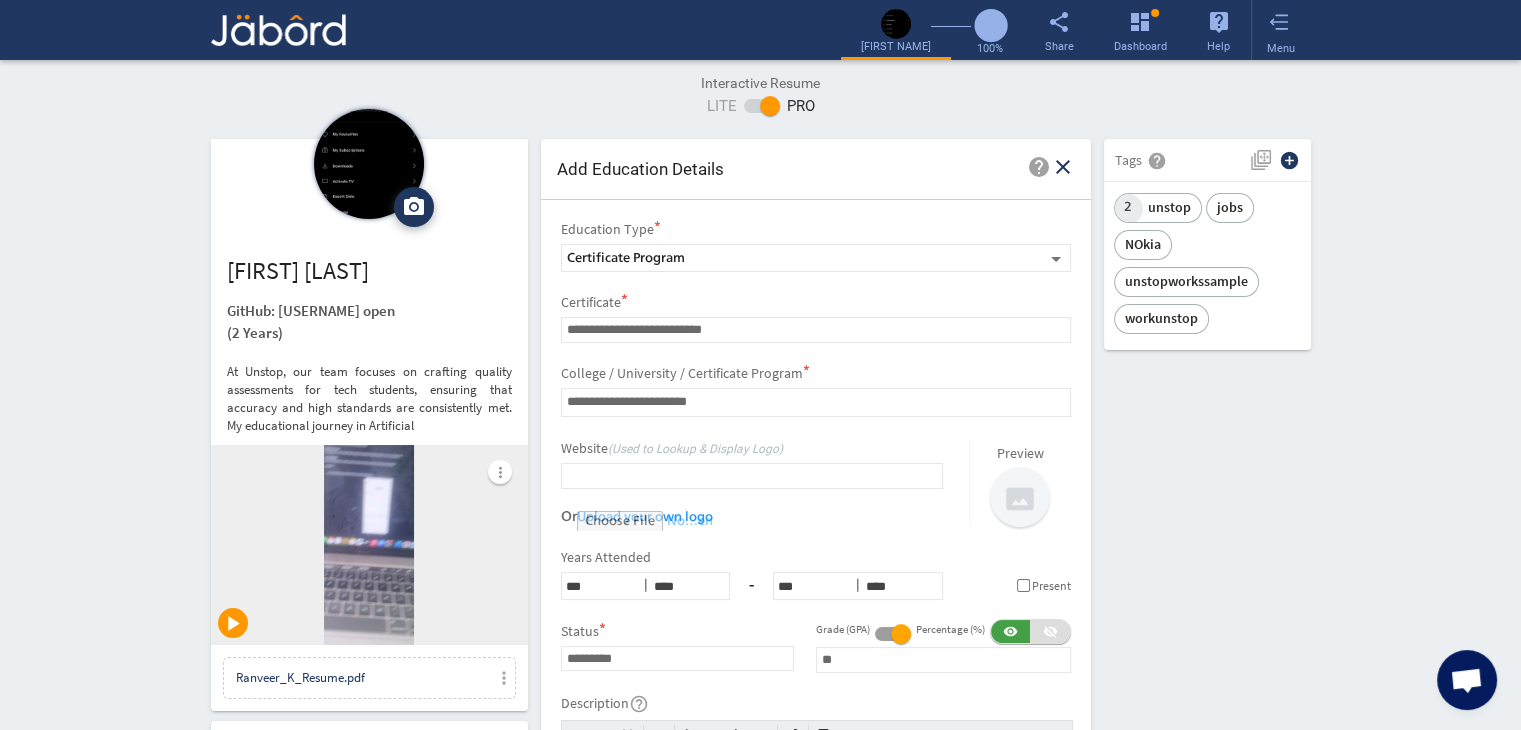 click on "camera_alt  Change Photo  Upload File delete Remove   edit  Ranveer Kumar   GitHub: I-RoshanKumar open   (2 Years)  At Unstop, our team focuses on crafting quality assessments for tech students, ensuring that accuracy and high standards are consistently met. My educational journey in Artificial  more_vert play_arrow Ranveer_K_Resume.pdf more_vert Contact edit email  ranveer.k@jeanmartin.com   public Public  Job Preferences  edit
.cls-1{fill:#989fa7;}
Full-Time  Availability - 2 Weeks ₹ 25k -  ₹ 75k   -   Annually
.cls-1{fill:#989fa7;}.cls-2{fill:#a5abb2;fill-rule:evenodd;}
Part-Time  Monday  access_time  1 PM - 11 PM Tuesday  access_time  9 AM - 11 PM Wednesday  access_time  9 AM - 11 PM Thursday  access_time Friday  ₹" at bounding box center (761, 1549) 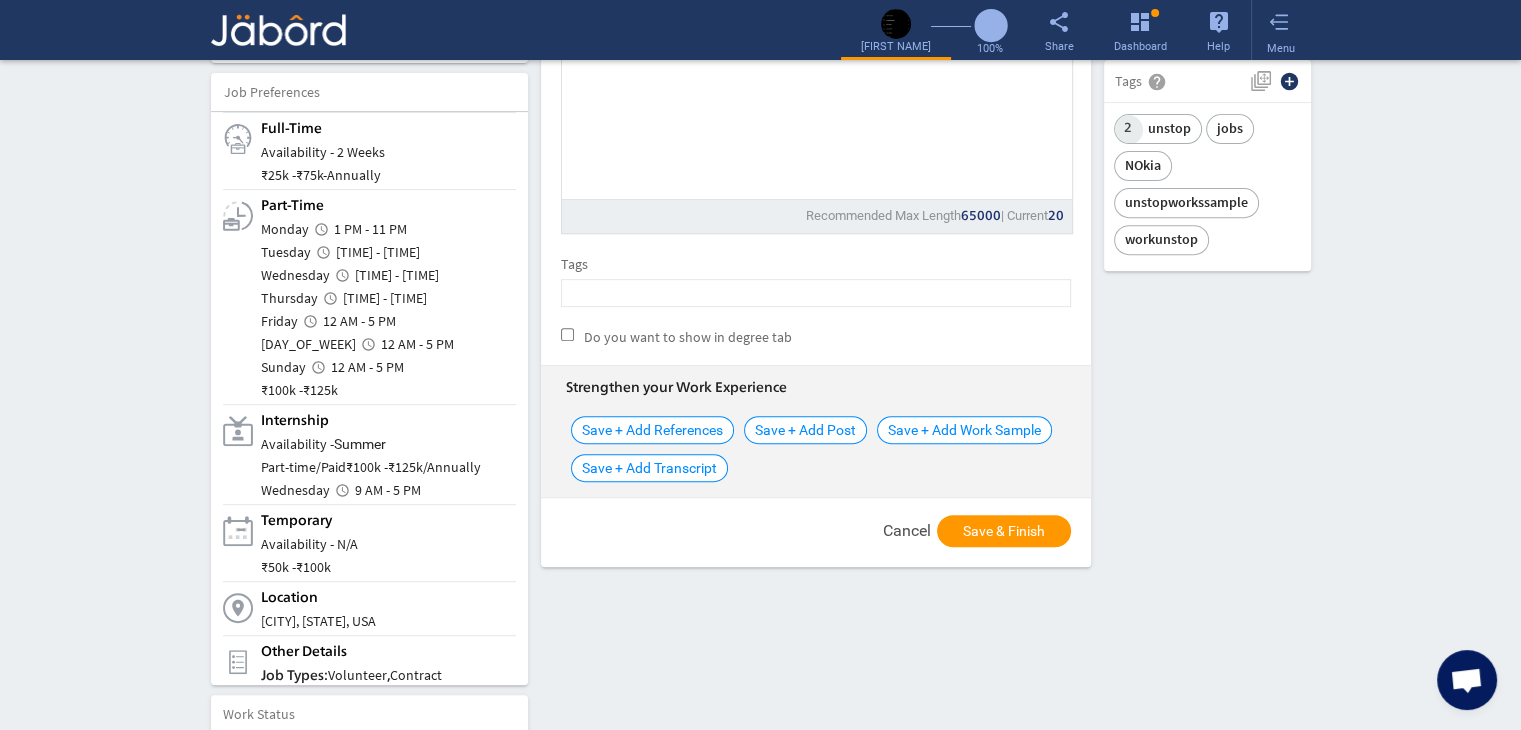 scroll, scrollTop: 800, scrollLeft: 0, axis: vertical 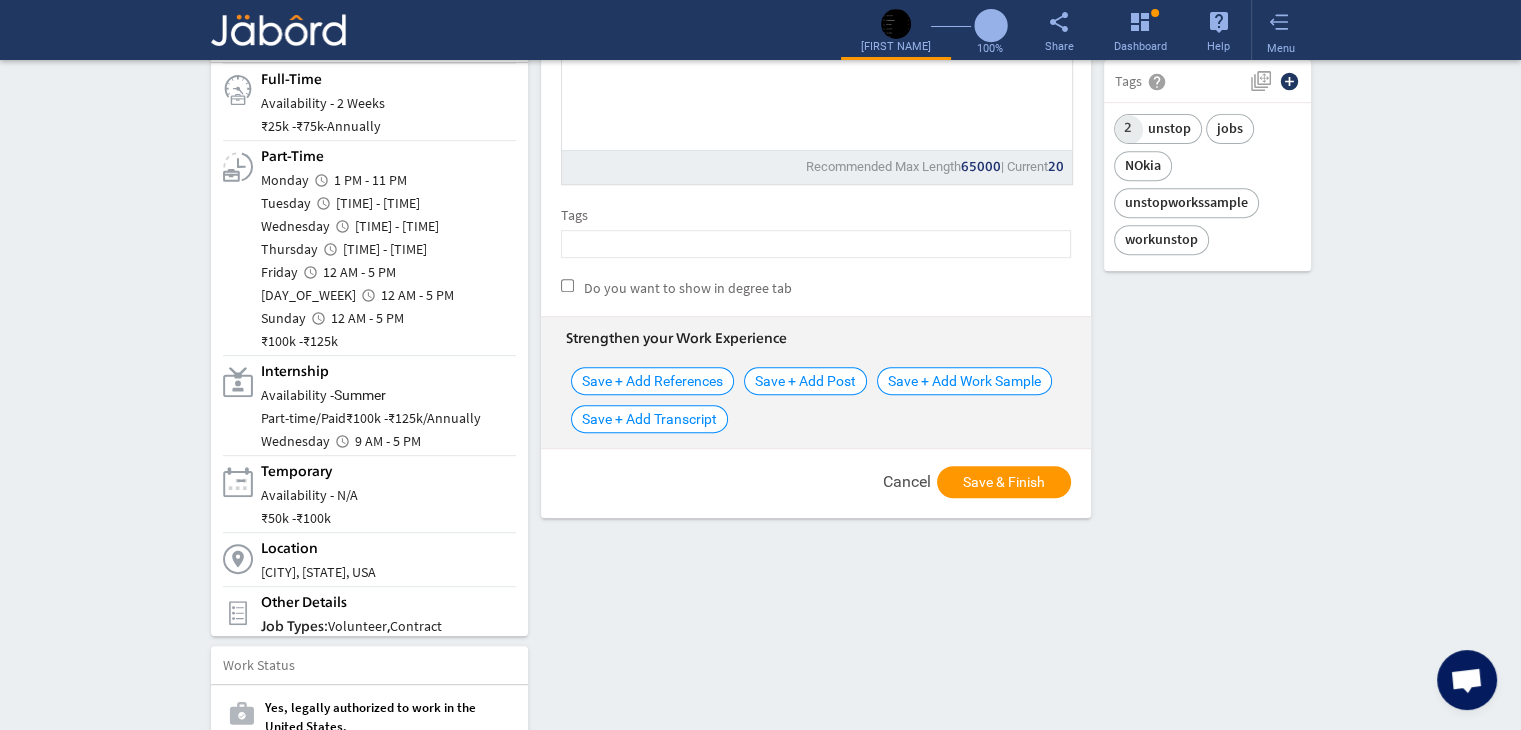 click on "**********" at bounding box center (816, -41) 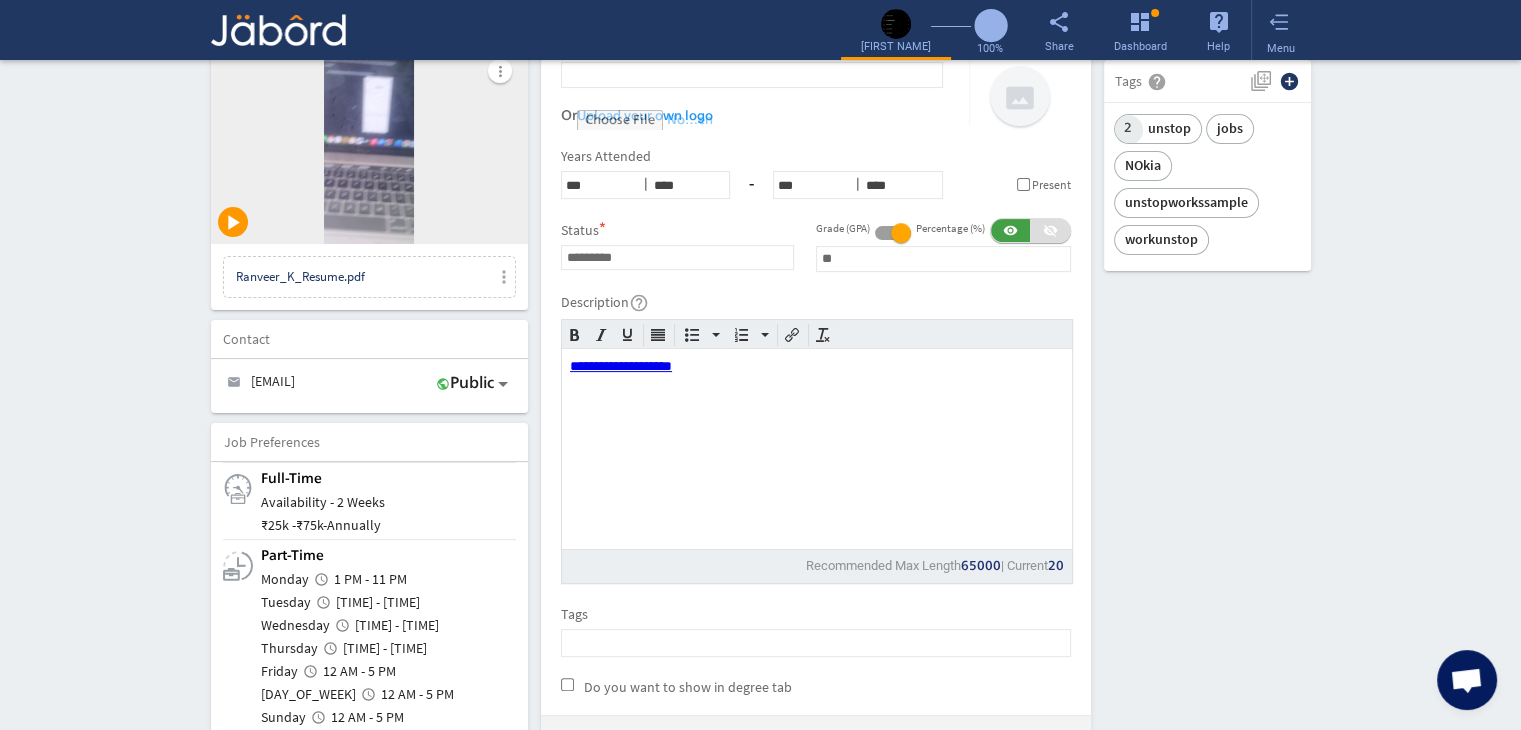 scroll, scrollTop: 400, scrollLeft: 0, axis: vertical 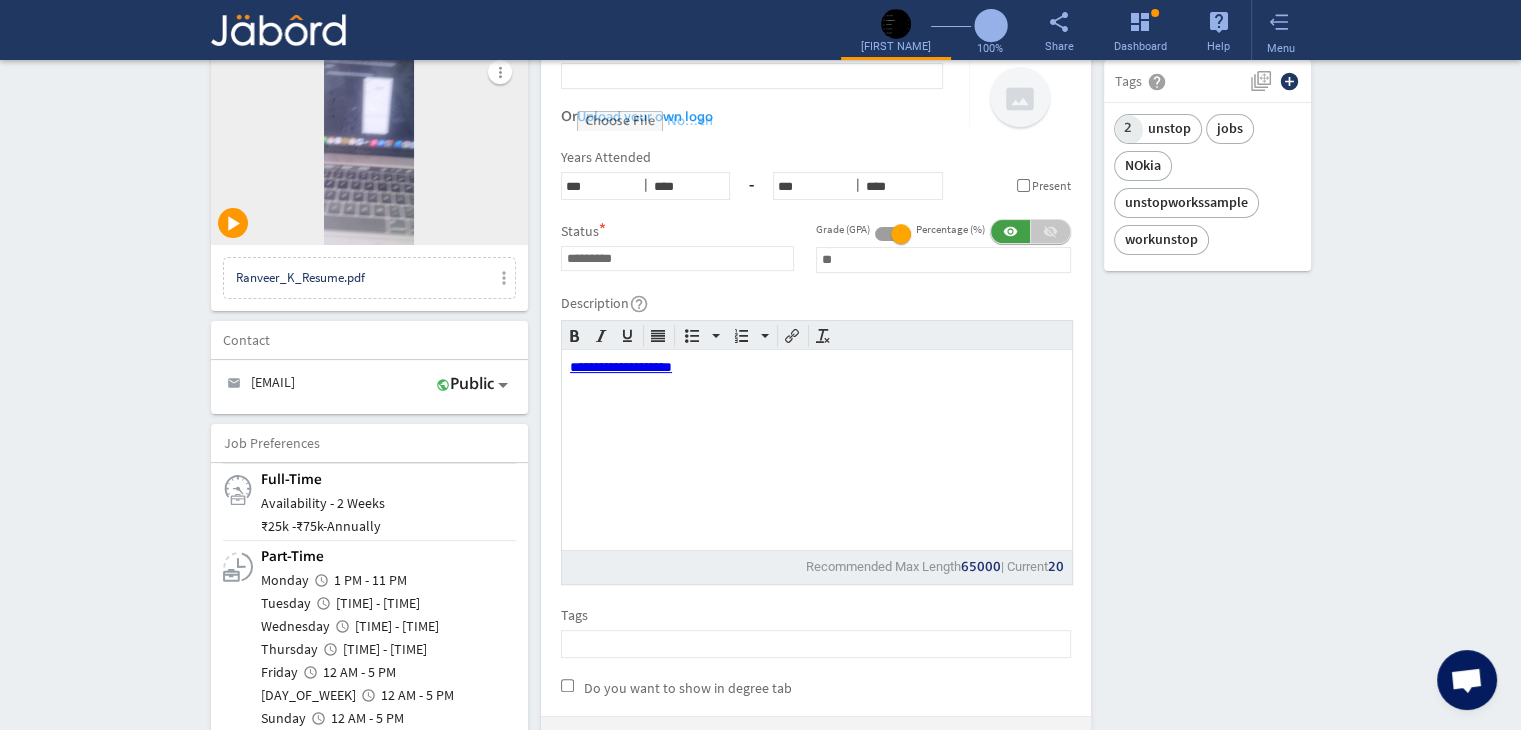 click on "visibility_off" at bounding box center (1050, 231) 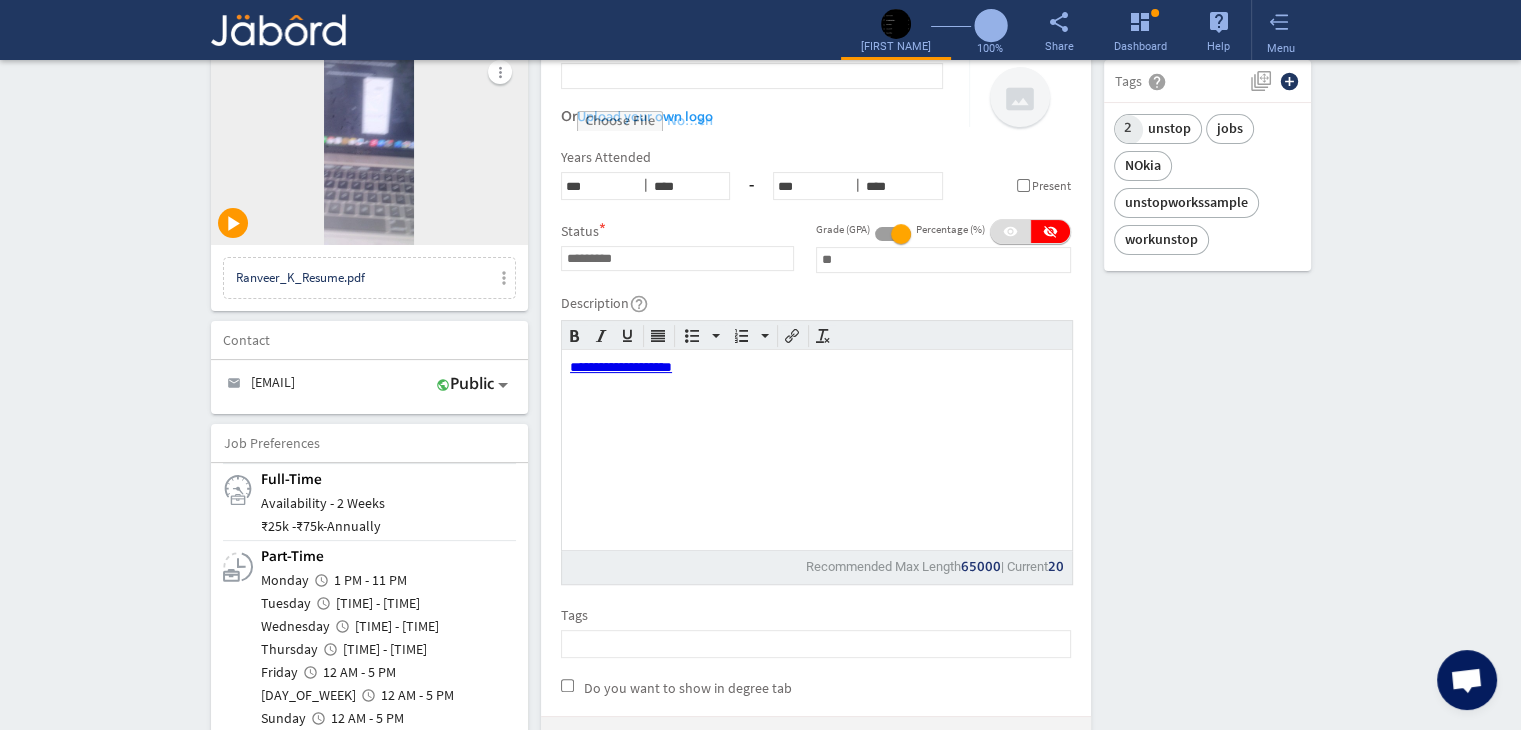 click on "camera_alt  Change Photo  Upload File delete Remove   edit  Ranveer Kumar   GitHub: I-RoshanKumar open   (2 Years)  At Unstop, our team focuses on crafting quality assessments for tech students, ensuring that accuracy and high standards are consistently met. My educational journey in Artificial  more_vert play_arrow Ranveer_K_Resume.pdf more_vert Contact edit email  ranveer.k@jeanmartin.com   public Public  Job Preferences  edit
.cls-1{fill:#989fa7;}
Full-Time  Availability - 2 Weeks ₹ 25k -  ₹ 75k   -   Annually
.cls-1{fill:#989fa7;}.cls-2{fill:#a5abb2;fill-rule:evenodd;}
Part-Time  Monday  access_time  1 PM - 11 PM Tuesday  access_time  9 AM - 11 PM Wednesday  access_time  9 AM - 11 PM Thursday  access_time Friday  ₹" at bounding box center [761, 1149] 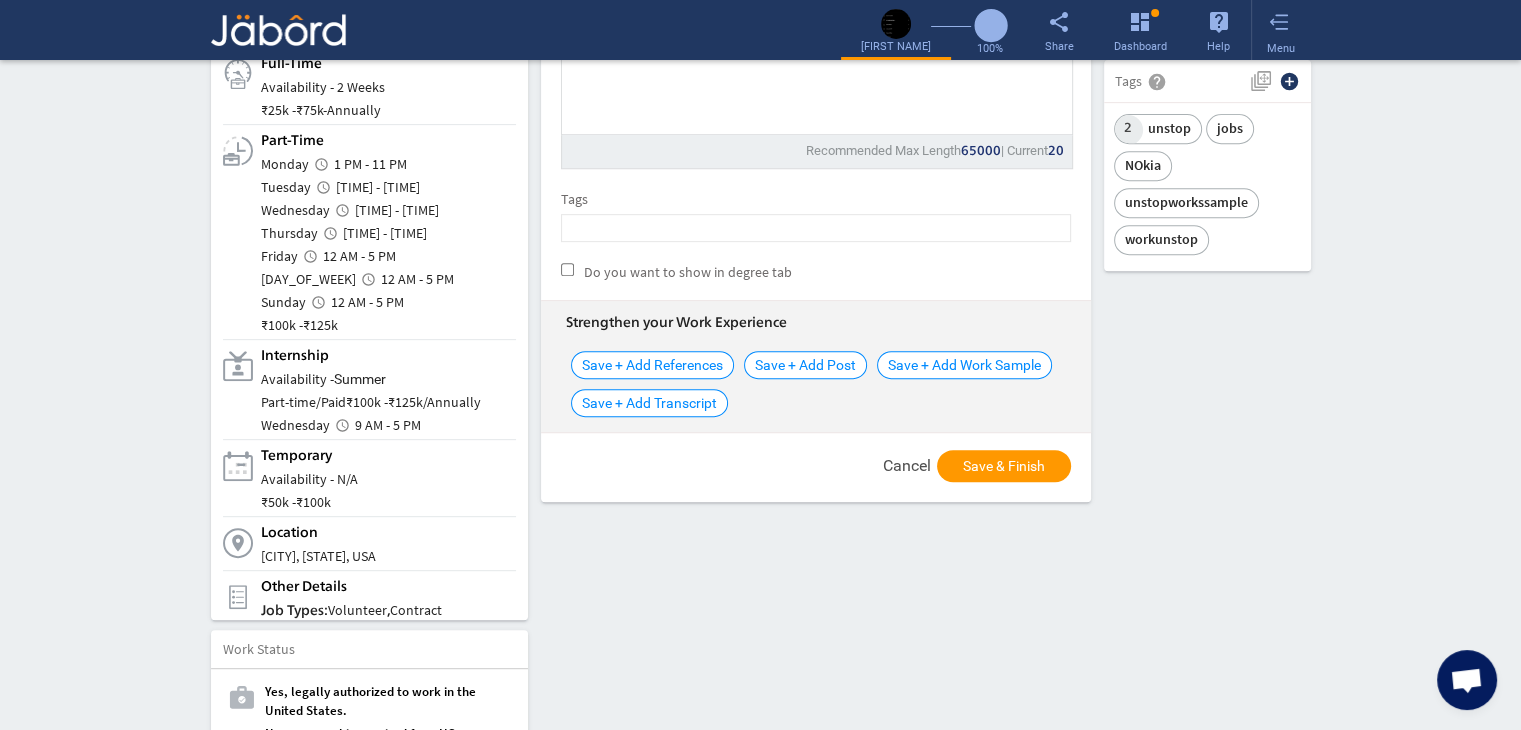 scroll, scrollTop: 840, scrollLeft: 0, axis: vertical 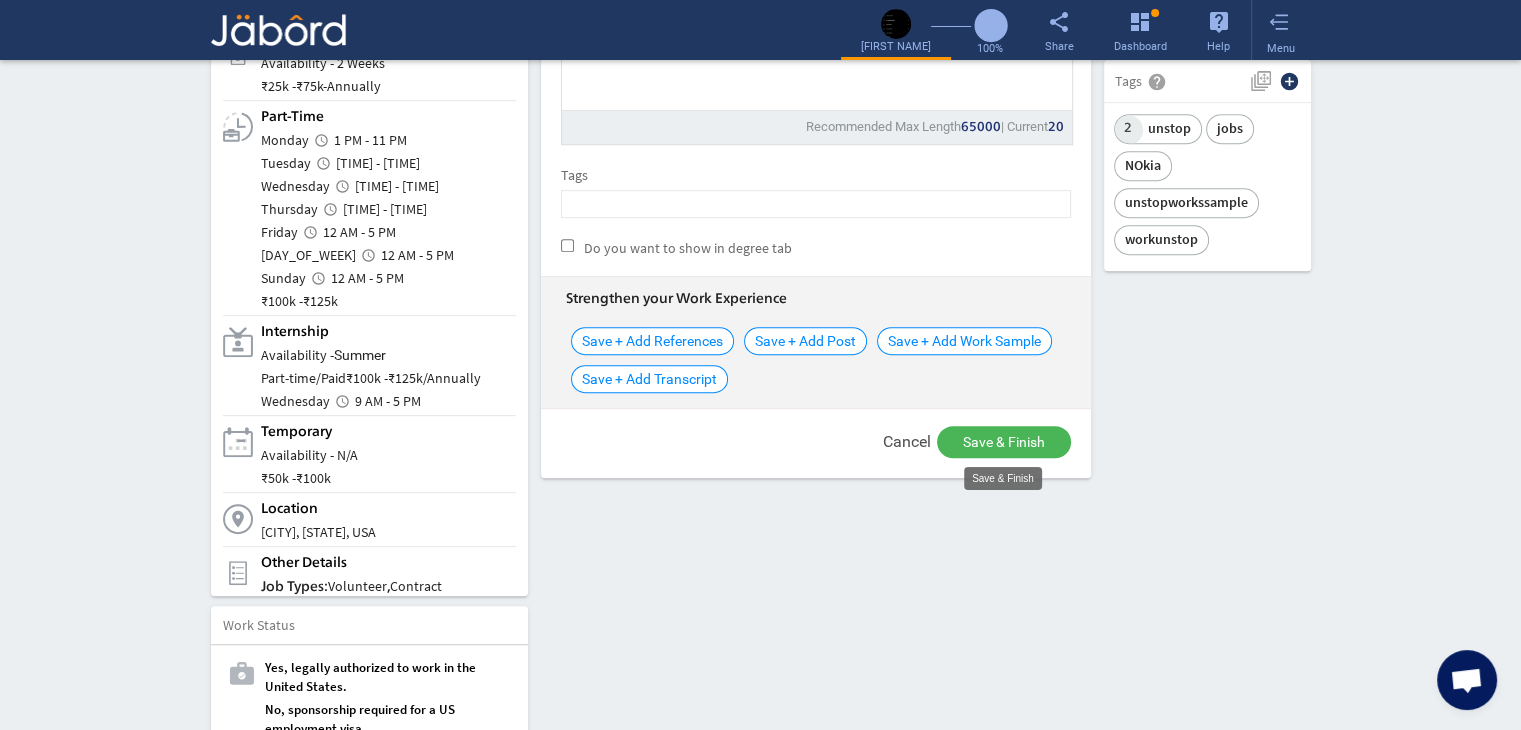 click on "Save & Finish" at bounding box center (1004, 442) 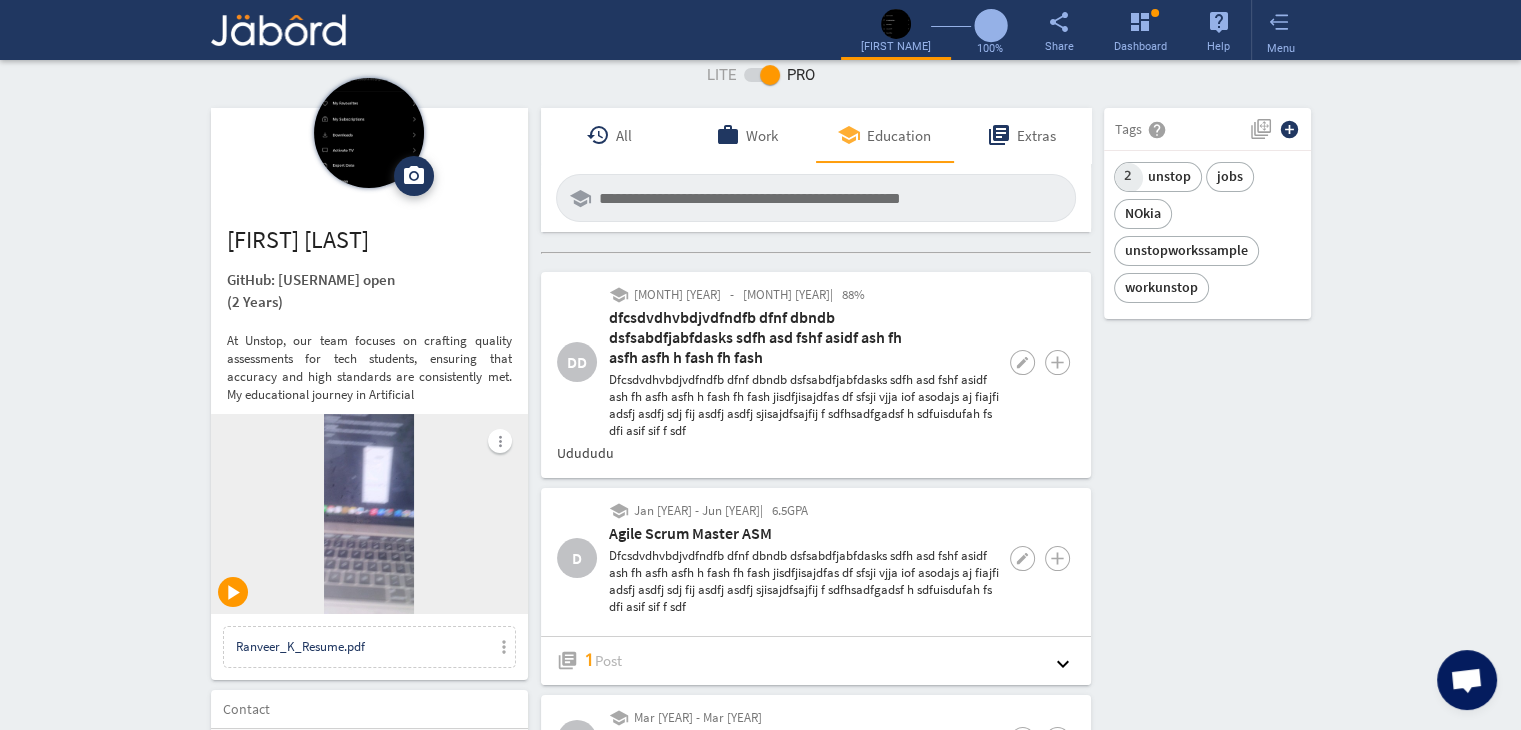 scroll, scrollTop: 0, scrollLeft: 0, axis: both 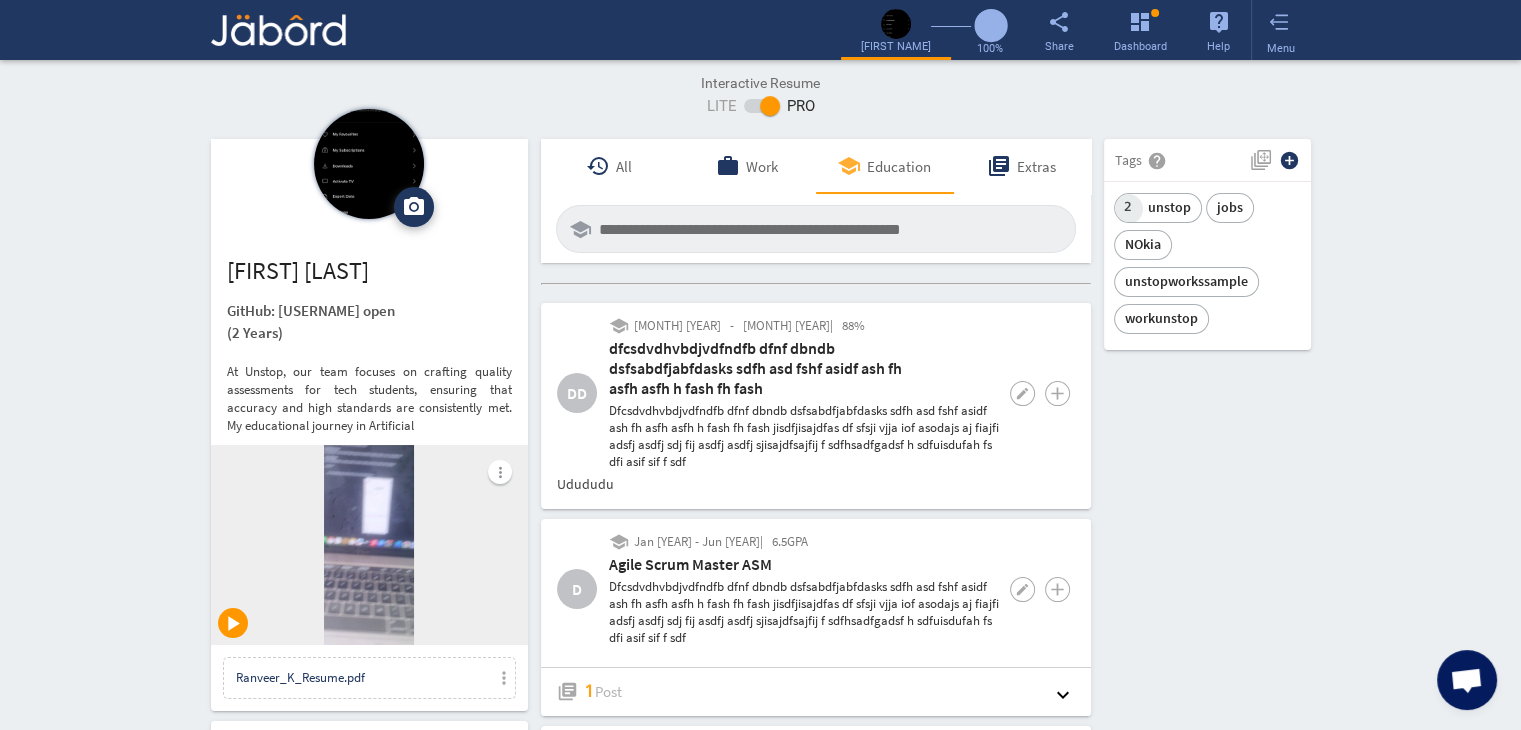 click on "camera_alt  Change Photo  Upload File delete Remove   edit  Ranveer Kumar   GitHub: I-RoshanKumar open   (2 Years)  At Unstop, our team focuses on crafting quality assessments for tech students, ensuring that accuracy and high standards are consistently met. My educational journey in Artificial  more_vert play_arrow Ranveer_K_Resume.pdf more_vert Contact edit email  ranveer.k@jeanmartin.com   public Public  Job Preferences  edit
.cls-1{fill:#989fa7;}
Full-Time  Availability - 2 Weeks ₹ 25k -  ₹ 75k   -   Annually
.cls-1{fill:#989fa7;}.cls-2{fill:#a5abb2;fill-rule:evenodd;}
Part-Time  Monday  access_time  1 PM - 11 PM Tuesday  access_time  9 AM - 11 PM Wednesday  access_time  9 AM - 11 PM Thursday  access_time Friday  ₹" at bounding box center [761, 1549] 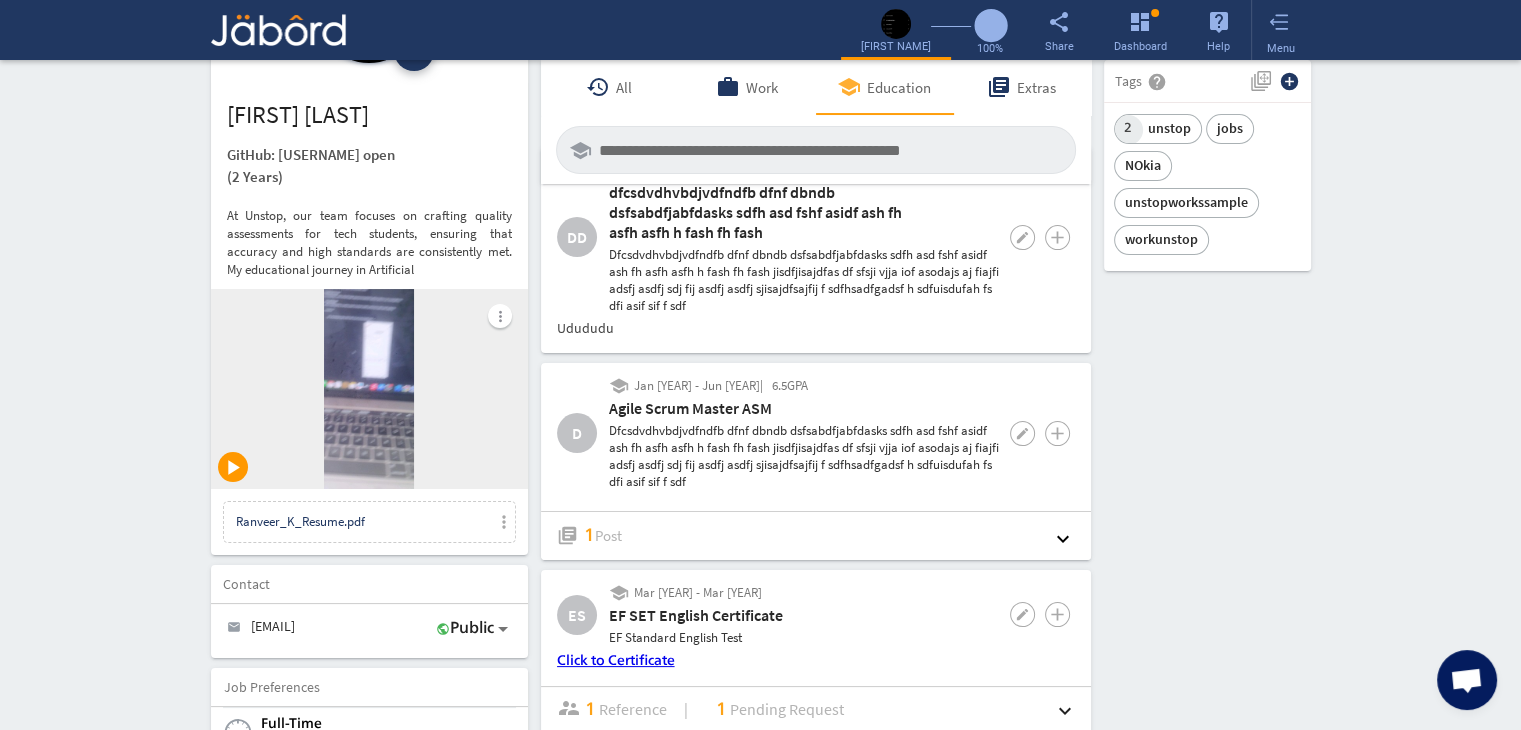 scroll, scrollTop: 160, scrollLeft: 0, axis: vertical 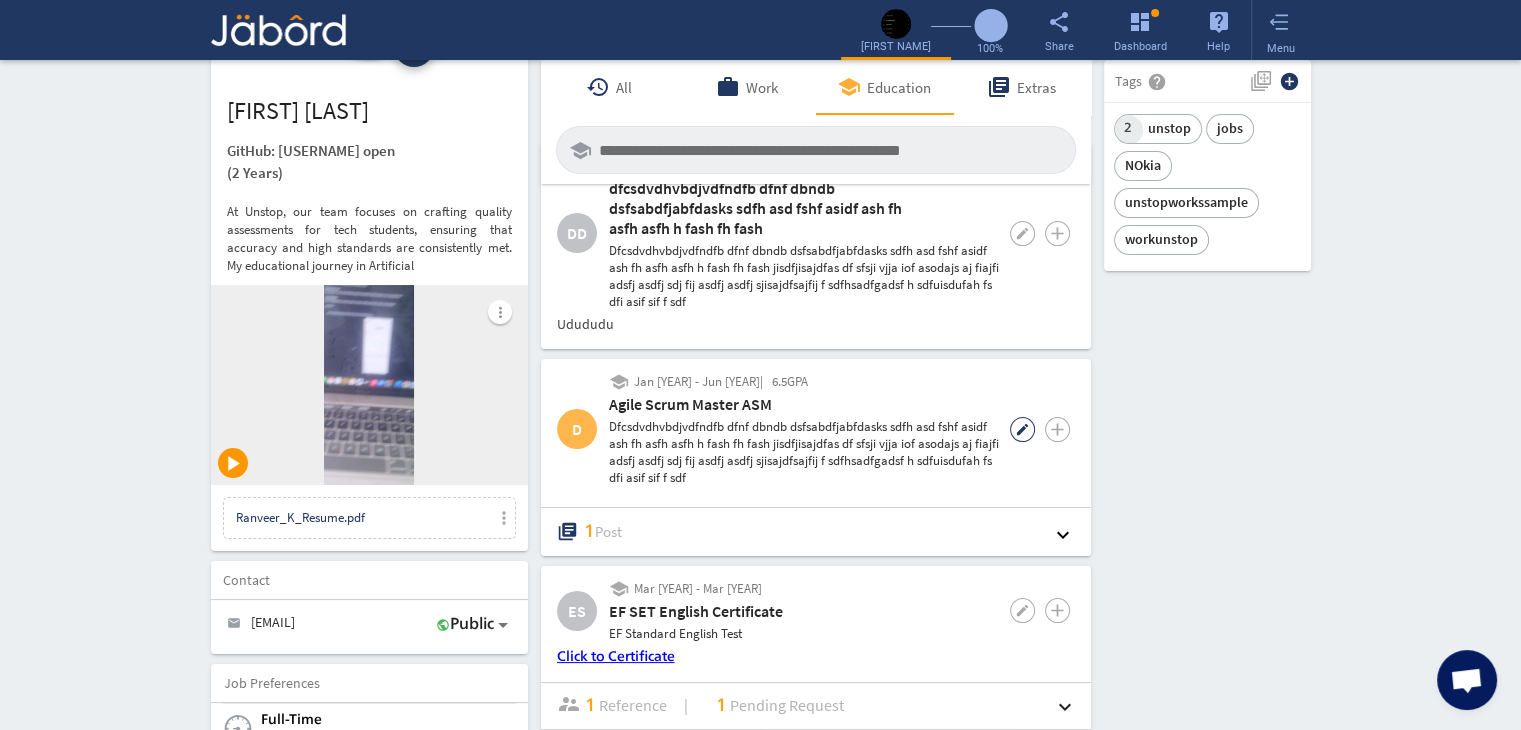 click on "••••" at bounding box center (1022, 429) 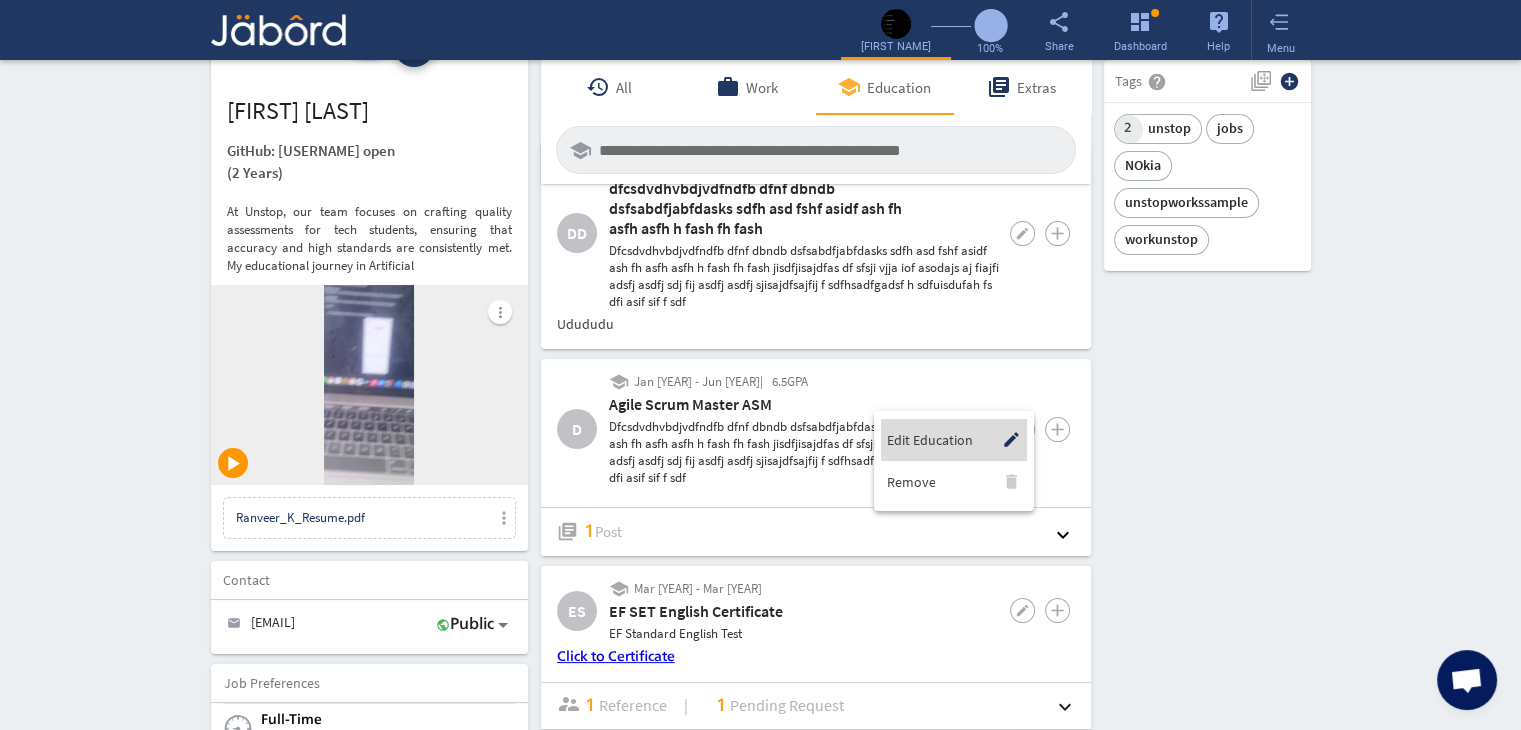 click on "Edit Education" at bounding box center (929, 440) 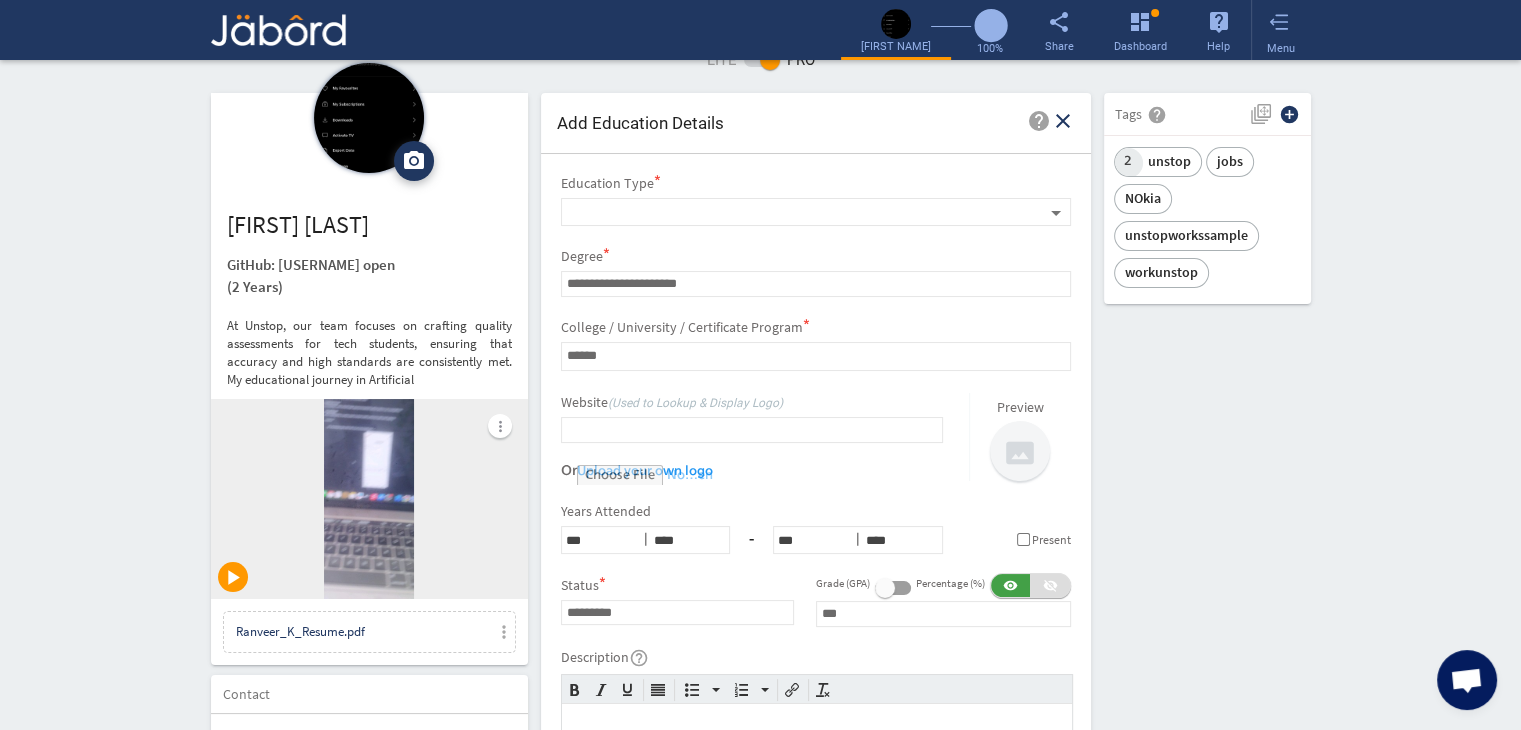 scroll, scrollTop: 0, scrollLeft: 0, axis: both 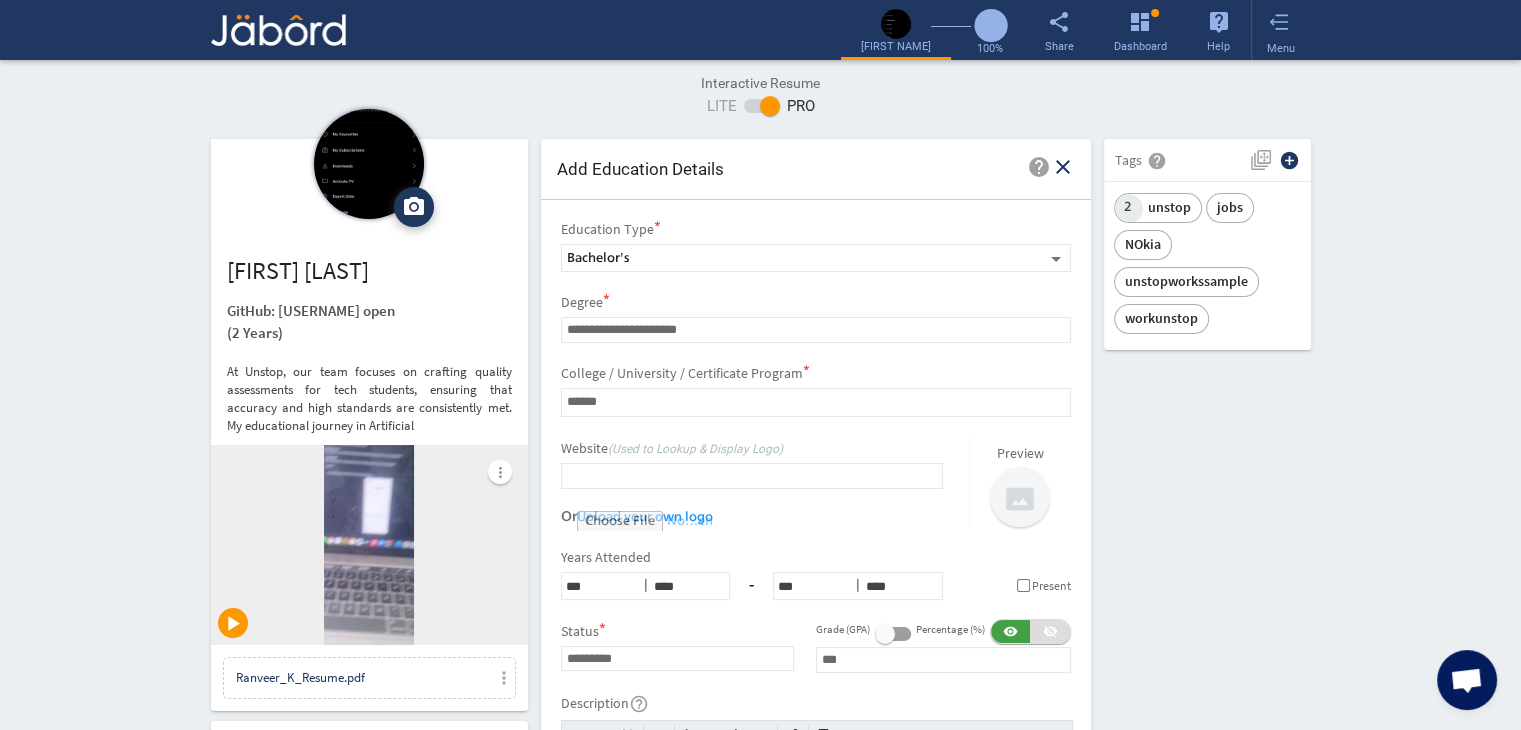 click on "camera_alt  Change Photo  Upload File delete Remove   edit  Ranveer Kumar   GitHub: I-RoshanKumar open   (2 Years)  At Unstop, our team focuses on crafting quality assessments for tech students, ensuring that accuracy and high standards are consistently met. My educational journey in Artificial  more_vert play_arrow Ranveer_K_Resume.pdf more_vert Contact edit email  ranveer.k@jeanmartin.com   public Public  Job Preferences  edit
.cls-1{fill:#989fa7;}
Full-Time  Availability - 2 Weeks ₹ 25k -  ₹ 75k   -   Annually
.cls-1{fill:#989fa7;}.cls-2{fill:#a5abb2;fill-rule:evenodd;}
Part-Time  Monday  access_time  1 PM - 11 PM Tuesday  access_time  9 AM - 11 PM Wednesday  access_time  9 AM - 11 PM Thursday  access_time Friday  ₹" at bounding box center [761, 1549] 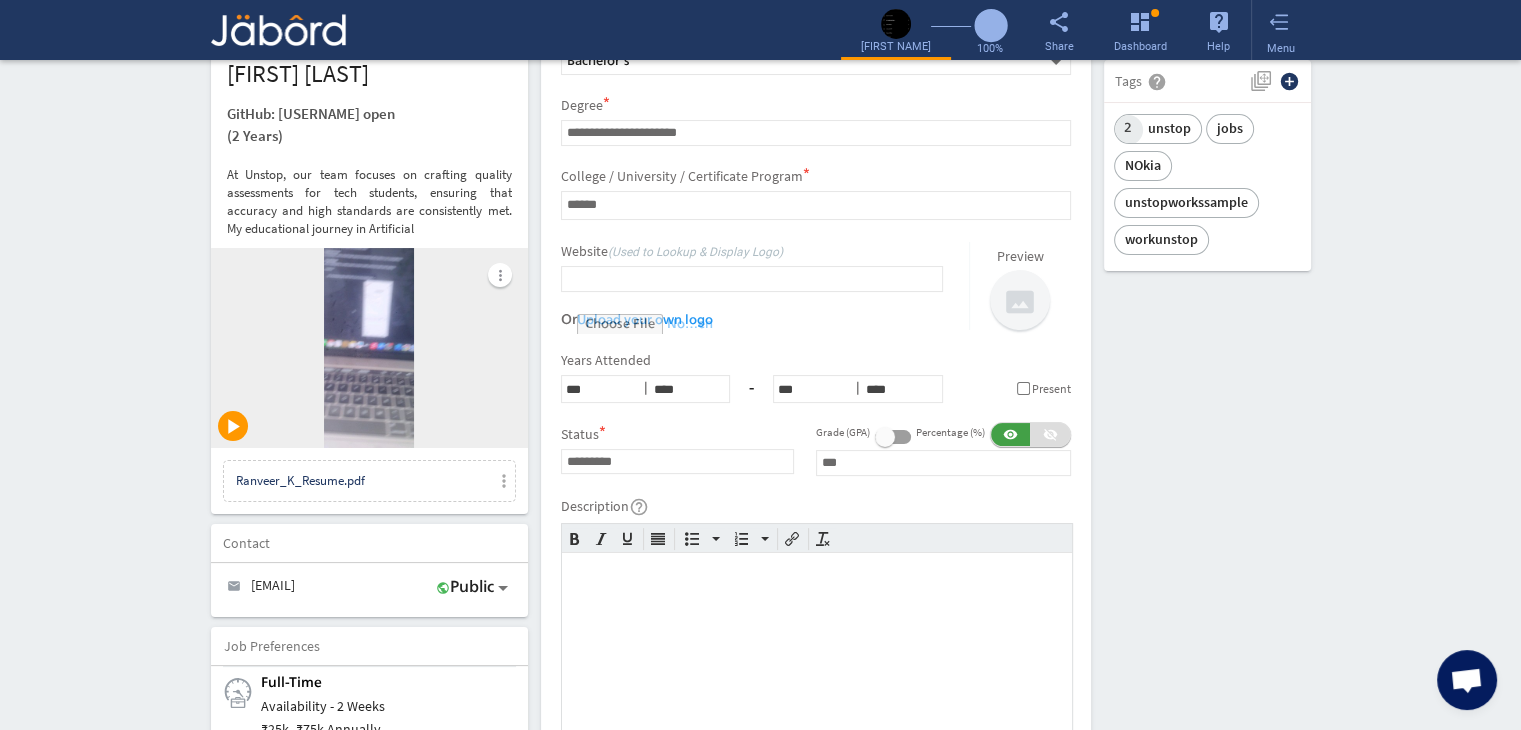 scroll, scrollTop: 200, scrollLeft: 0, axis: vertical 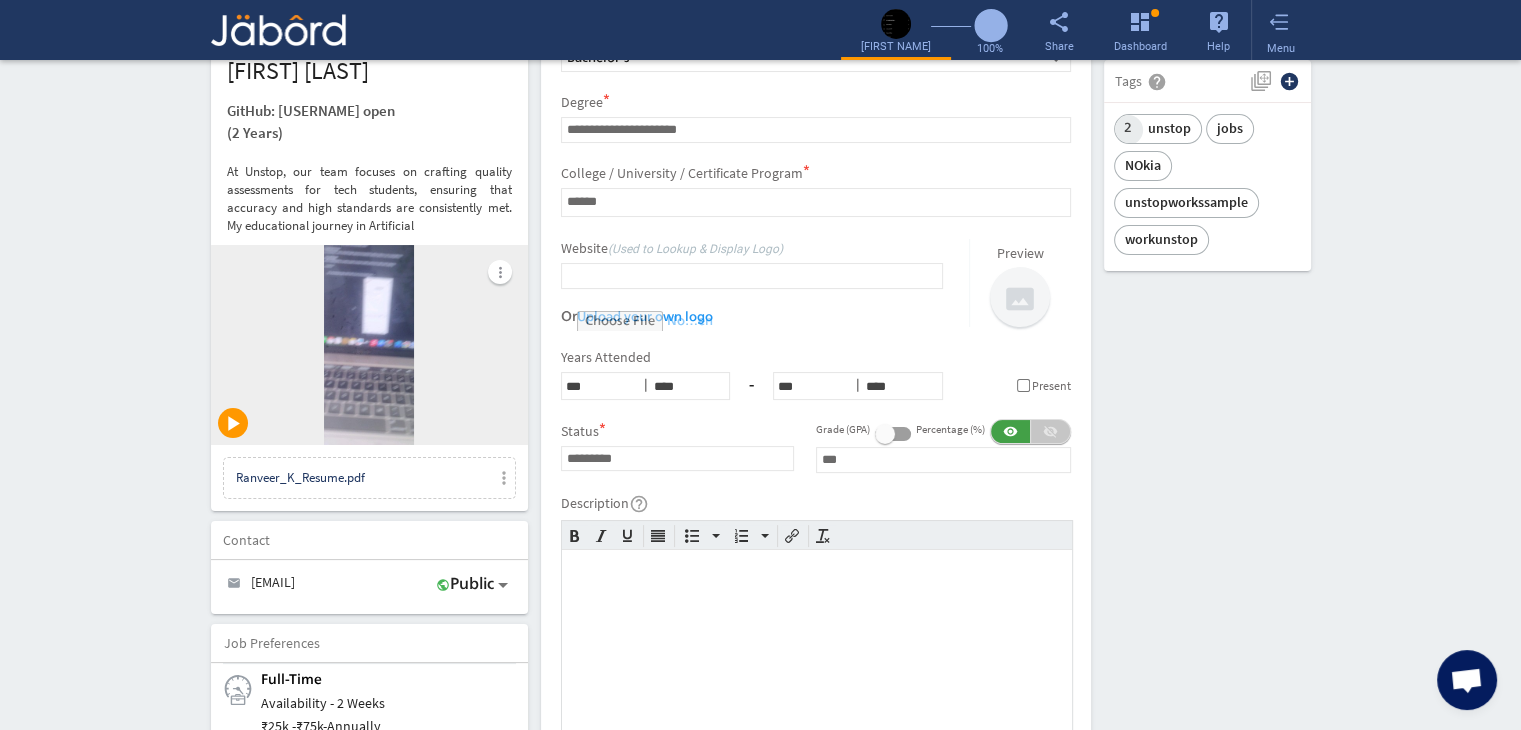 click on "visibility_off" at bounding box center (1050, 431) 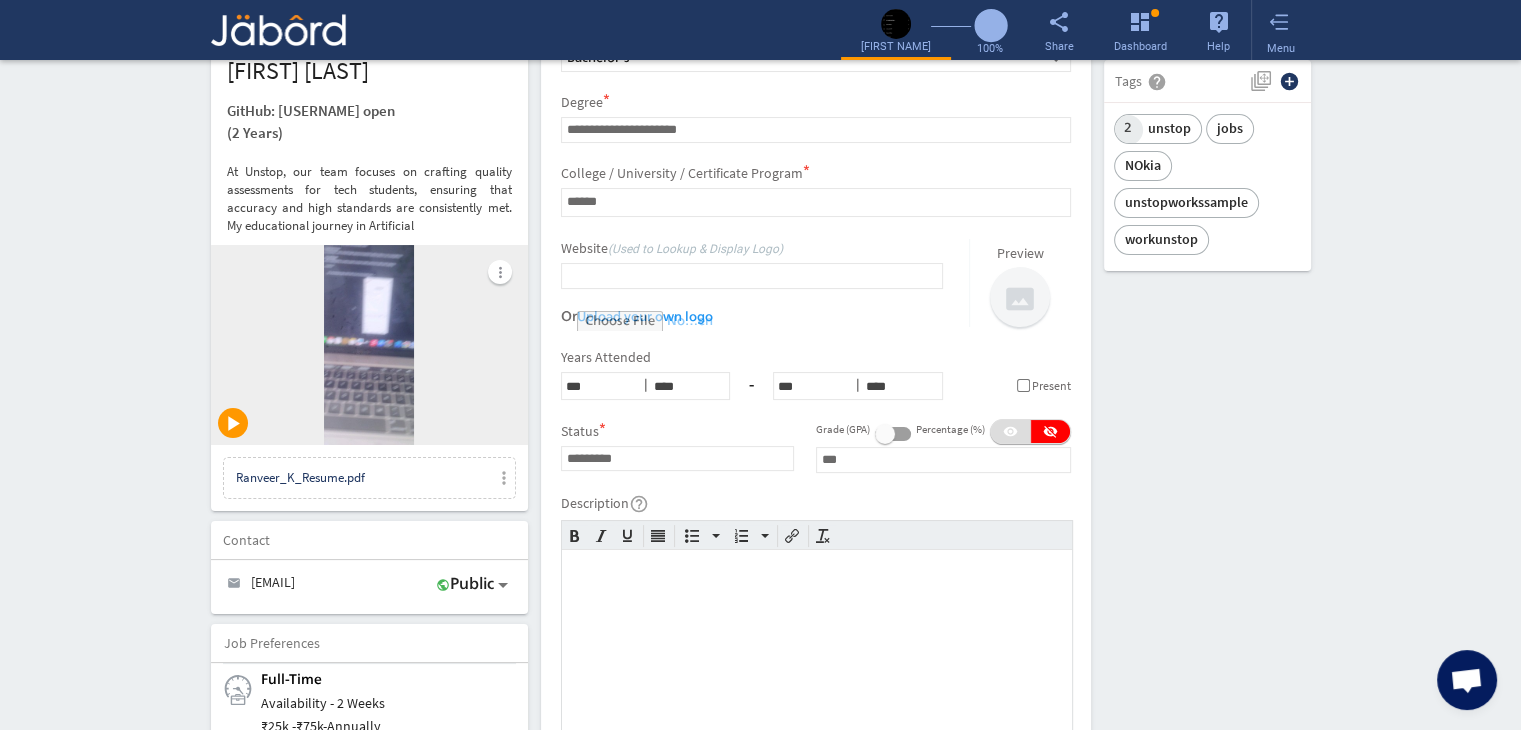 click on "camera_alt  Change Photo  Upload File delete Remove   edit  Ranveer Kumar   GitHub: I-RoshanKumar open   (2 Years)  At Unstop, our team focuses on crafting quality assessments for tech students, ensuring that accuracy and high standards are consistently met. My educational journey in Artificial  more_vert play_arrow Ranveer_K_Resume.pdf more_vert Contact edit email  ranveer.k@jeanmartin.com   public Public  Job Preferences  edit
.cls-1{fill:#989fa7;}
Full-Time  Availability - 2 Weeks ₹ 25k -  ₹ 75k   -   Annually
.cls-1{fill:#989fa7;}.cls-2{fill:#a5abb2;fill-rule:evenodd;}
Part-Time  Monday  access_time  1 PM - 11 PM Tuesday  access_time  9 AM - 11 PM Wednesday  access_time  9 AM - 11 PM Thursday  access_time Friday  ₹" at bounding box center [761, 1349] 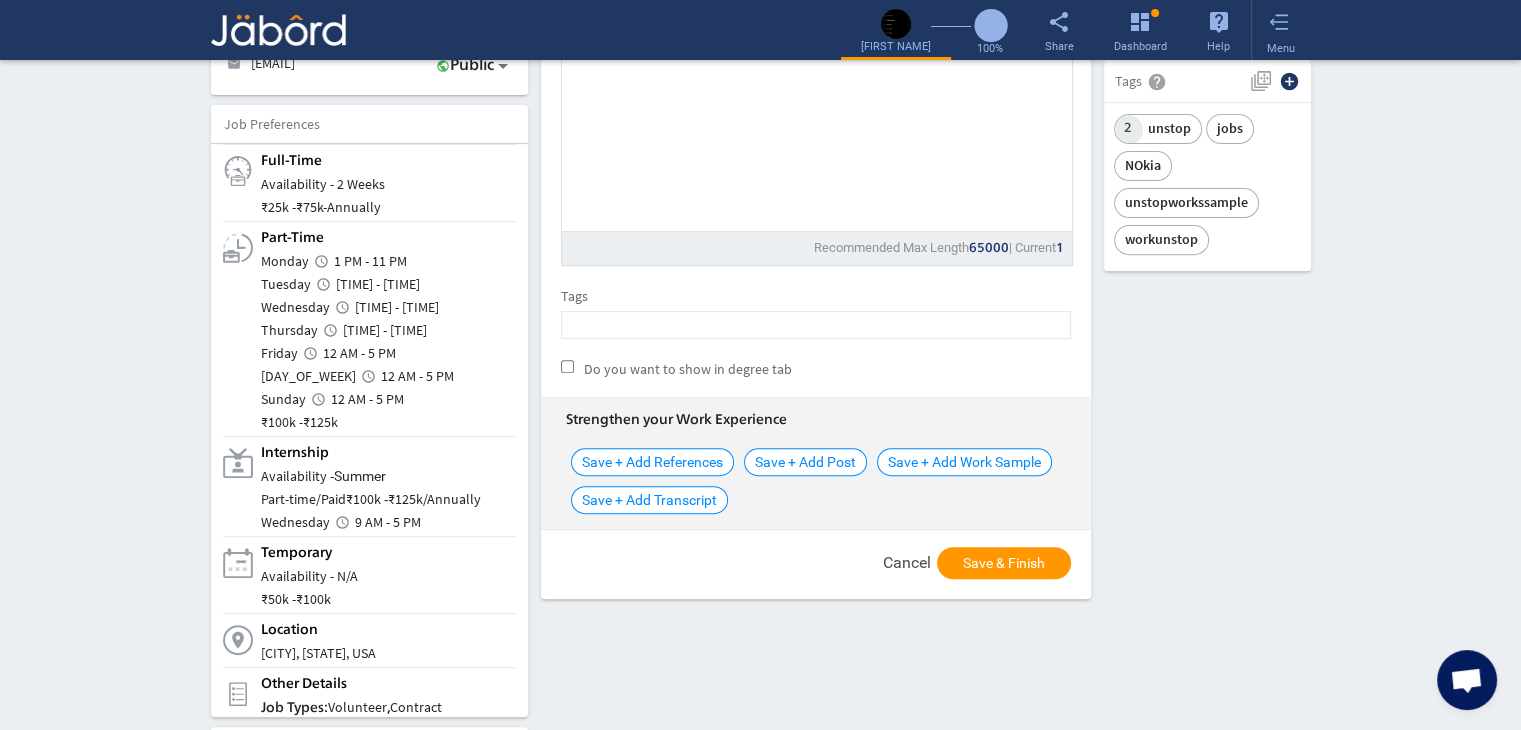 scroll, scrollTop: 720, scrollLeft: 0, axis: vertical 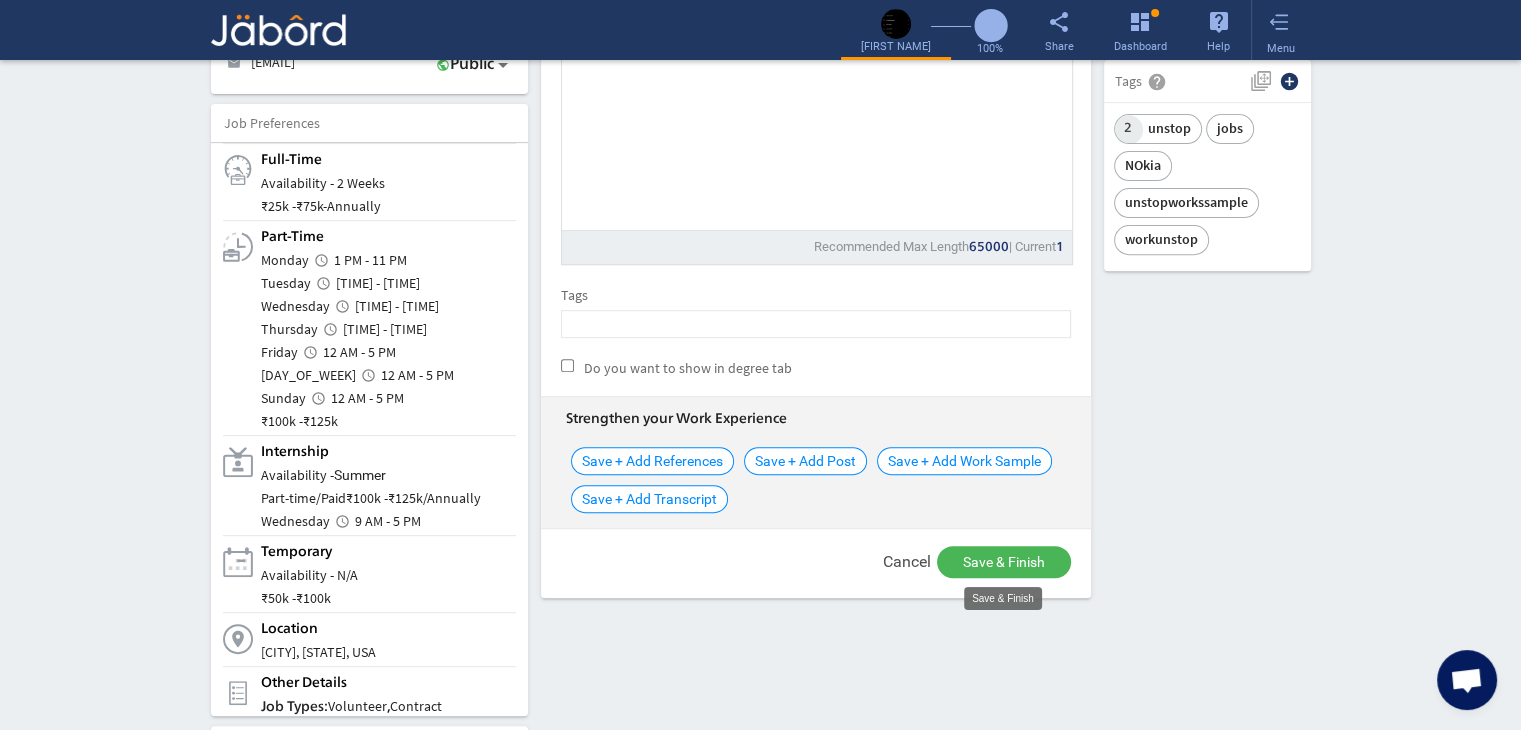 click on "Save & Finish" at bounding box center (1003, 598) 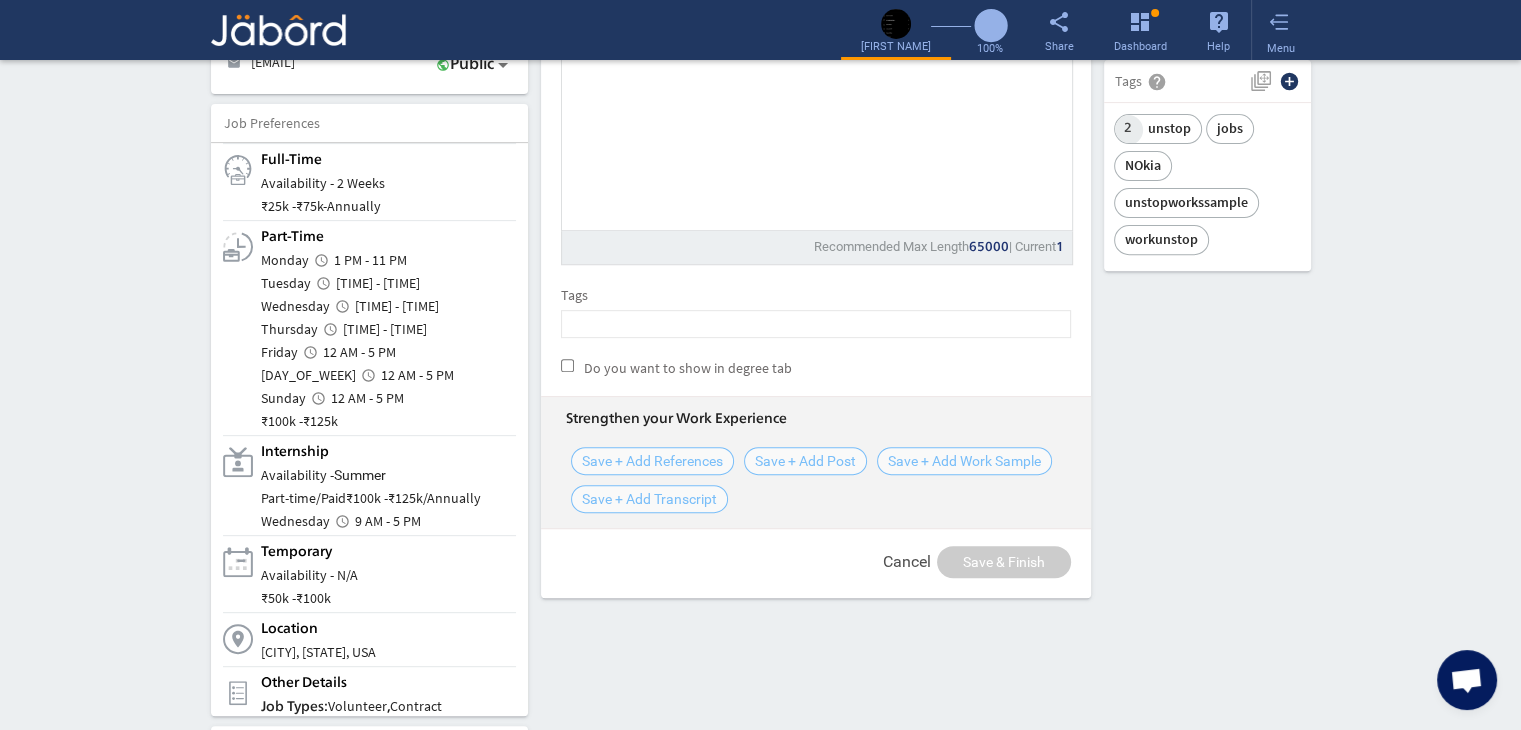 click on "camera_alt  Change Photo  Upload File delete Remove   edit  Ranveer Kumar   GitHub: I-RoshanKumar open   (2 Years)  At Unstop, our team focuses on crafting quality assessments for tech students, ensuring that accuracy and high standards are consistently met. My educational journey in Artificial  more_vert play_arrow Ranveer_K_Resume.pdf more_vert Contact edit email  ranveer.k@jeanmartin.com   public Public  Job Preferences  edit
.cls-1{fill:#989fa7;}
Full-Time  Availability - 2 Weeks ₹ 25k -  ₹ 75k   -   Annually
.cls-1{fill:#989fa7;}.cls-2{fill:#a5abb2;fill-rule:evenodd;}
Part-Time  Monday  access_time  1 PM - 11 PM Tuesday  access_time  9 AM - 11 PM Wednesday  access_time  9 AM - 11 PM Thursday  access_time Friday  ₹" at bounding box center [761, 829] 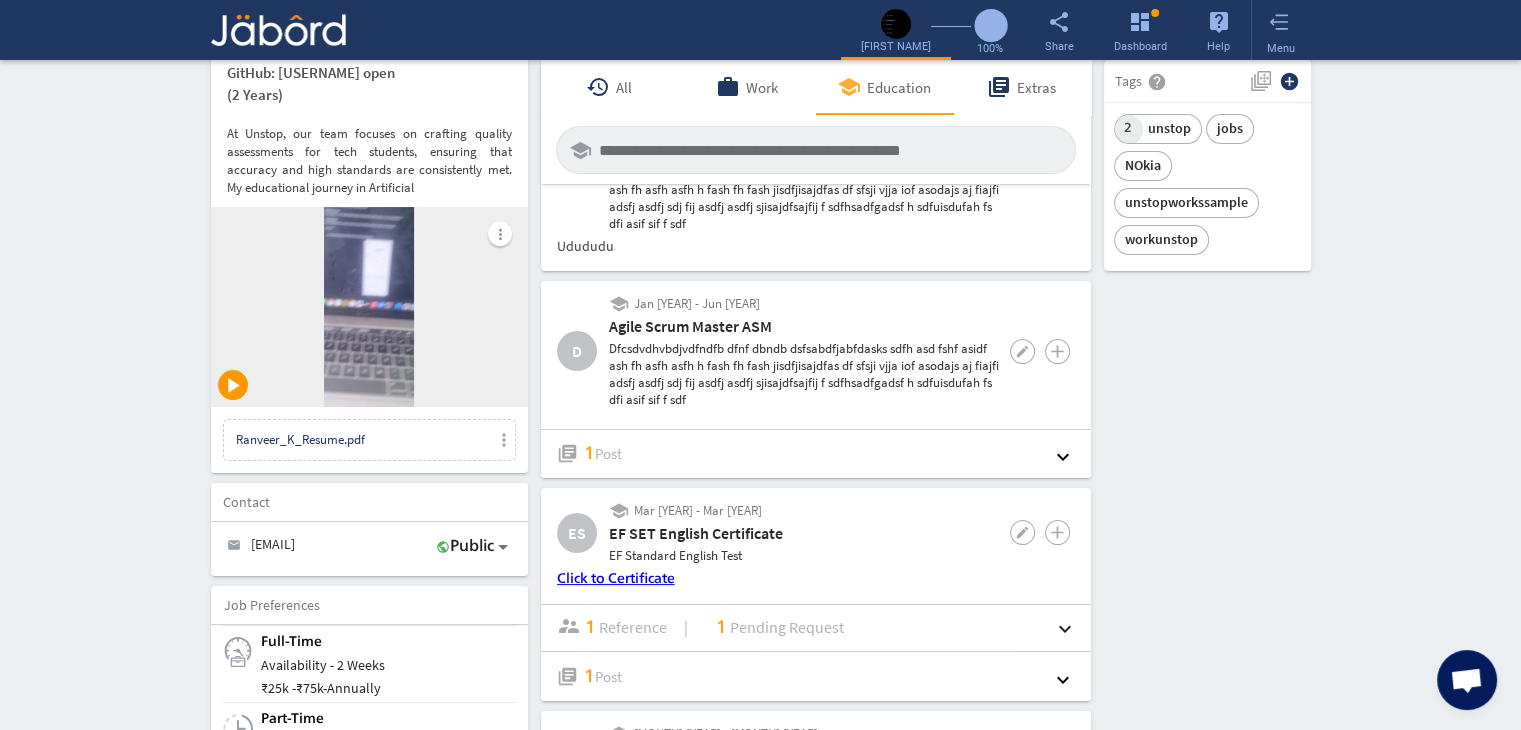 scroll, scrollTop: 240, scrollLeft: 0, axis: vertical 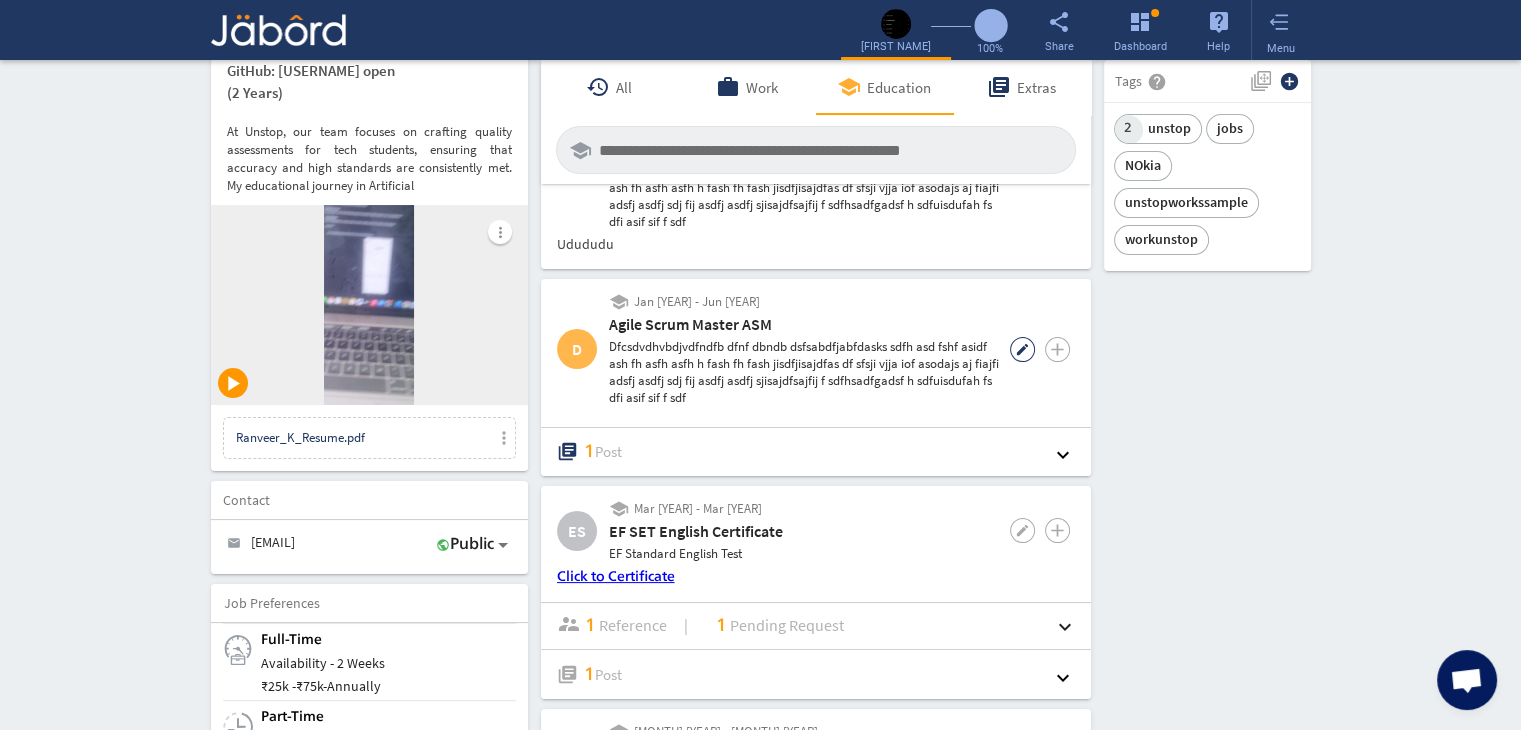 click on "••••" at bounding box center (1022, 349) 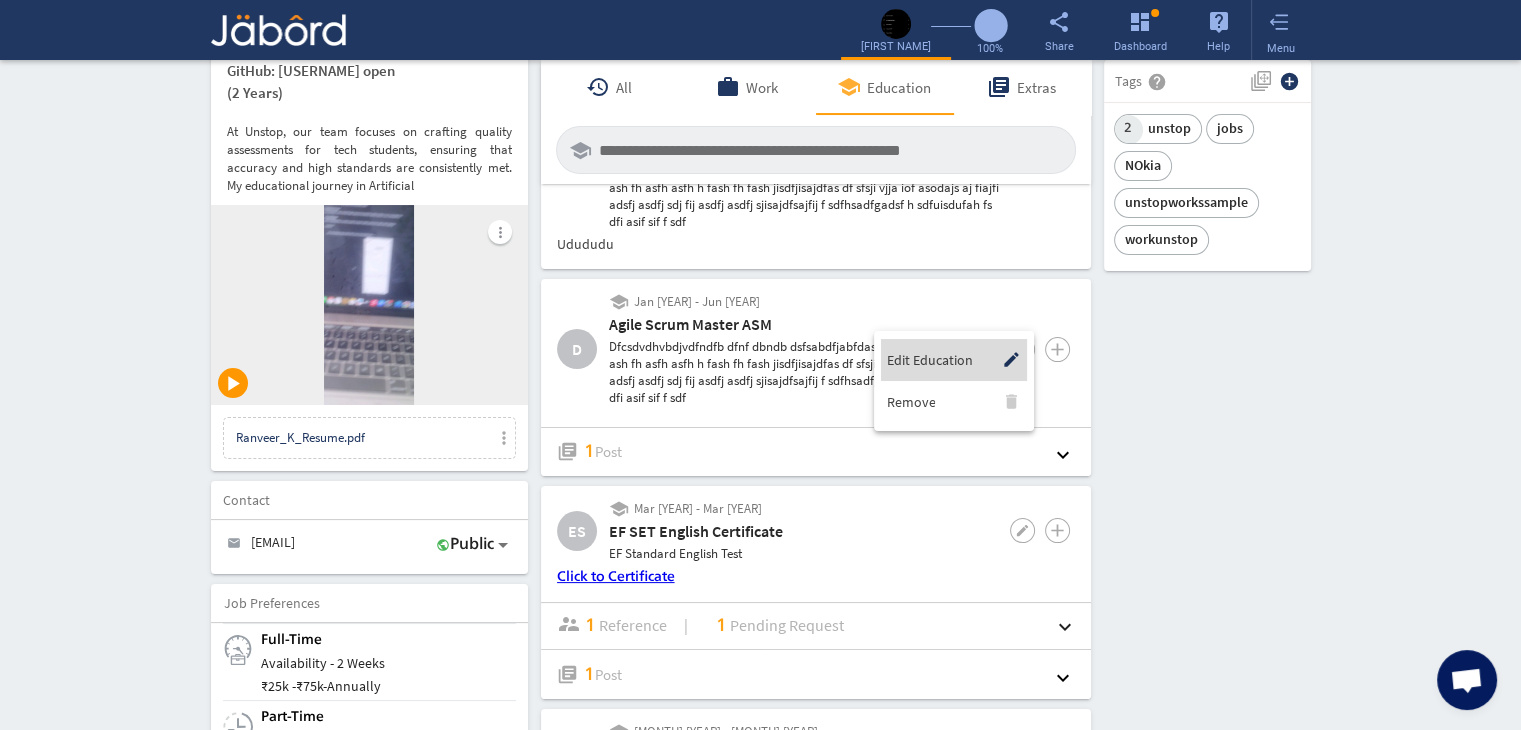 click on "Edit Education" at bounding box center [929, 360] 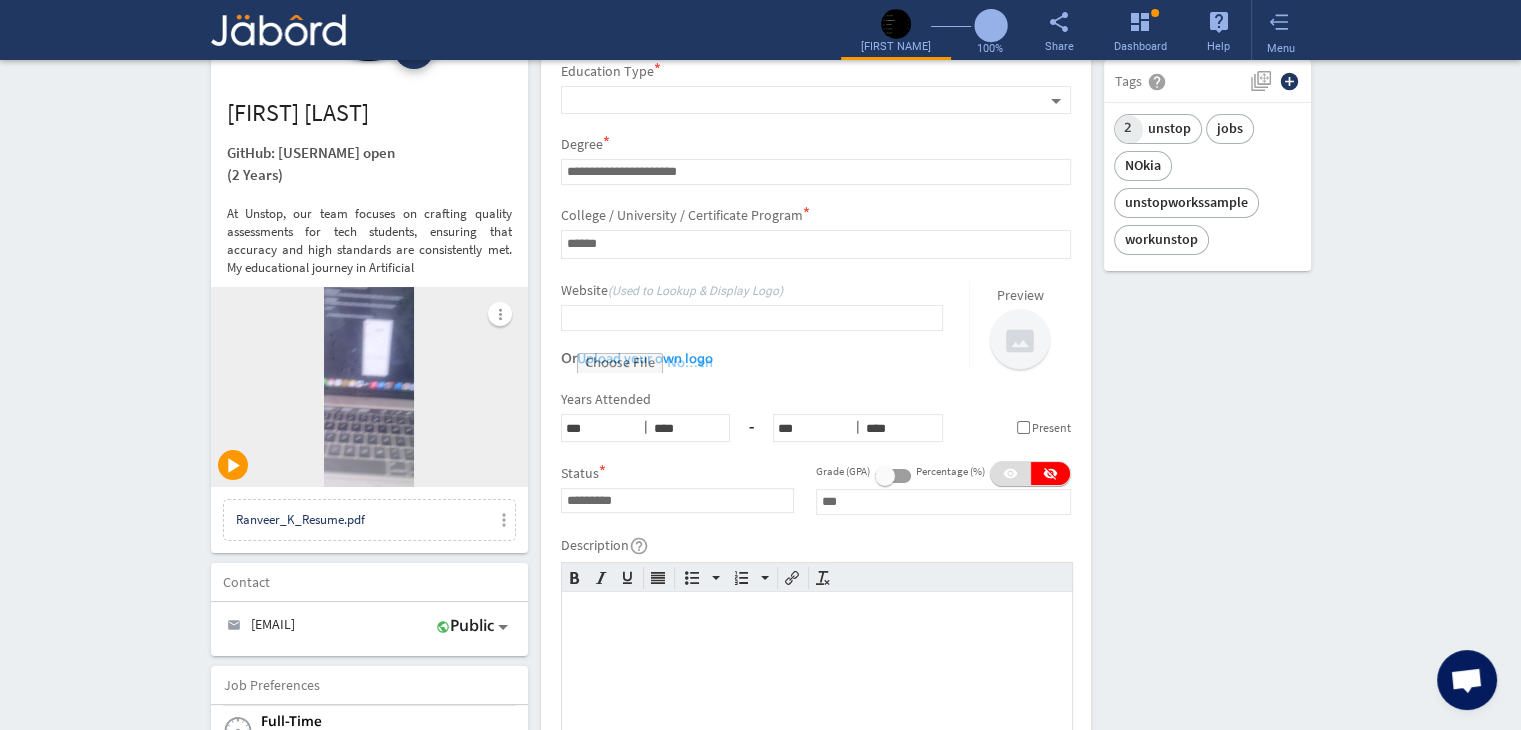scroll 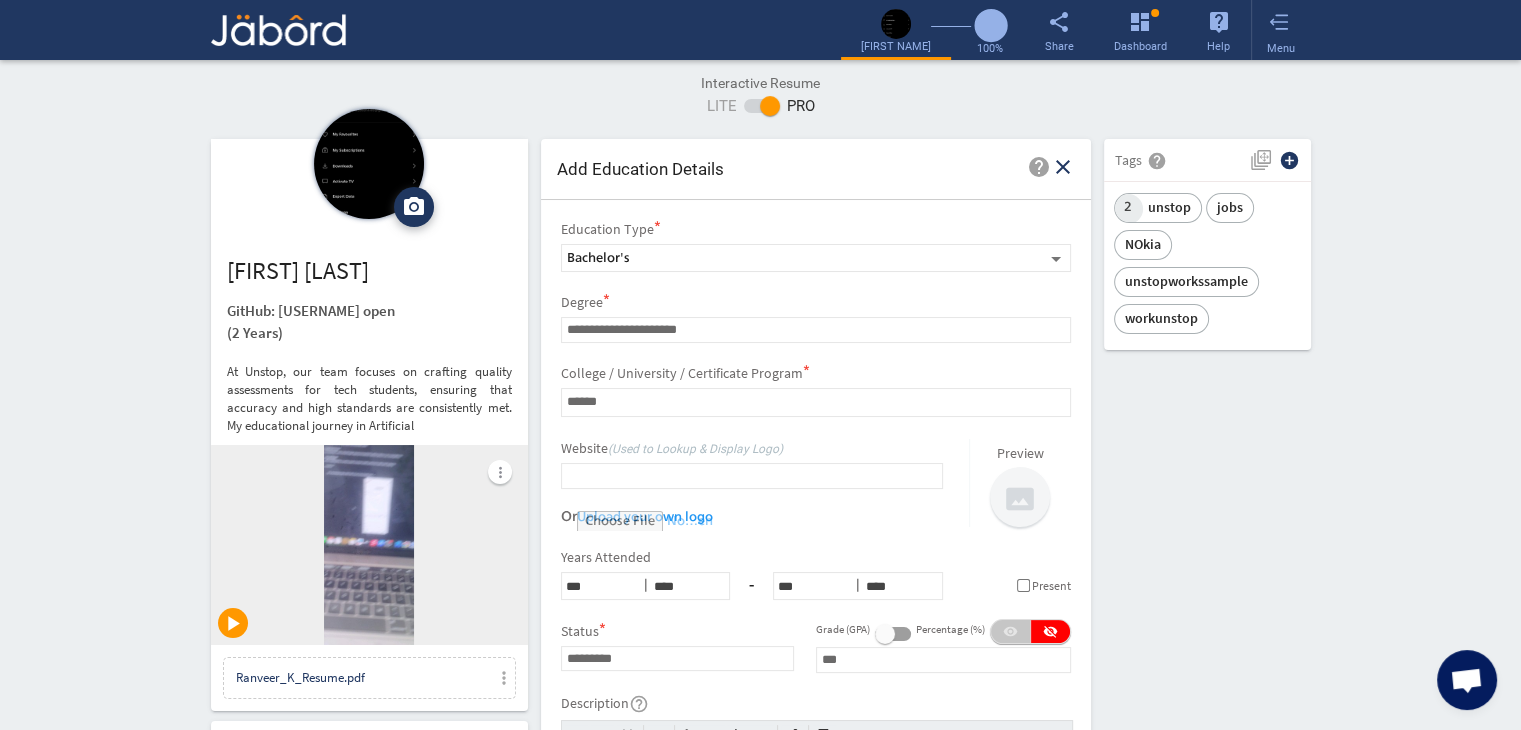 click on "visibility" at bounding box center (1010, 631) 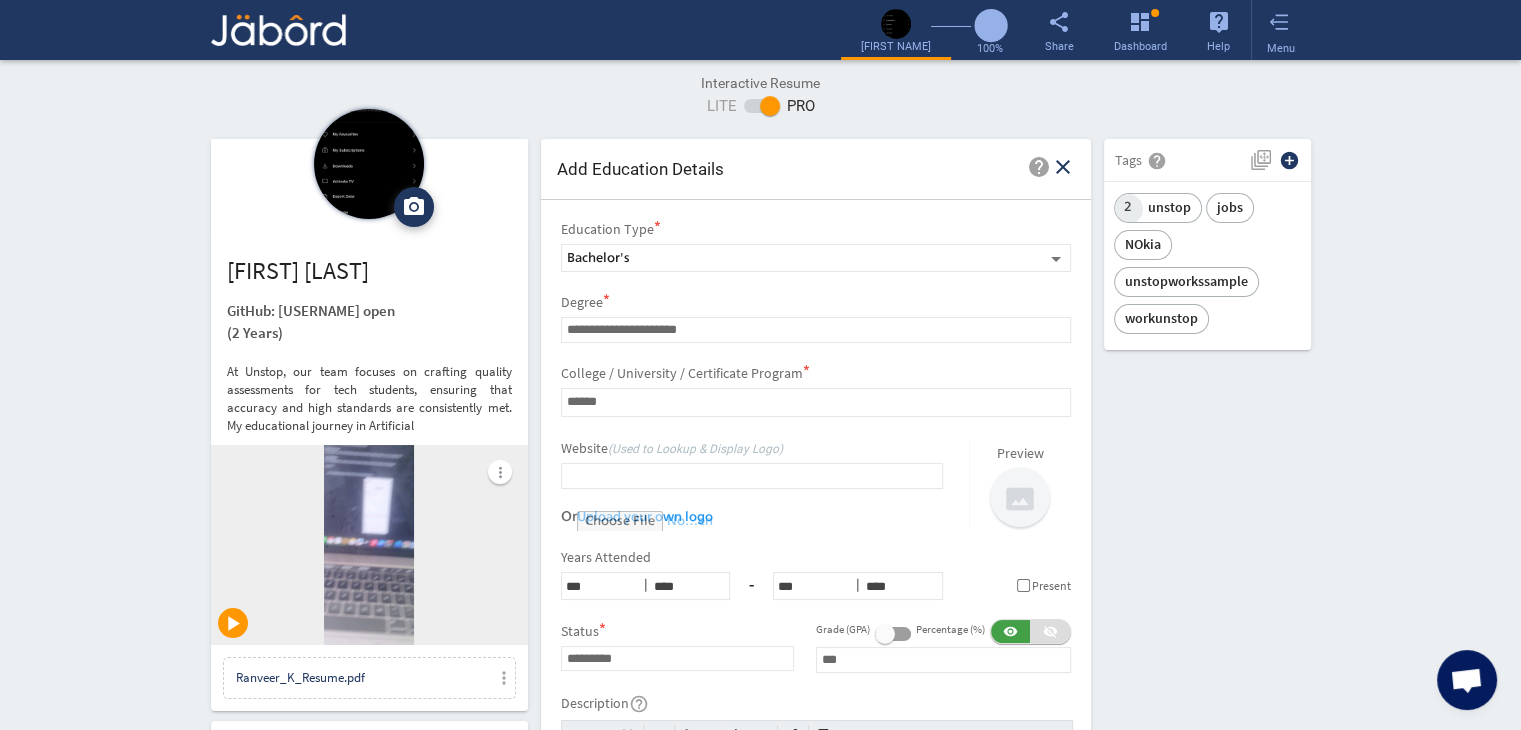click on "camera_alt  Change Photo  Upload File delete Remove   edit  Ranveer Kumar   GitHub: I-RoshanKumar open   (2 Years)  At Unstop, our team focuses on crafting quality assessments for tech students, ensuring that accuracy and high standards are consistently met. My educational journey in Artificial  more_vert play_arrow Ranveer_K_Resume.pdf more_vert Contact edit email  ranveer.k@jeanmartin.com   public Public  Job Preferences  edit
.cls-1{fill:#989fa7;}
Full-Time  Availability - 2 Weeks ₹ 25k -  ₹ 75k   -   Annually
.cls-1{fill:#989fa7;}.cls-2{fill:#a5abb2;fill-rule:evenodd;}
Part-Time  Monday  access_time  1 PM - 11 PM Tuesday  access_time  9 AM - 11 PM Wednesday  access_time  9 AM - 11 PM Thursday  access_time Friday  ₹" at bounding box center (761, 1549) 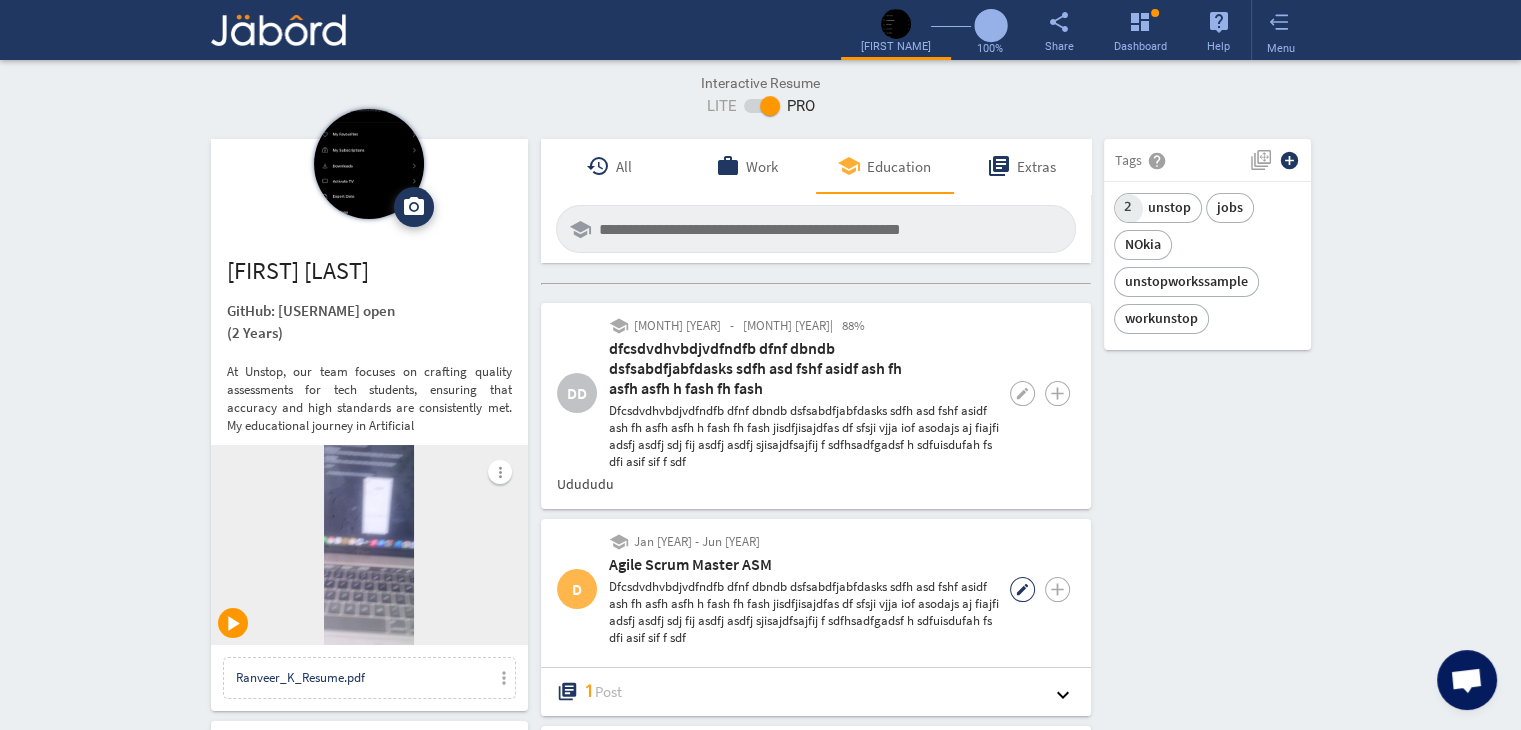 click on "••••" at bounding box center (1022, 589) 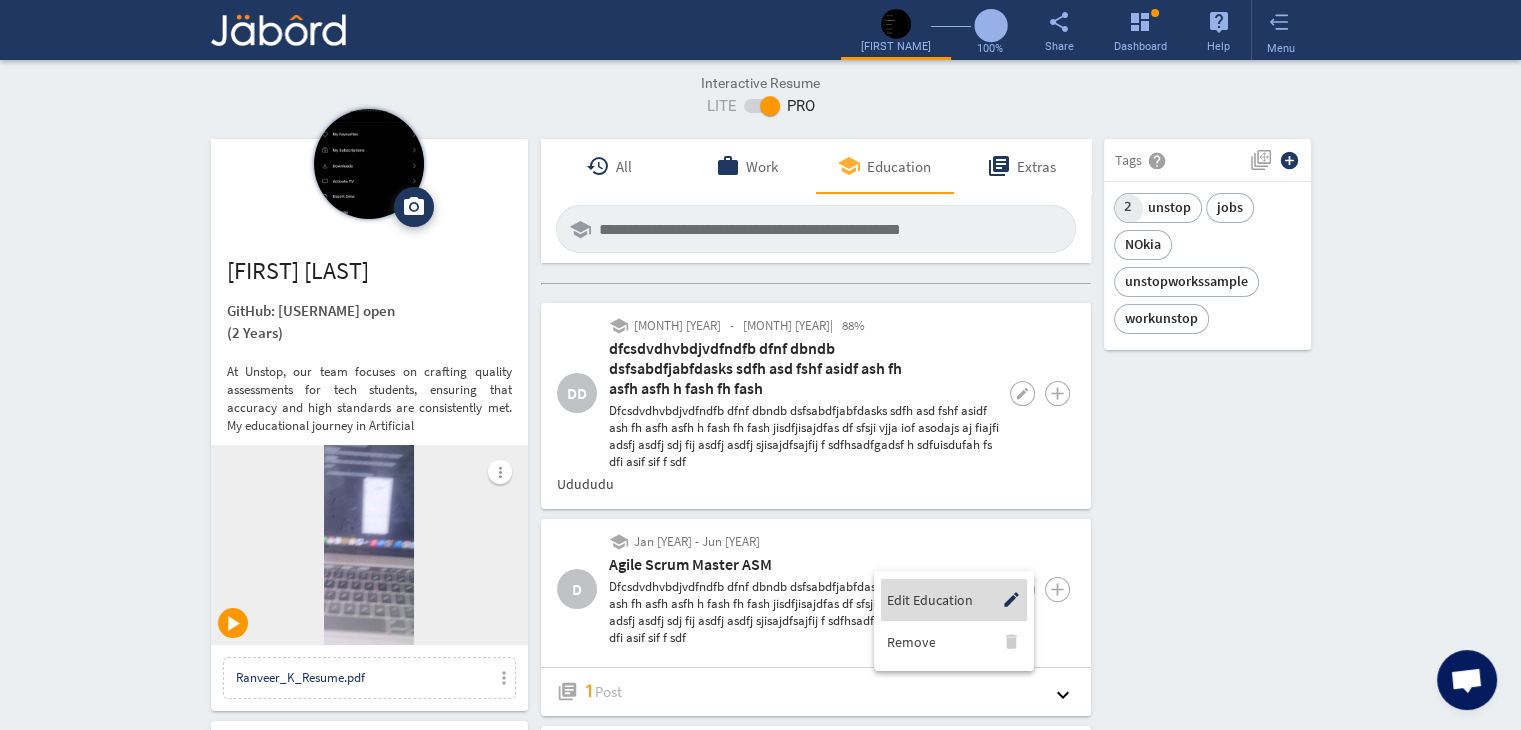 click on "Edit Education" at bounding box center [929, 600] 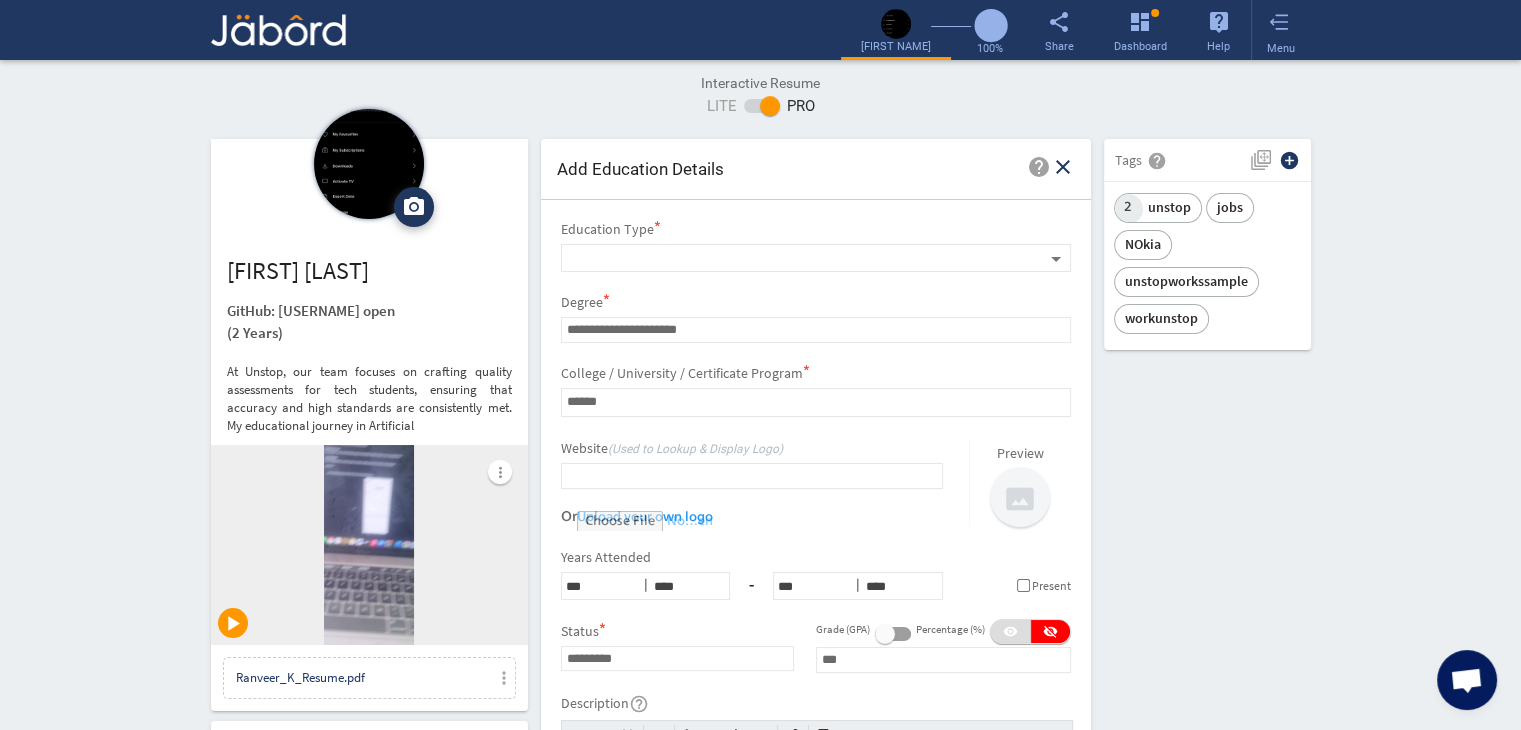 scroll, scrollTop: 0, scrollLeft: 0, axis: both 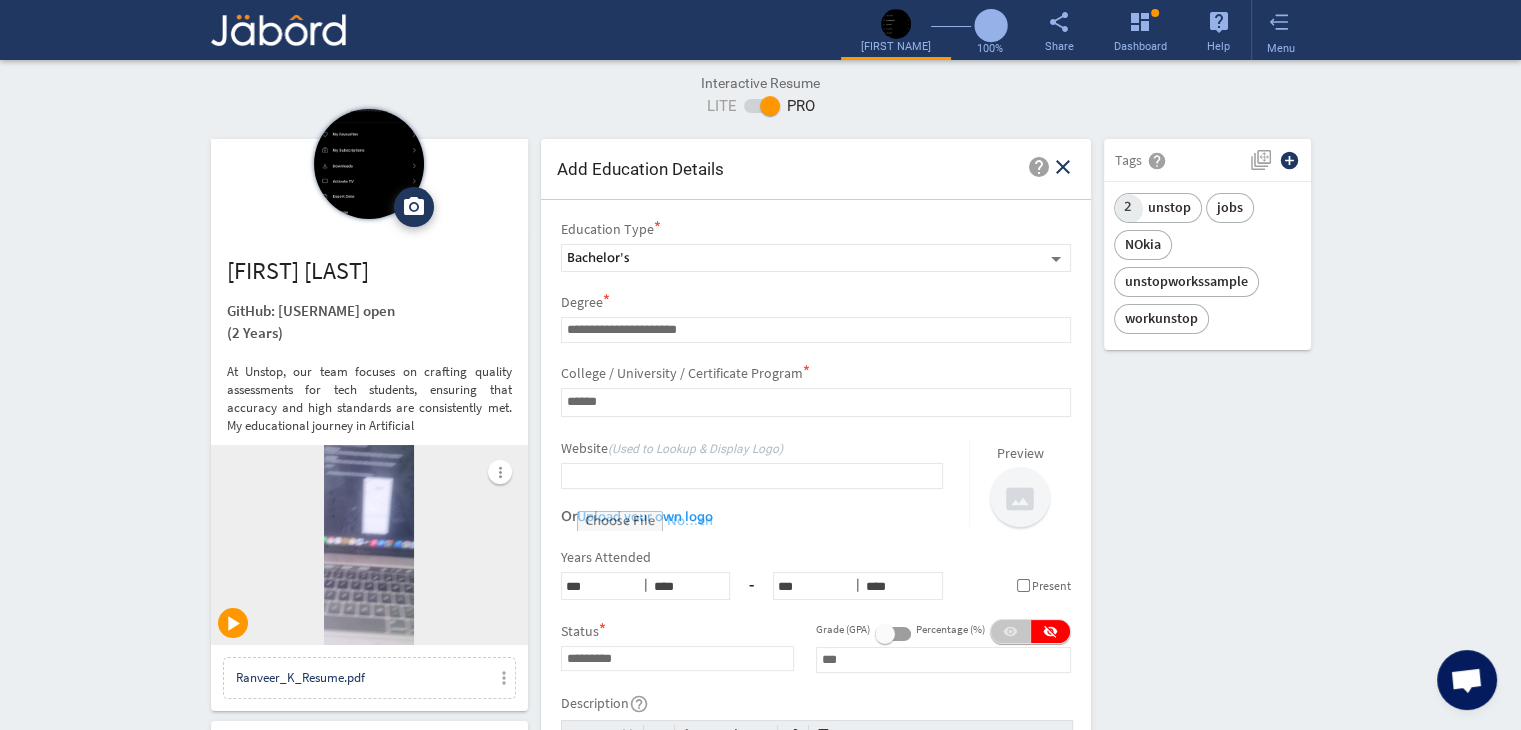 click on "visibility" at bounding box center [1010, 631] 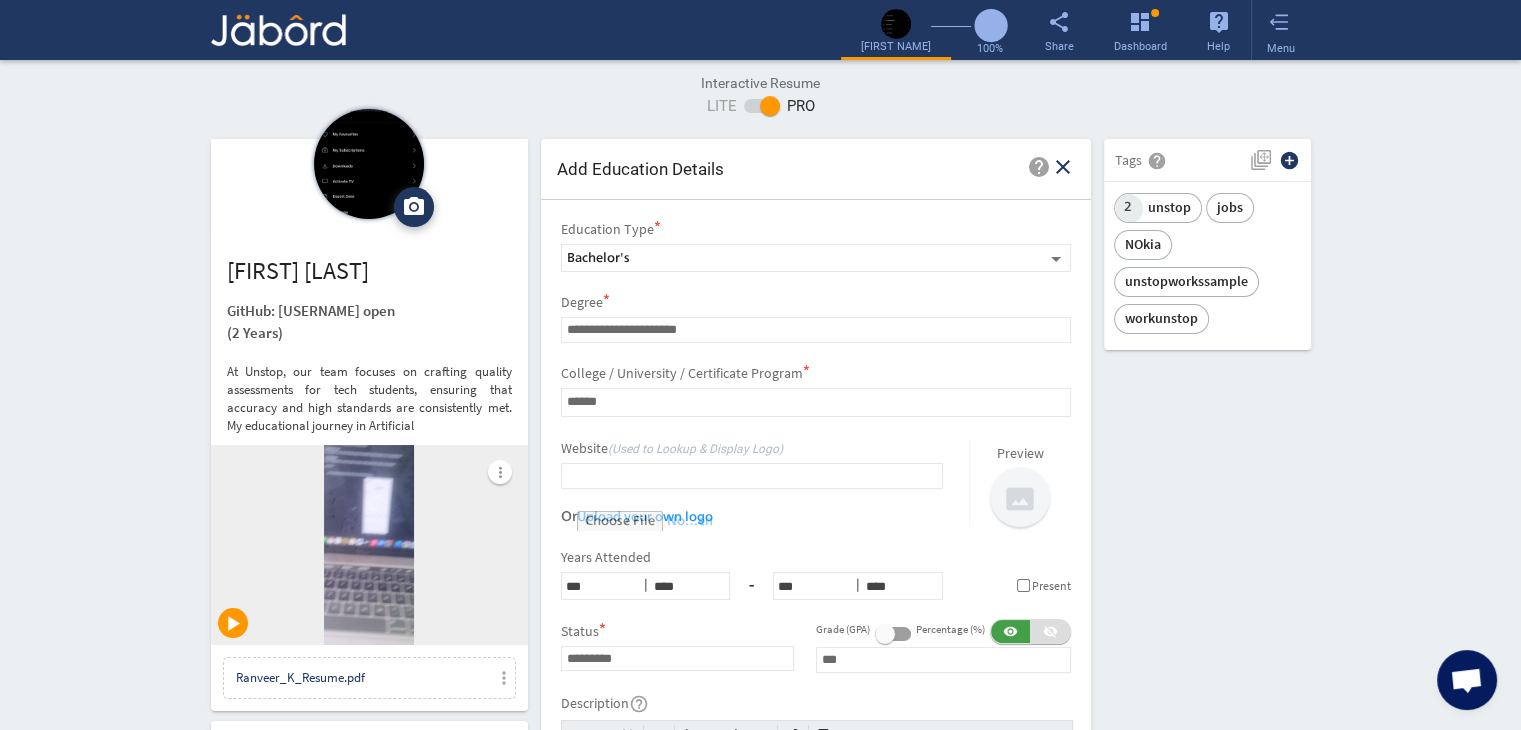 click on "camera_alt  Change Photo  Upload File delete Remove   edit  Ranveer Kumar   GitHub: I-RoshanKumar open   (2 Years)  At Unstop, our team focuses on crafting quality assessments for tech students, ensuring that accuracy and high standards are consistently met. My educational journey in Artificial  more_vert play_arrow Ranveer_K_Resume.pdf more_vert Contact edit email  ranveer.k@jeanmartin.com   public Public  Job Preferences  edit
.cls-1{fill:#989fa7;}
Full-Time  Availability - 2 Weeks ₹ 25k -  ₹ 75k   -   Annually
.cls-1{fill:#989fa7;}.cls-2{fill:#a5abb2;fill-rule:evenodd;}
Part-Time  Monday  access_time  1 PM - 11 PM Tuesday  access_time  9 AM - 11 PM Wednesday  access_time  9 AM - 11 PM Thursday  access_time Friday  ₹" at bounding box center [761, 1549] 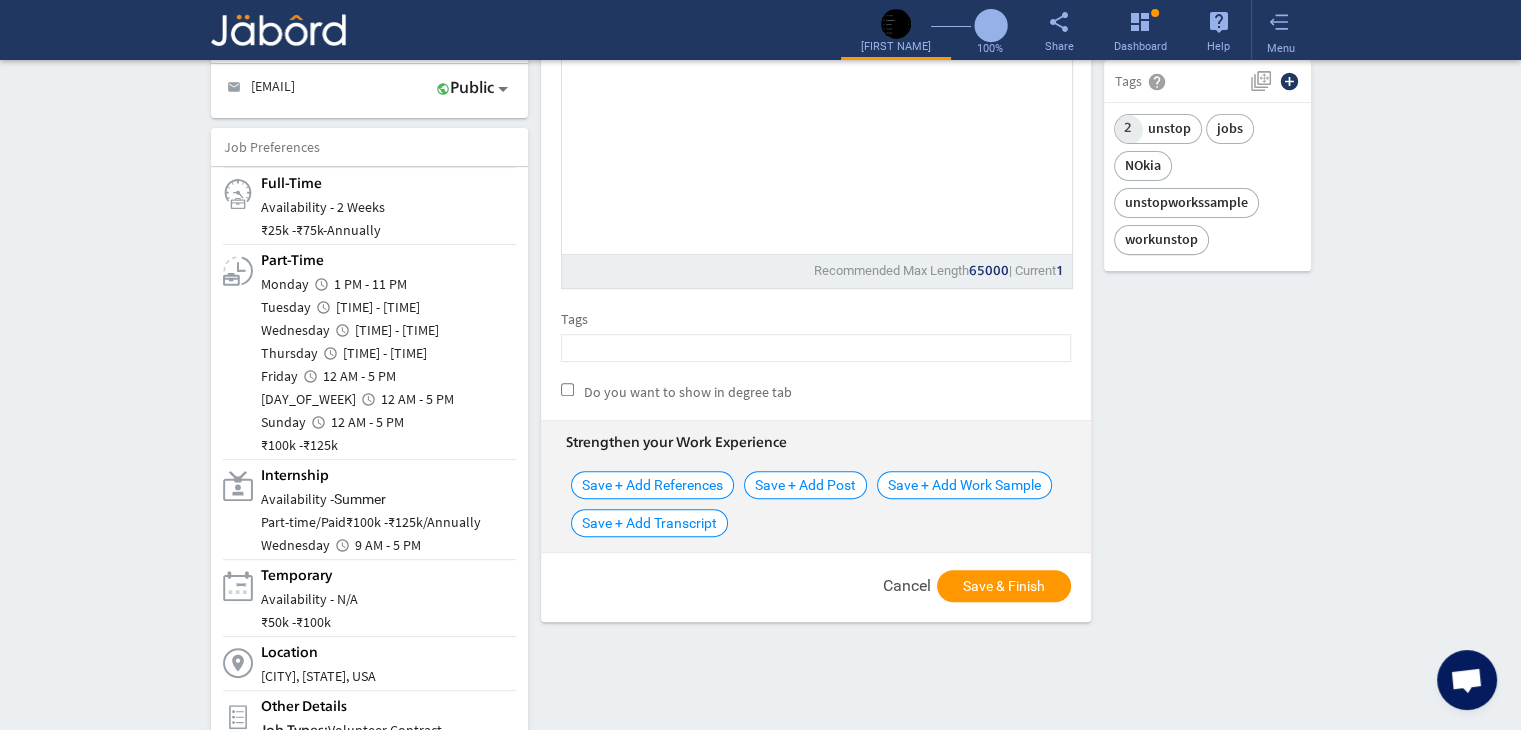 scroll, scrollTop: 720, scrollLeft: 0, axis: vertical 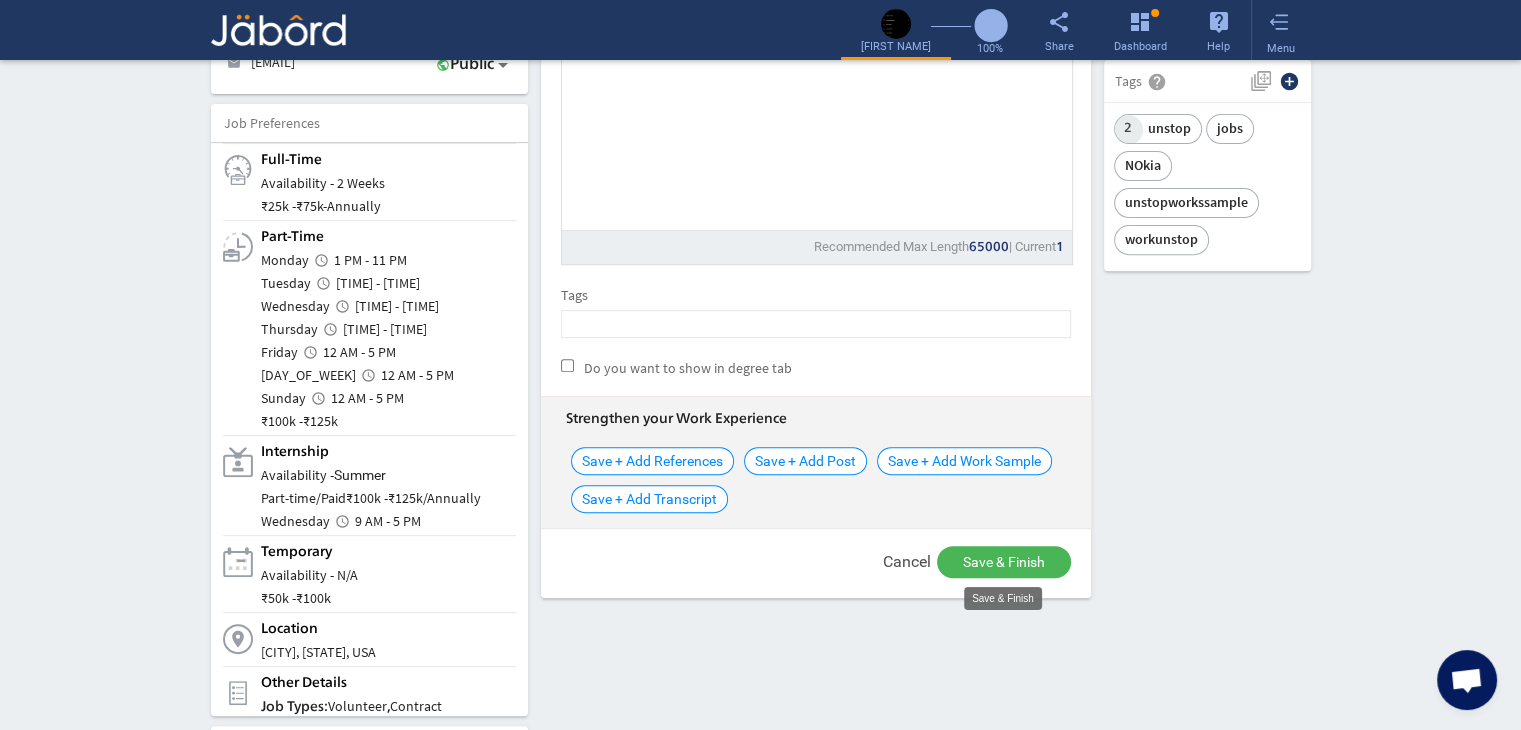 click on "Save & Finish" at bounding box center [1004, 562] 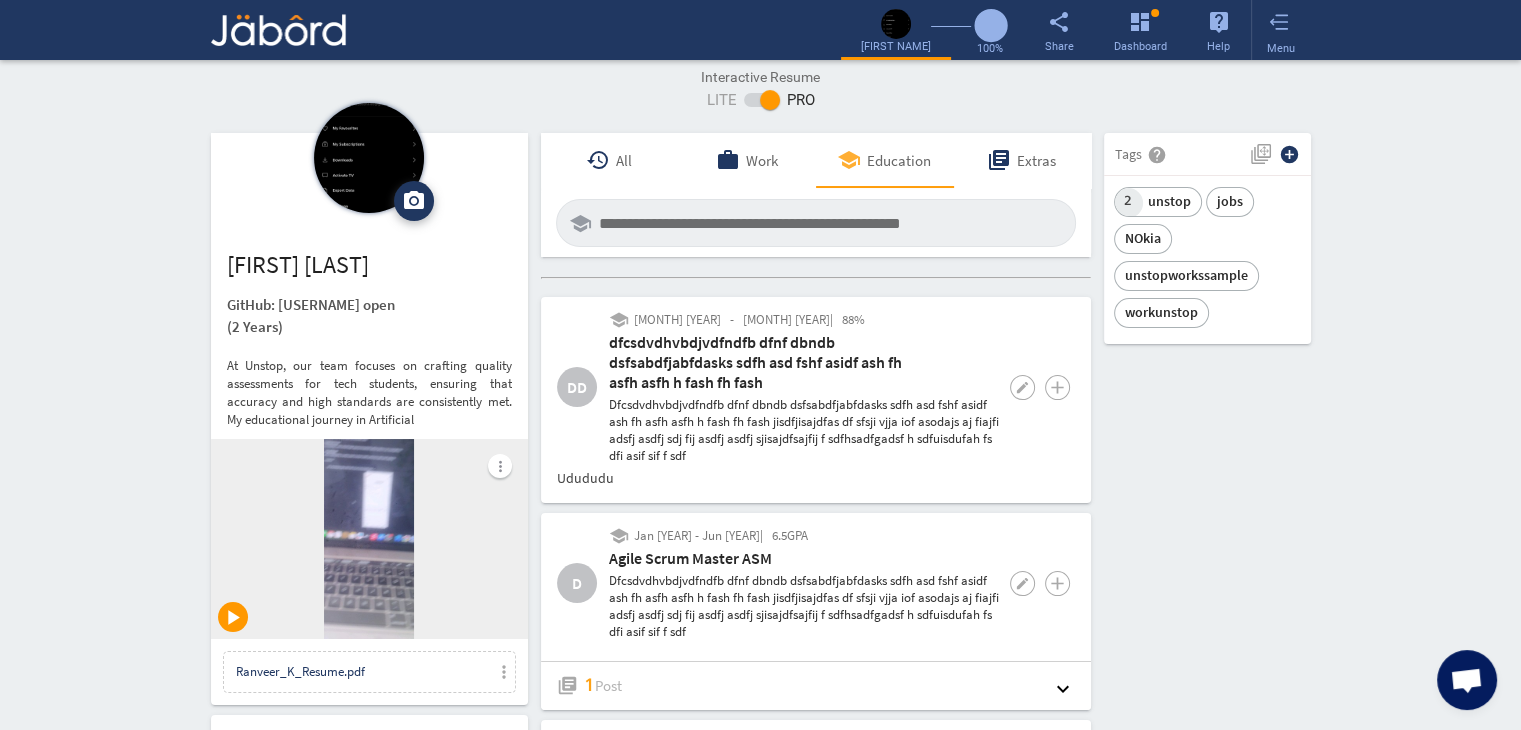 scroll, scrollTop: 0, scrollLeft: 0, axis: both 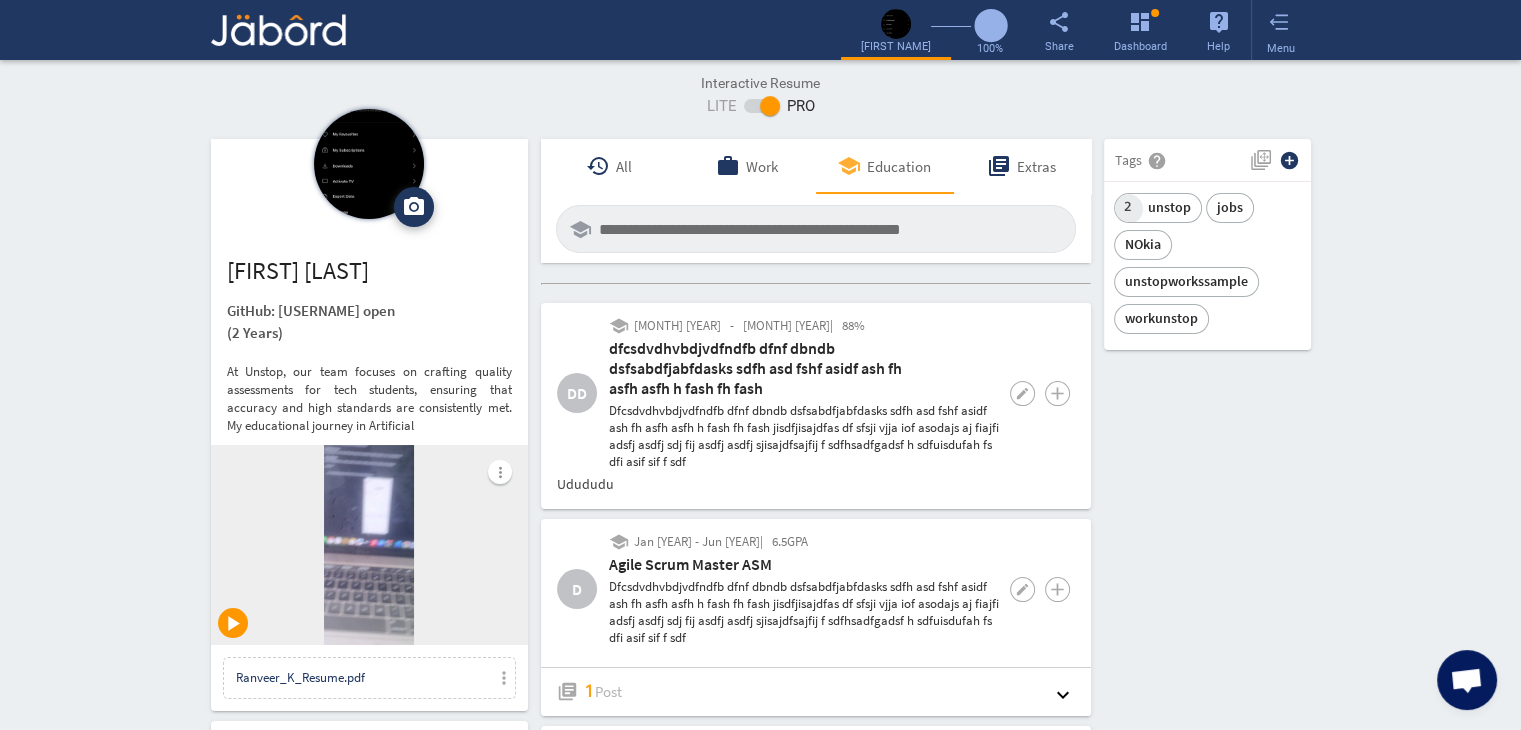click on "camera_alt  Change Photo  Upload File delete Remove   edit  Ranveer Kumar   GitHub: I-RoshanKumar open   (2 Years)  At Unstop, our team focuses on crafting quality assessments for tech students, ensuring that accuracy and high standards are consistently met. My educational journey in Artificial  more_vert play_arrow Ranveer_K_Resume.pdf more_vert Contact edit email  ranveer.k@jeanmartin.com   public Public  Job Preferences  edit
.cls-1{fill:#989fa7;}
Full-Time  Availability - 2 Weeks ₹ 25k -  ₹ 75k   -   Annually
.cls-1{fill:#989fa7;}.cls-2{fill:#a5abb2;fill-rule:evenodd;}
Part-Time  Monday  access_time  1 PM - 11 PM Tuesday  access_time  9 AM - 11 PM Wednesday  access_time  9 AM - 11 PM Thursday  access_time Friday  ₹" at bounding box center [761, 1549] 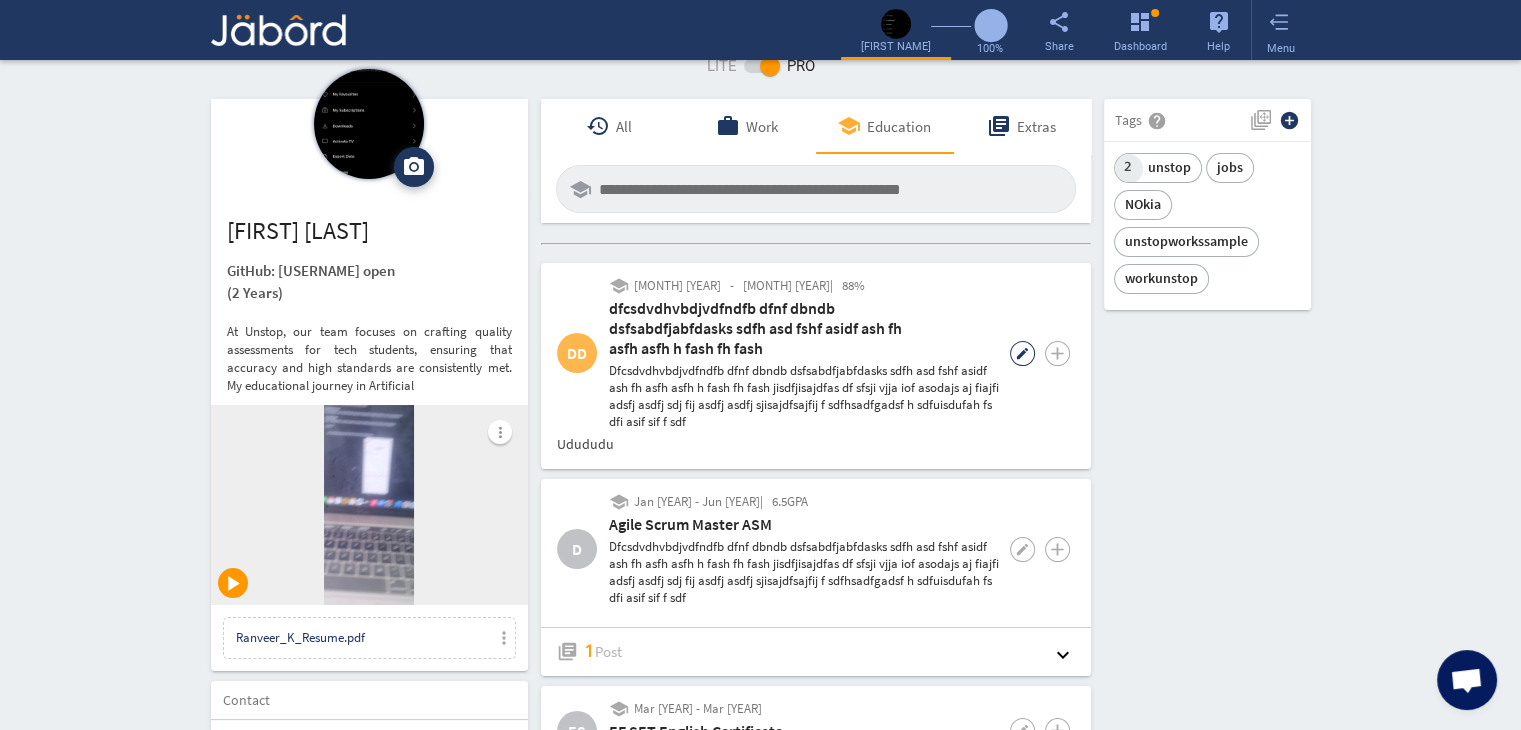 click on "••••" at bounding box center [1022, 353] 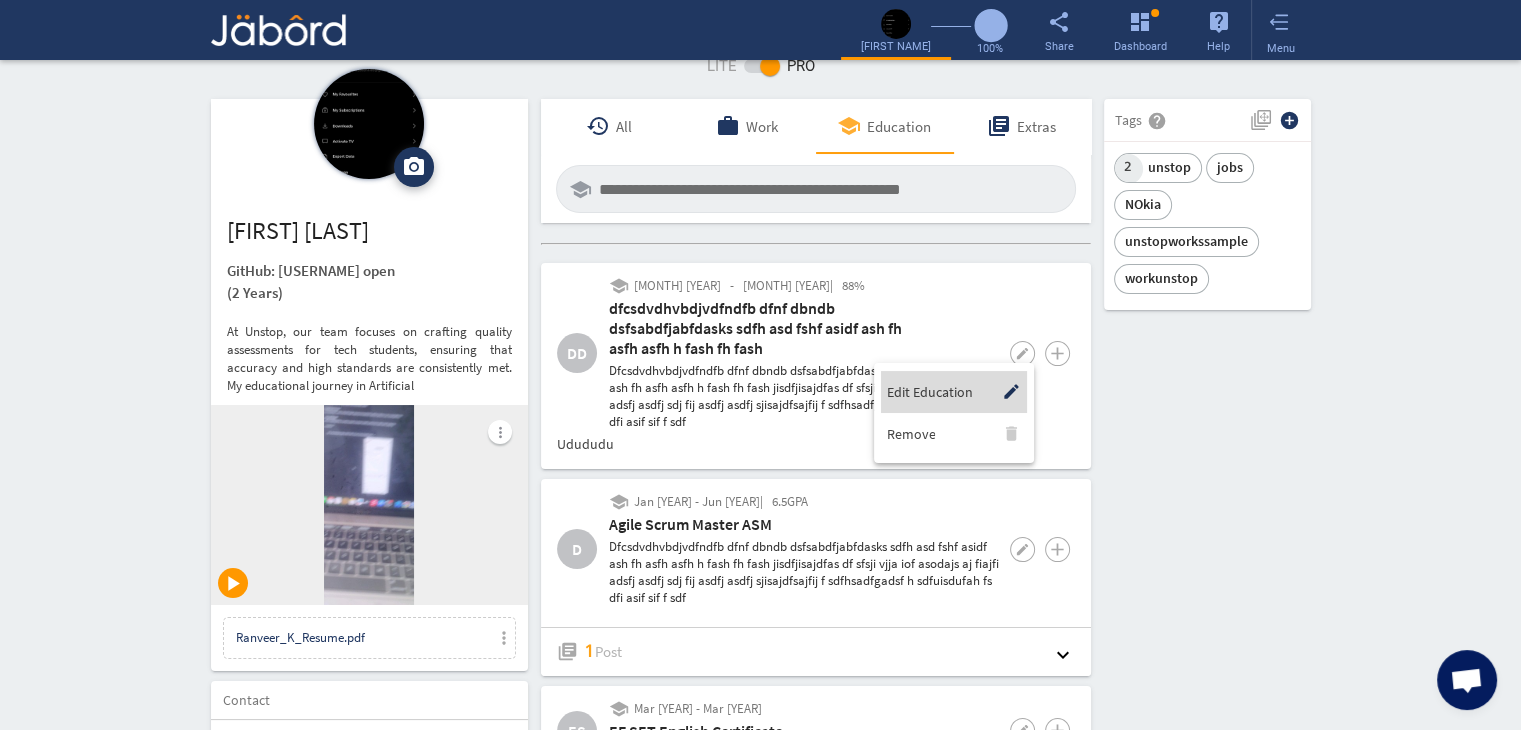 click on "Edit Education" at bounding box center (929, 392) 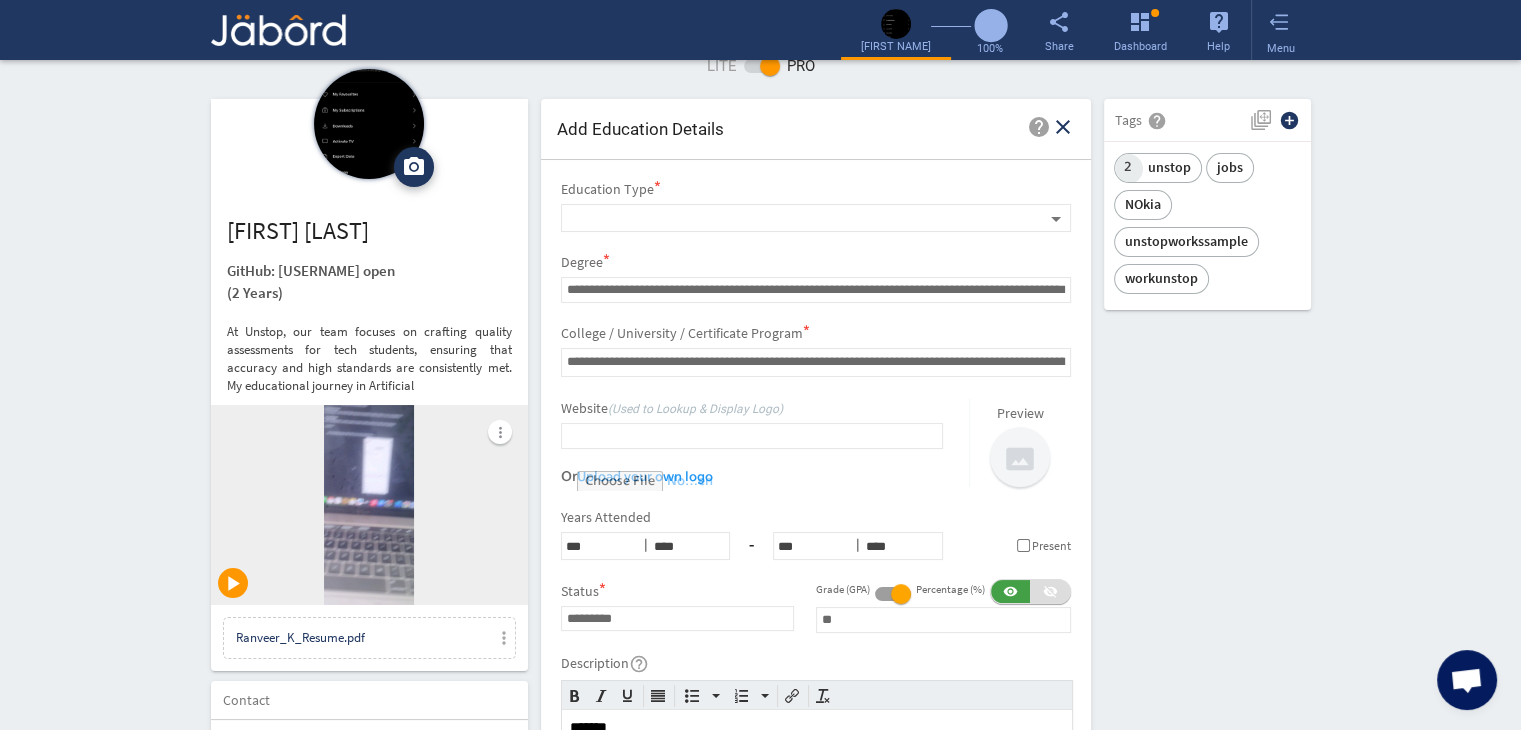 scroll, scrollTop: 0, scrollLeft: 0, axis: both 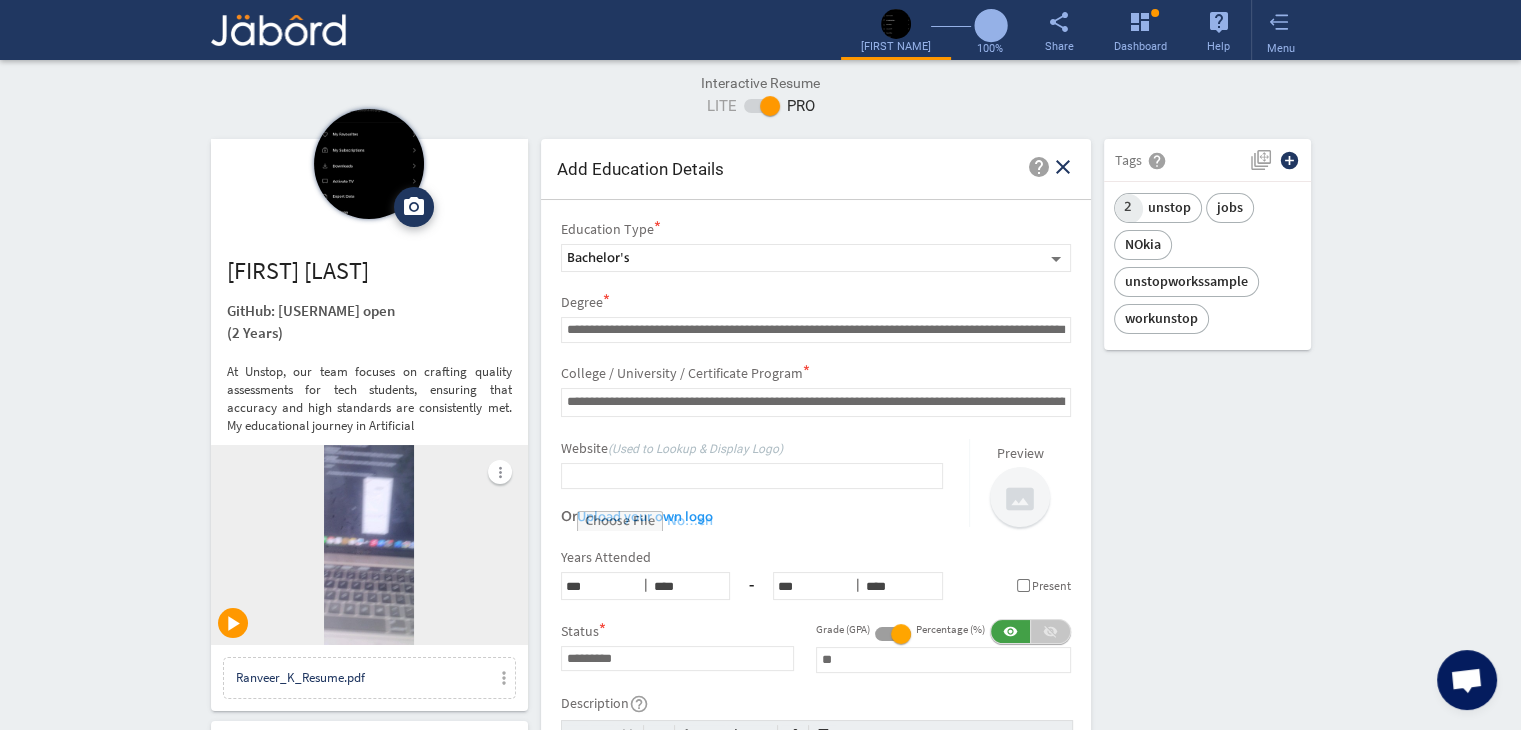 click on "visibility_off" at bounding box center [1050, 631] 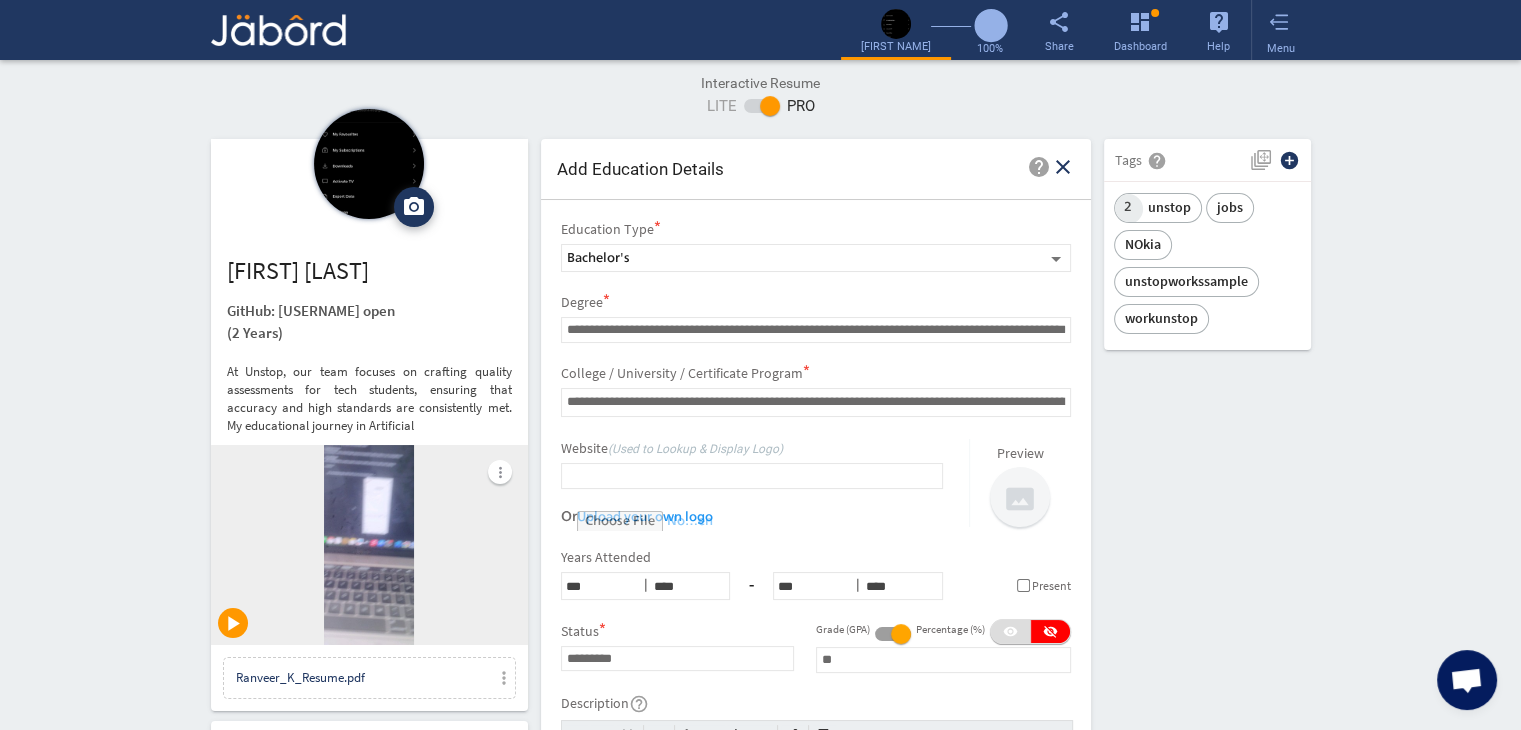 click on "camera_alt  Change Photo  Upload File delete Remove   edit  Ranveer Kumar   GitHub: I-RoshanKumar open   (2 Years)  At Unstop, our team focuses on crafting quality assessments for tech students, ensuring that accuracy and high standards are consistently met. My educational journey in Artificial  more_vert play_arrow Ranveer_K_Resume.pdf more_vert Contact edit email  ranveer.k@jeanmartin.com   public Public  Job Preferences  edit
.cls-1{fill:#989fa7;}
Full-Time  Availability - 2 Weeks ₹ 25k -  ₹ 75k   -   Annually
.cls-1{fill:#989fa7;}.cls-2{fill:#a5abb2;fill-rule:evenodd;}
Part-Time  Monday  access_time  1 PM - 11 PM Tuesday  access_time  9 AM - 11 PM Wednesday  access_time  9 AM - 11 PM Thursday  access_time Friday  ₹" at bounding box center (761, 1549) 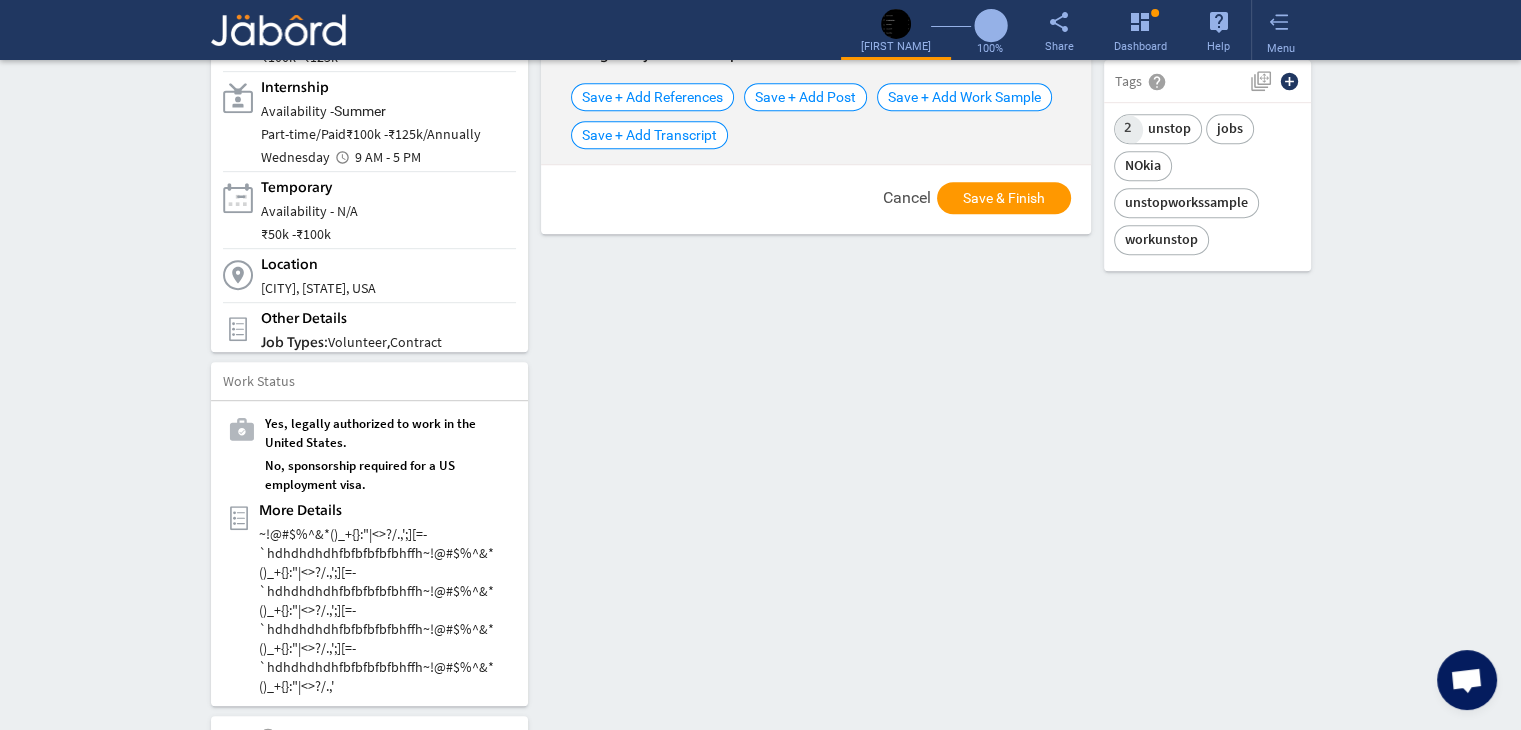 scroll, scrollTop: 1080, scrollLeft: 0, axis: vertical 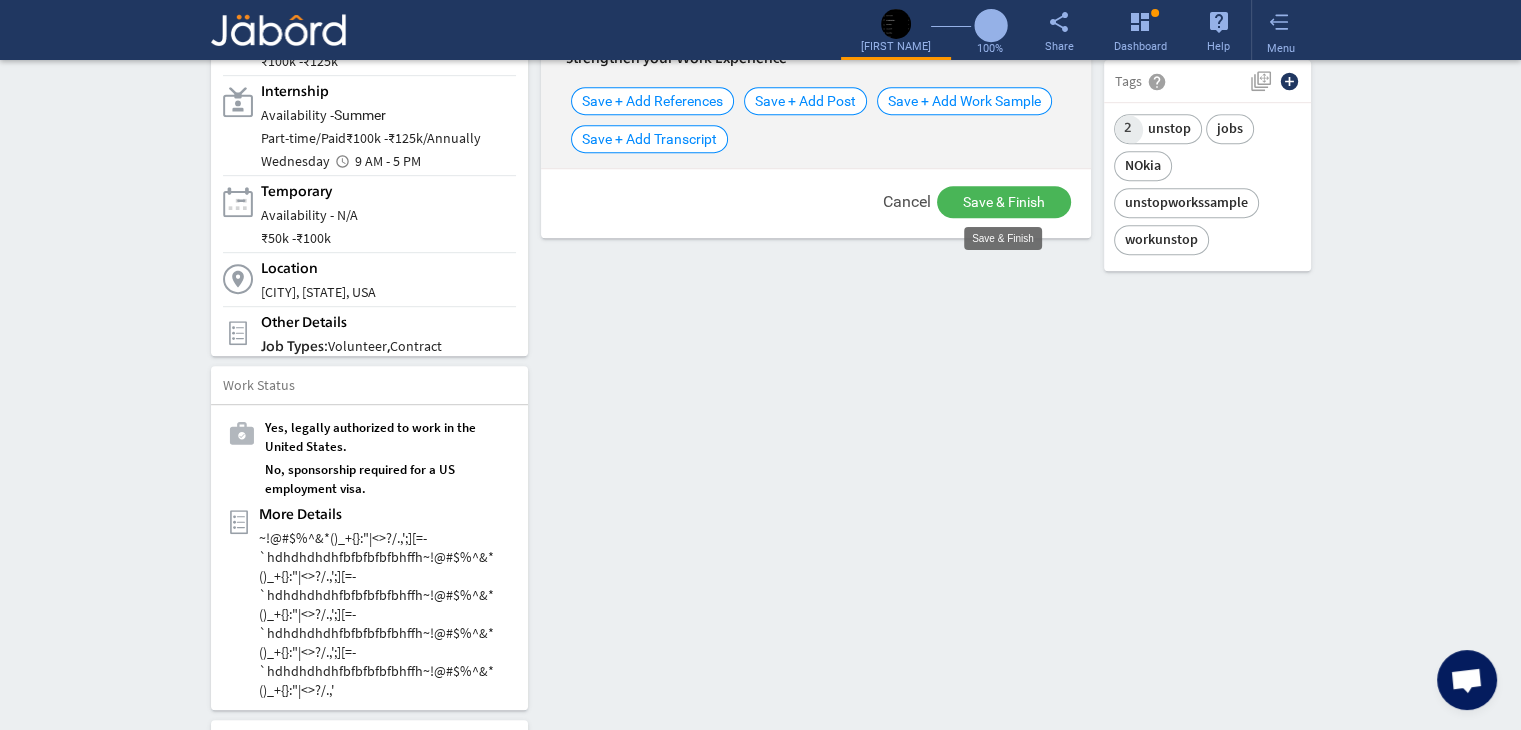 click on "Save & Finish" at bounding box center [1004, 202] 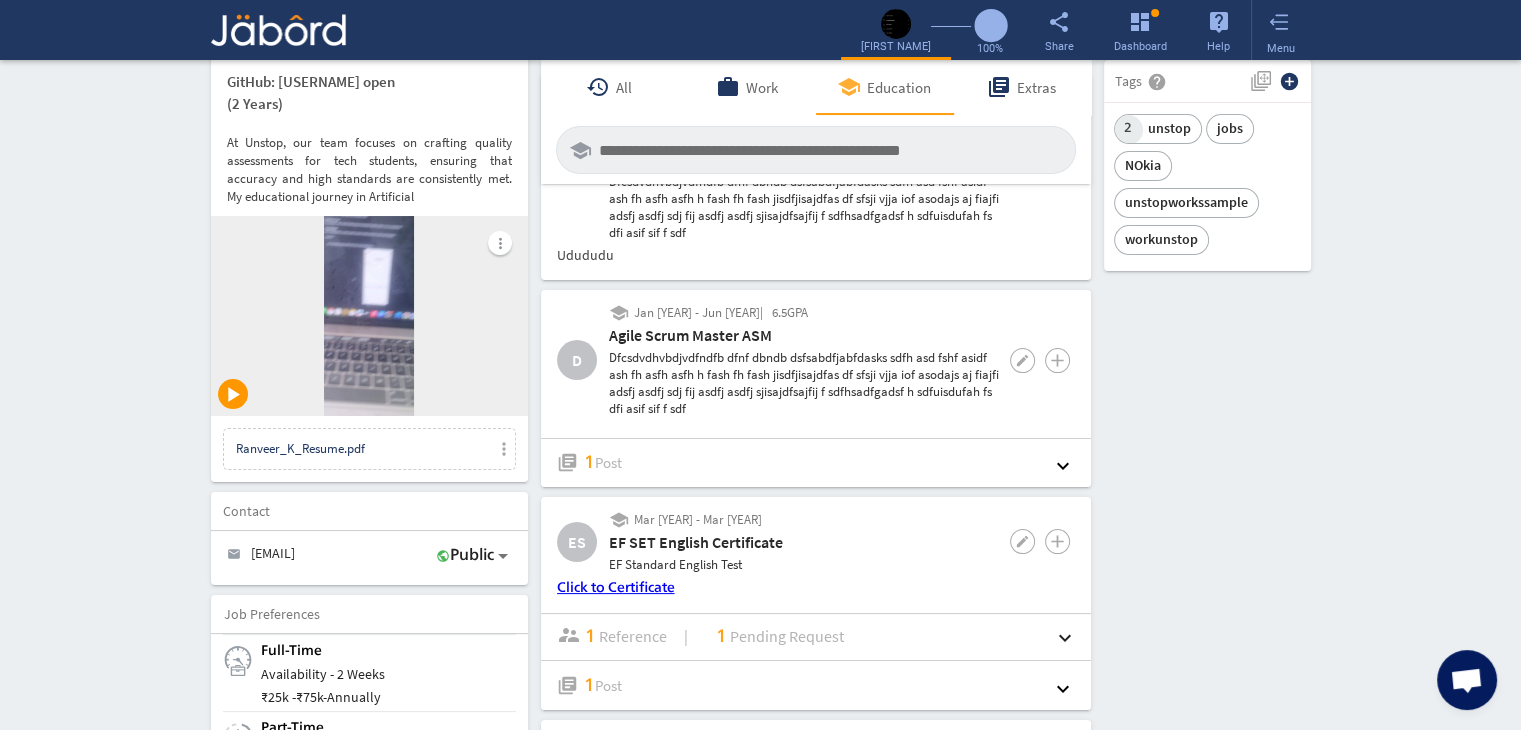 scroll, scrollTop: 0, scrollLeft: 0, axis: both 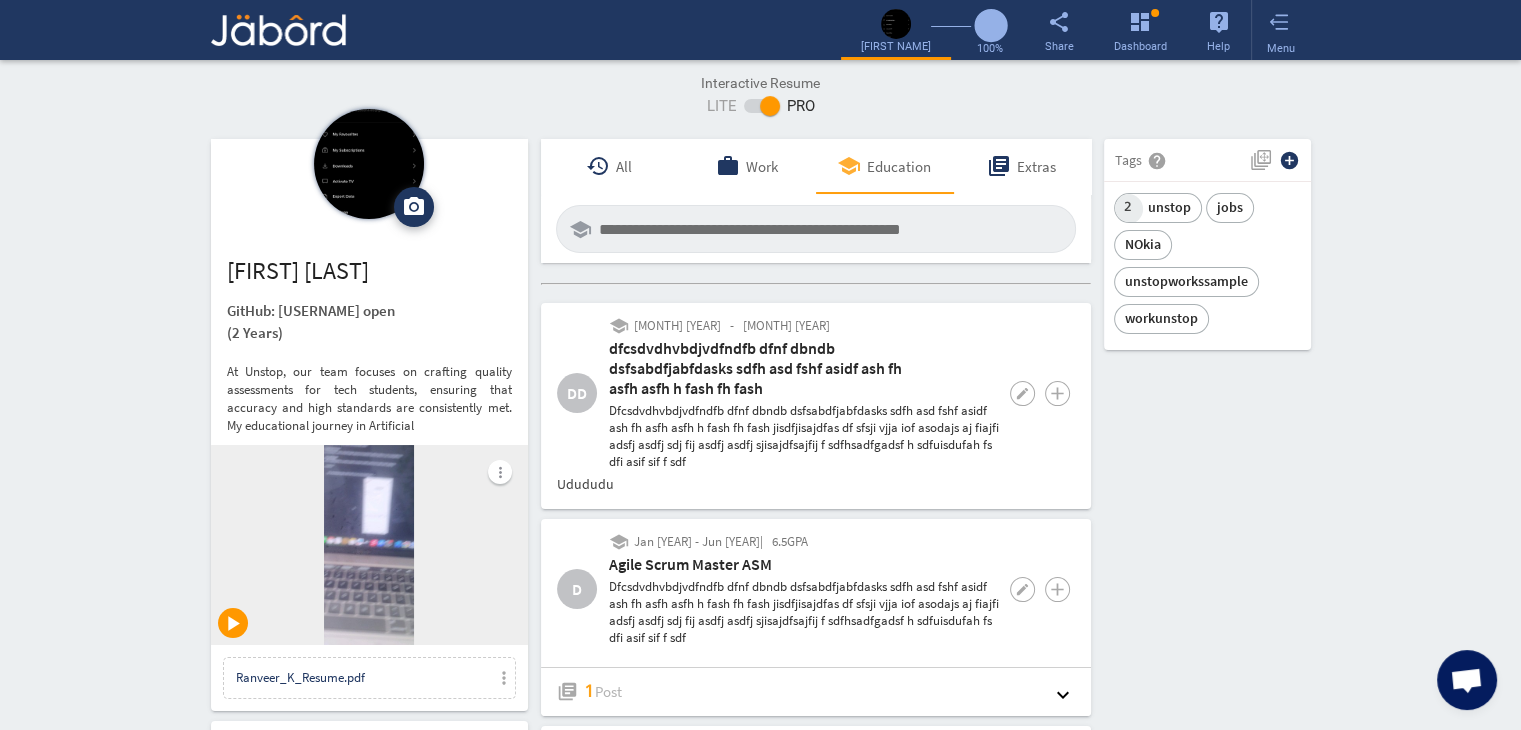 click on "camera_alt  Change Photo  Upload File delete Remove   edit  Ranveer Kumar   GitHub: I-RoshanKumar open   (2 Years)  At Unstop, our team focuses on crafting quality assessments for tech students, ensuring that accuracy and high standards are consistently met. My educational journey in Artificial  more_vert play_arrow Ranveer_K_Resume.pdf more_vert Contact edit email  ranveer.k@jeanmartin.com   public Public  Job Preferences  edit
.cls-1{fill:#989fa7;}
Full-Time  Availability - 2 Weeks ₹ 25k -  ₹ 75k   -   Annually
.cls-1{fill:#989fa7;}.cls-2{fill:#a5abb2;fill-rule:evenodd;}
Part-Time  Monday  access_time  1 PM - 11 PM Tuesday  access_time  9 AM - 11 PM Wednesday  access_time  9 AM - 11 PM Thursday  access_time Friday  ₹" at bounding box center [761, 1549] 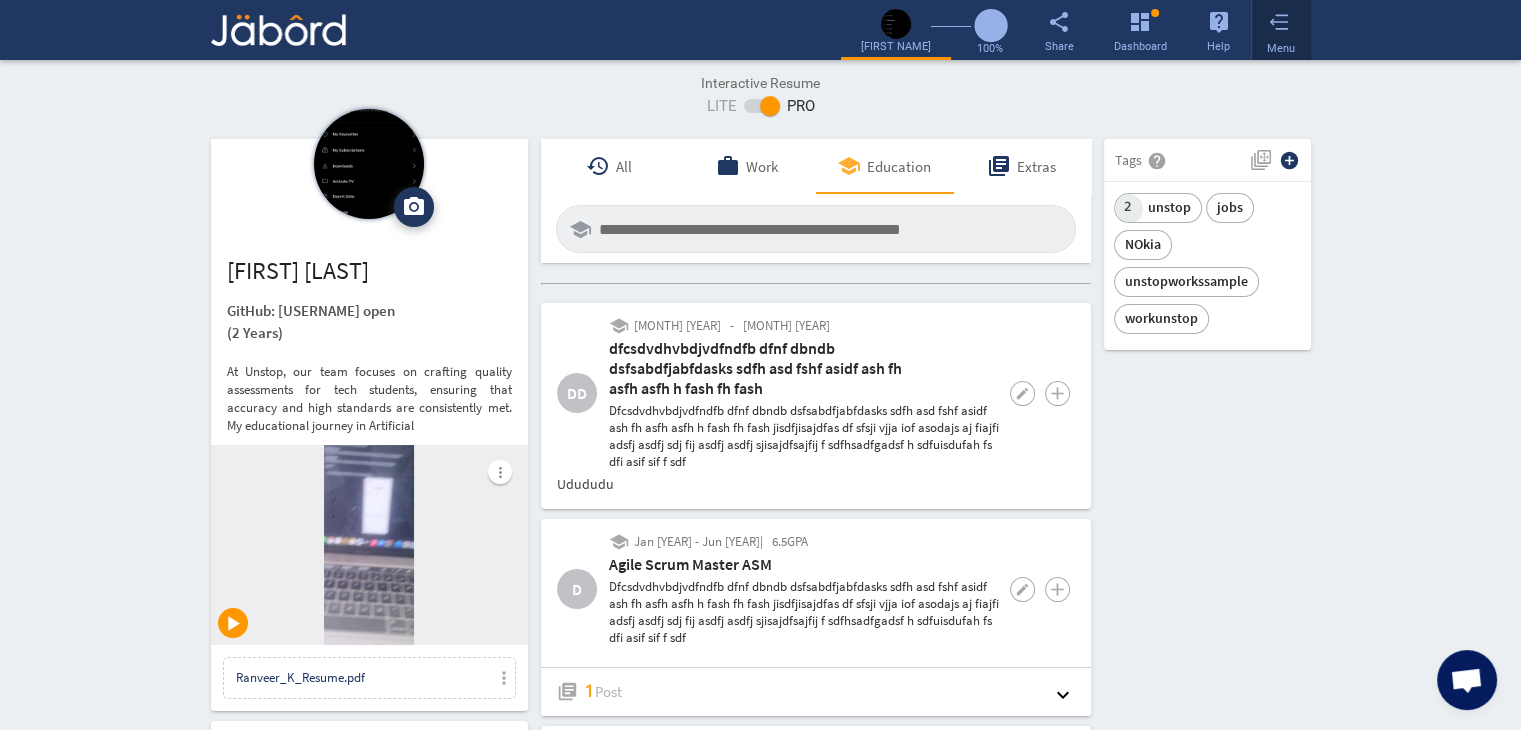 click on "Menu" at bounding box center [1281, 30] 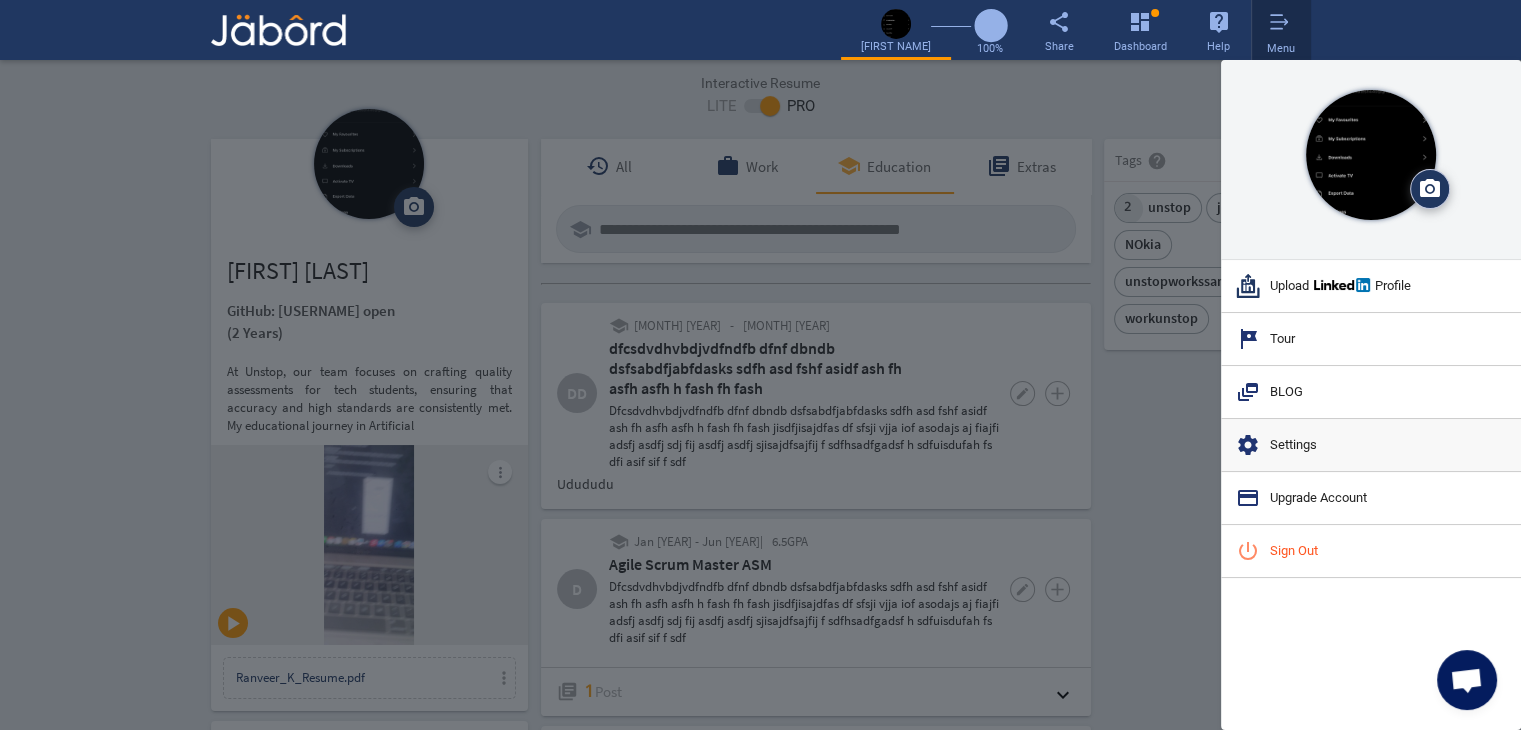 click on "settings  Settings" at bounding box center (1371, 445) 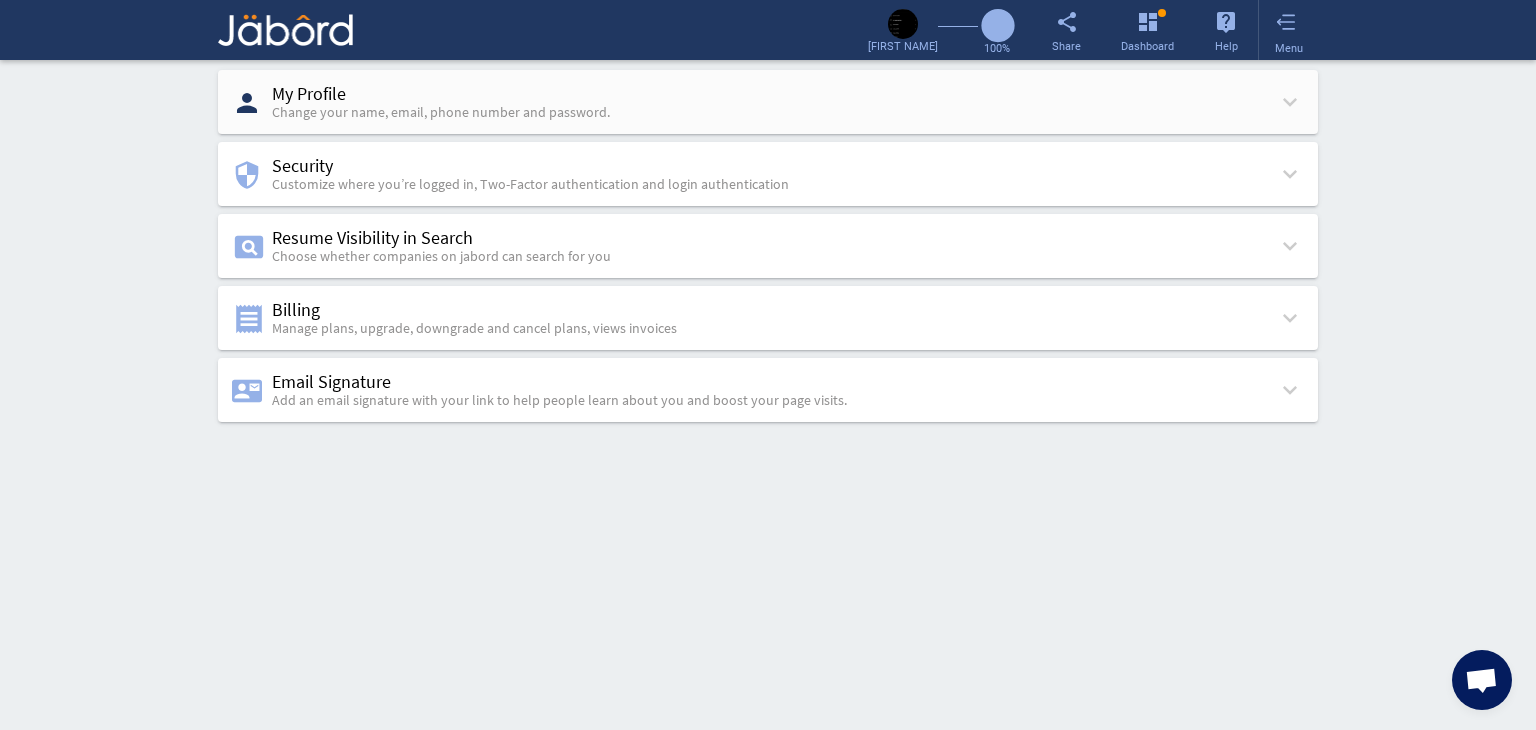 click on "My Profile  Change your name, email, phone number and password." at bounding box center (441, 103) 